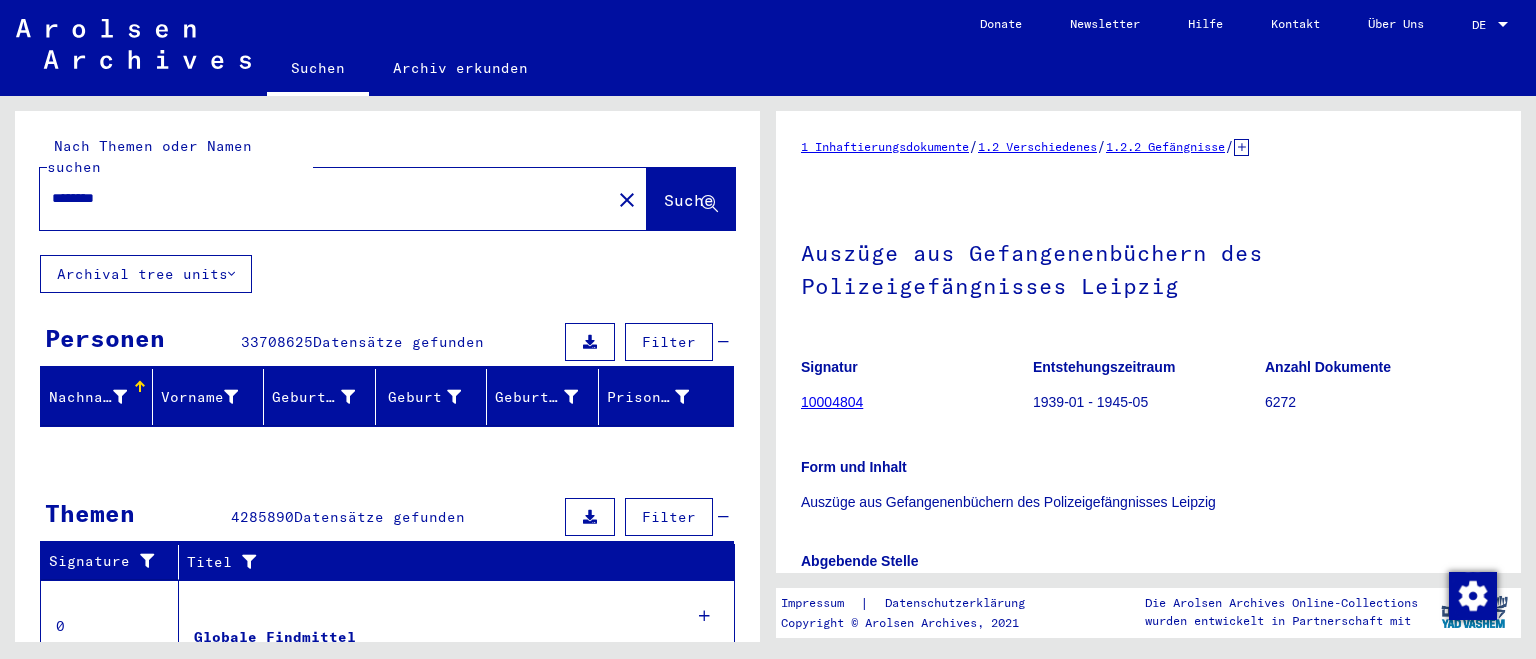 scroll, scrollTop: 0, scrollLeft: 0, axis: both 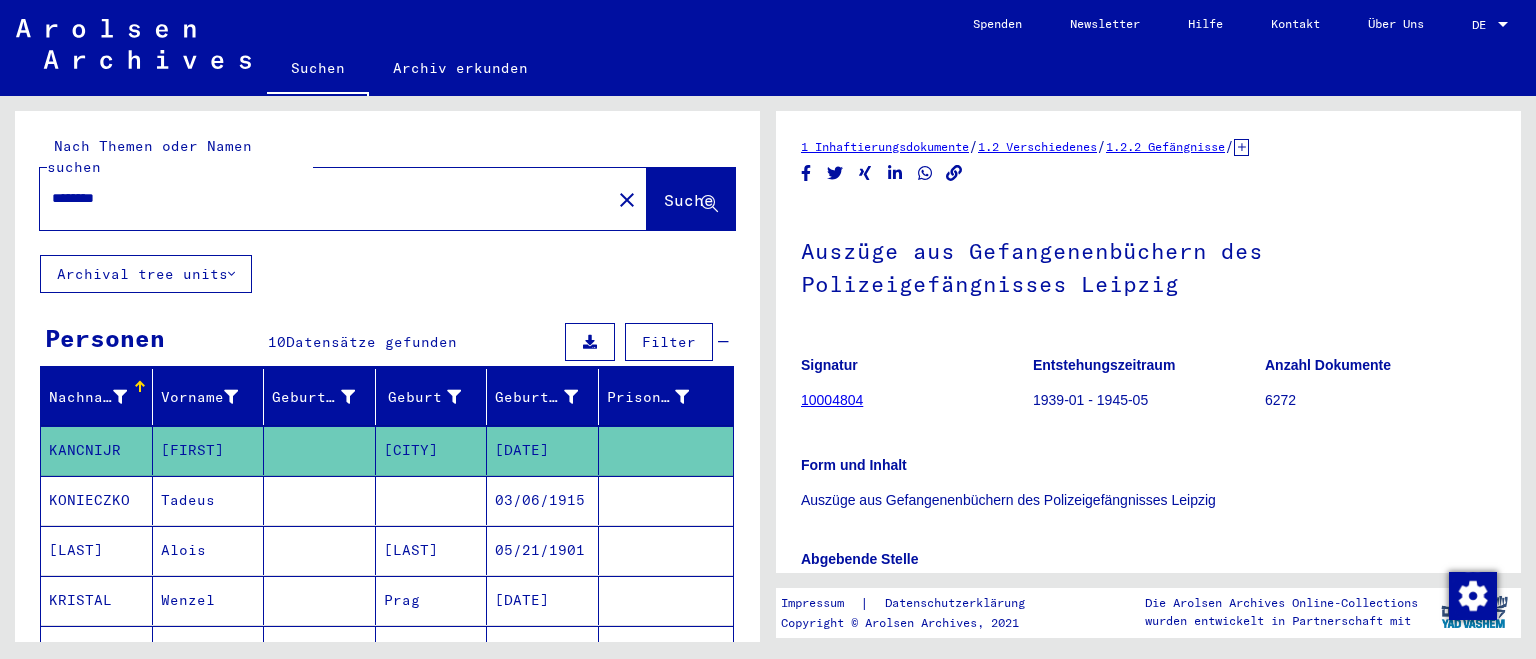 click on "********" at bounding box center (325, 198) 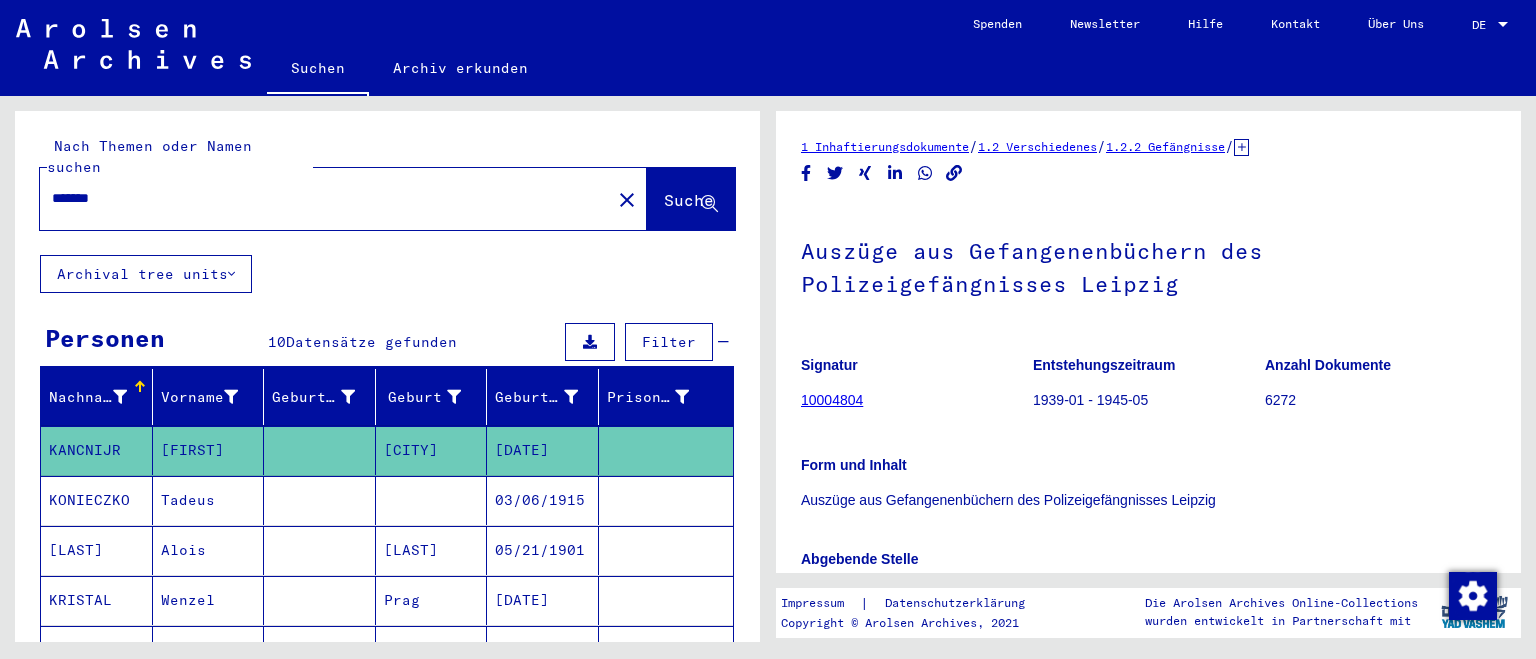 type on "*******" 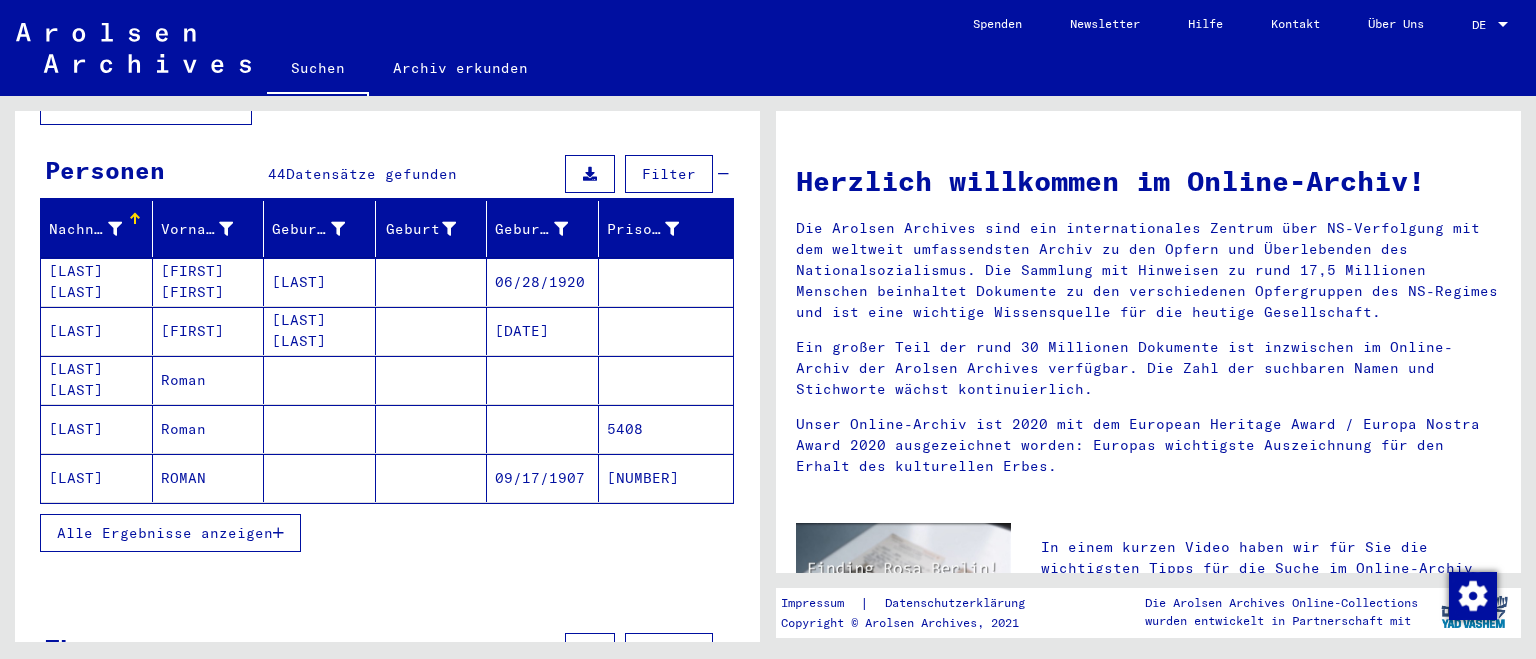 scroll, scrollTop: 172, scrollLeft: 0, axis: vertical 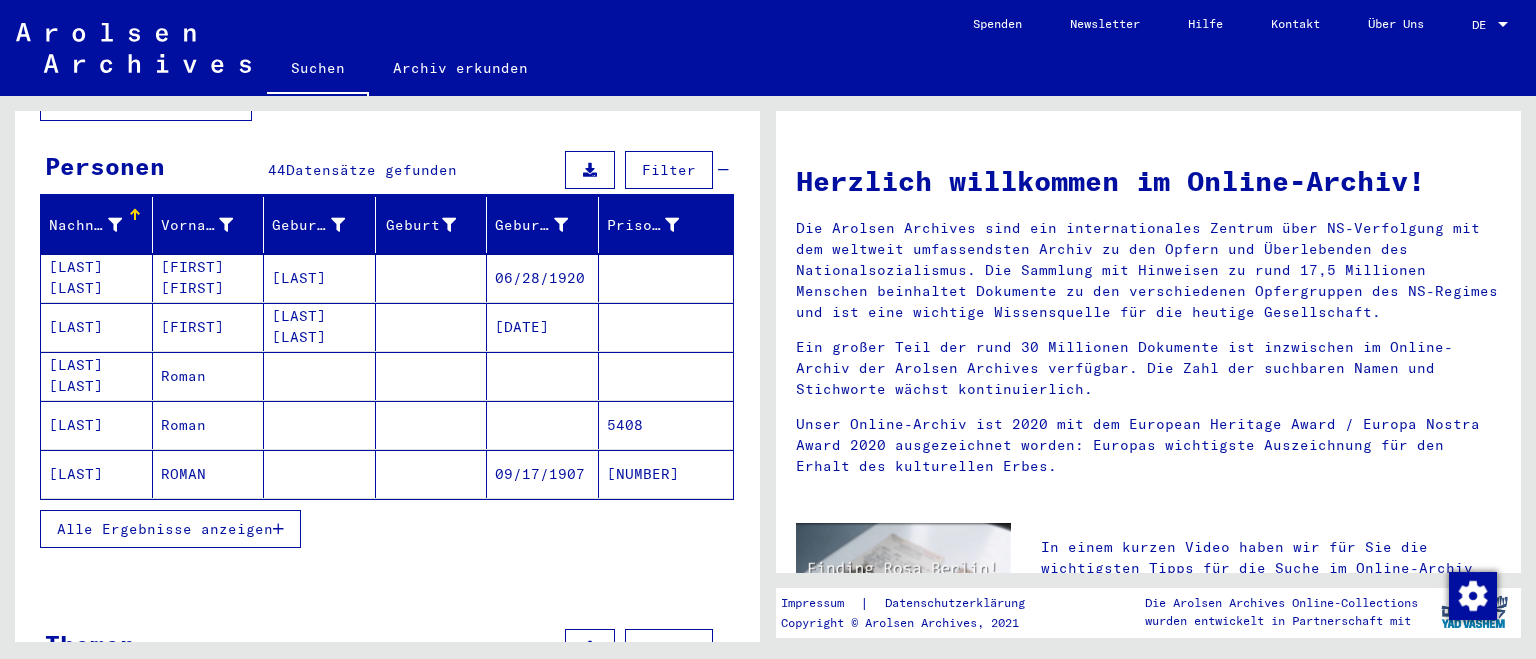 click on "Alle Ergebnisse anzeigen" at bounding box center (165, 529) 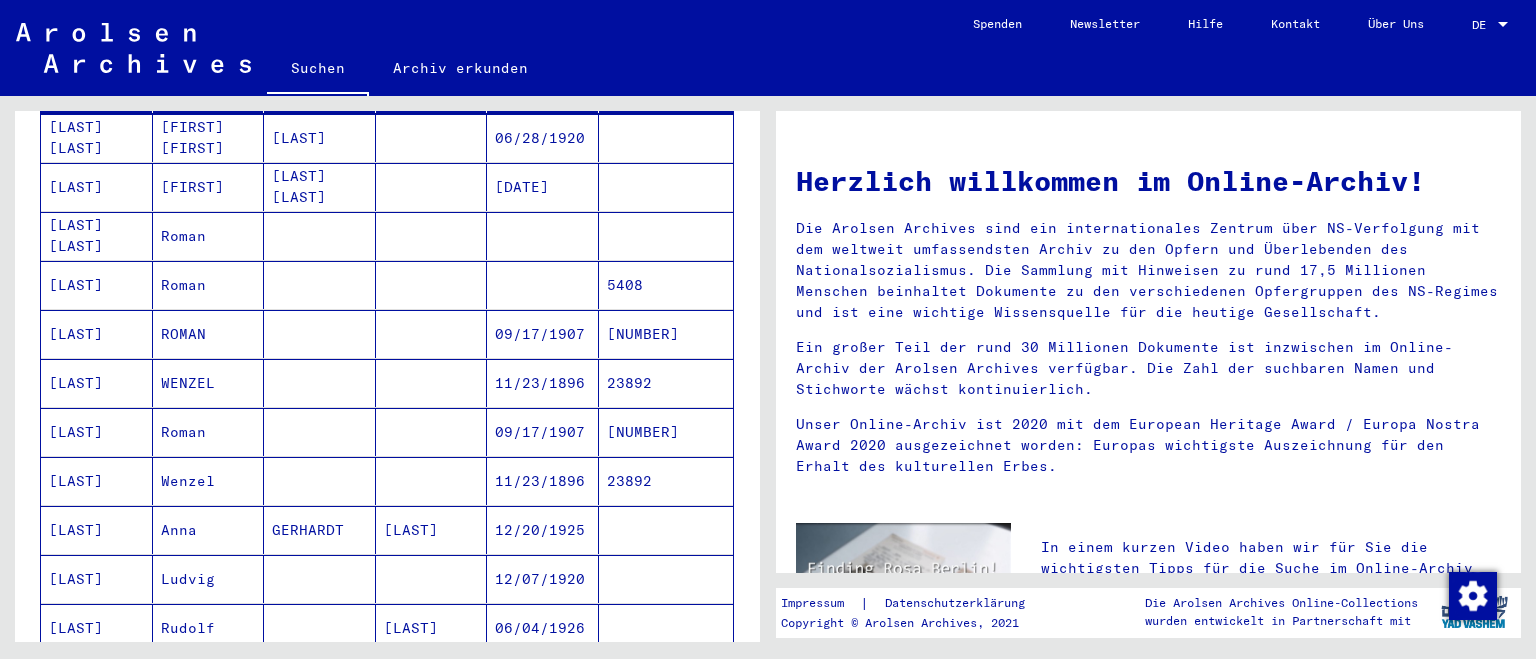 scroll, scrollTop: 316, scrollLeft: 0, axis: vertical 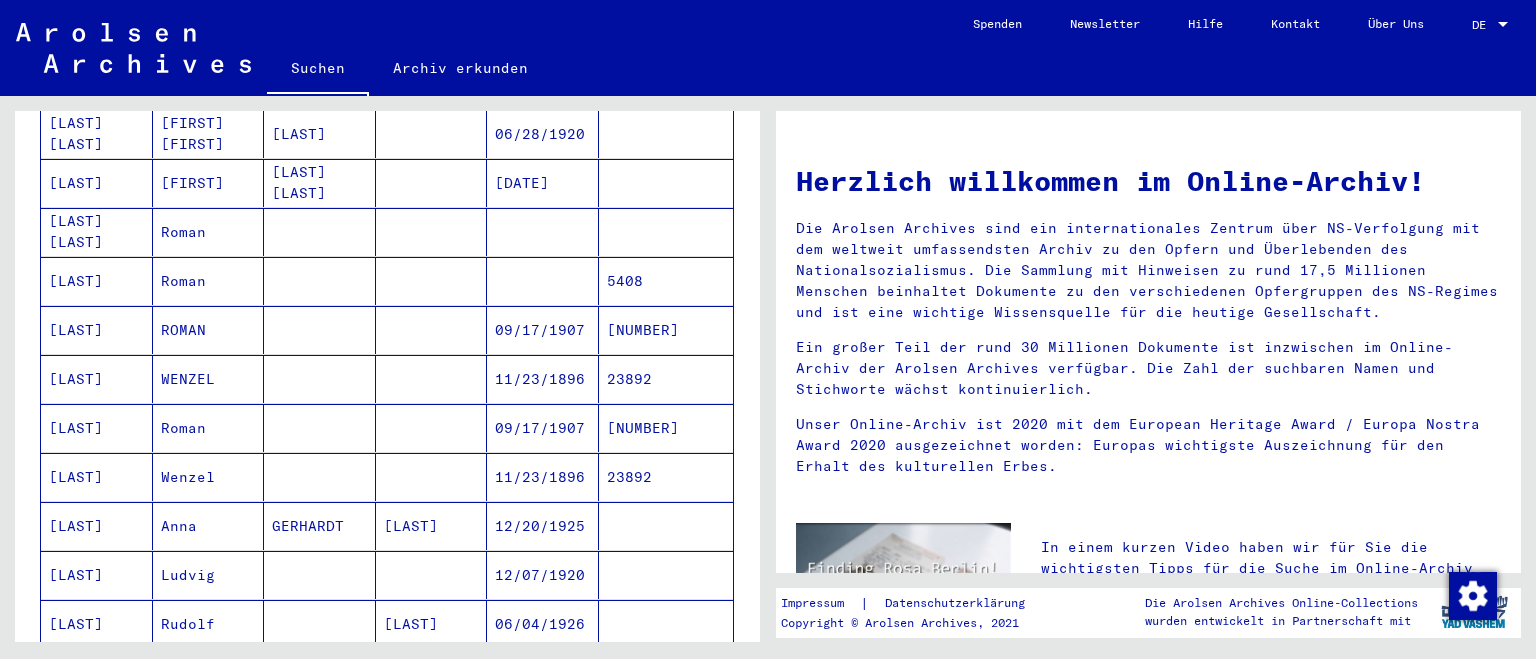 click on "ROMAN" at bounding box center (209, 379) 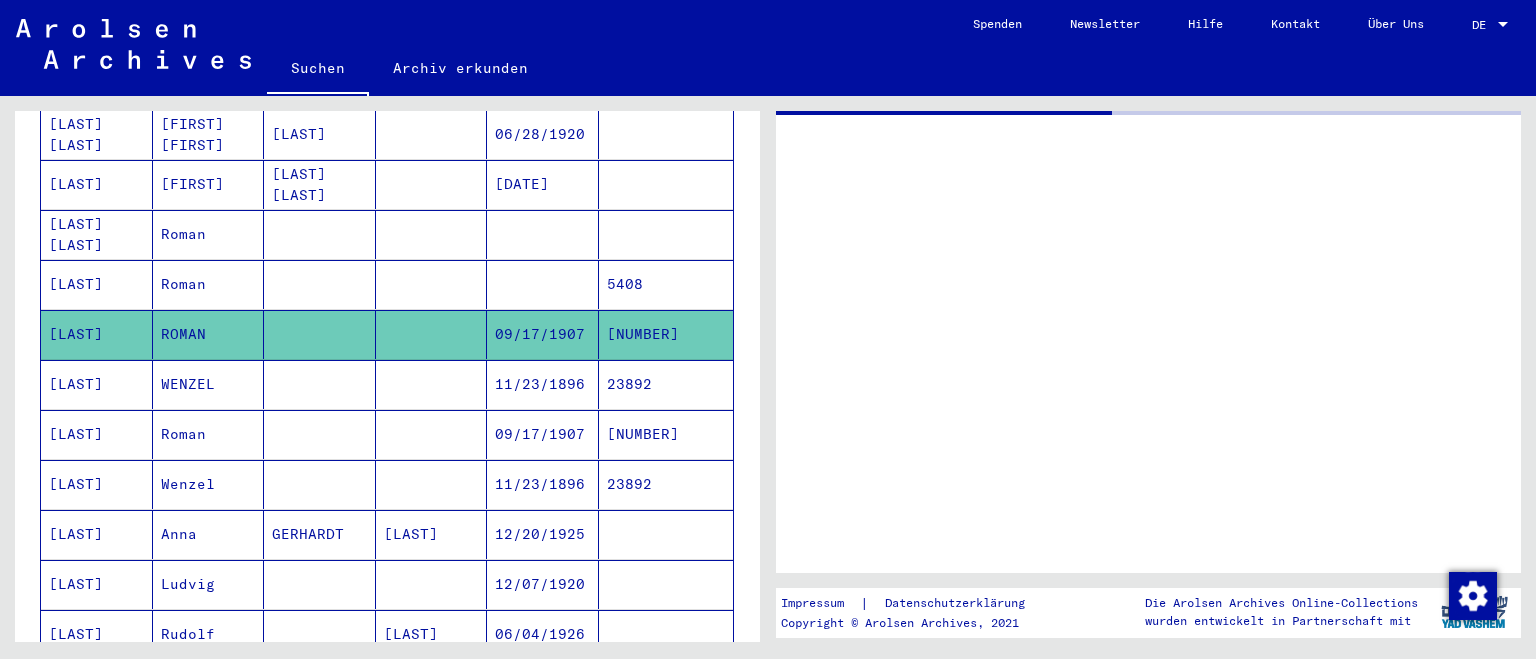 scroll, scrollTop: 316, scrollLeft: 0, axis: vertical 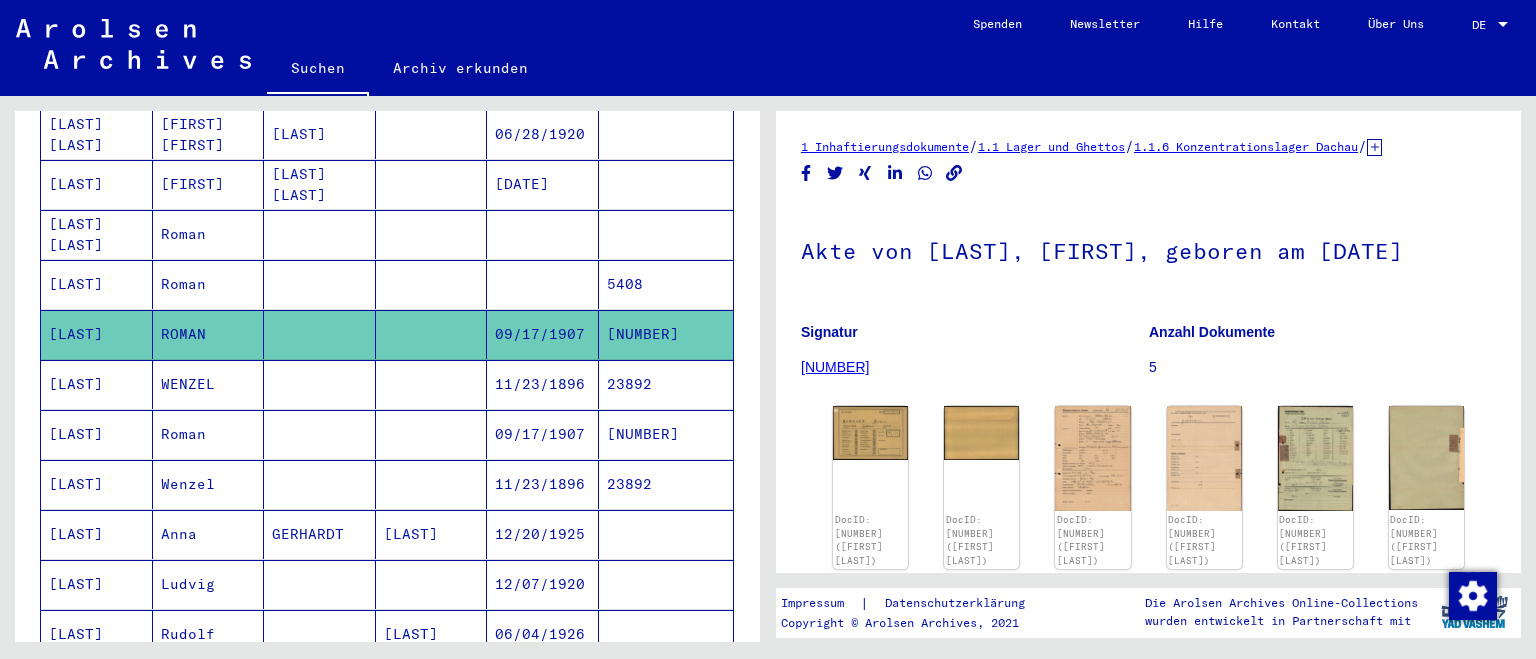 click on "WENZEL" at bounding box center [209, 434] 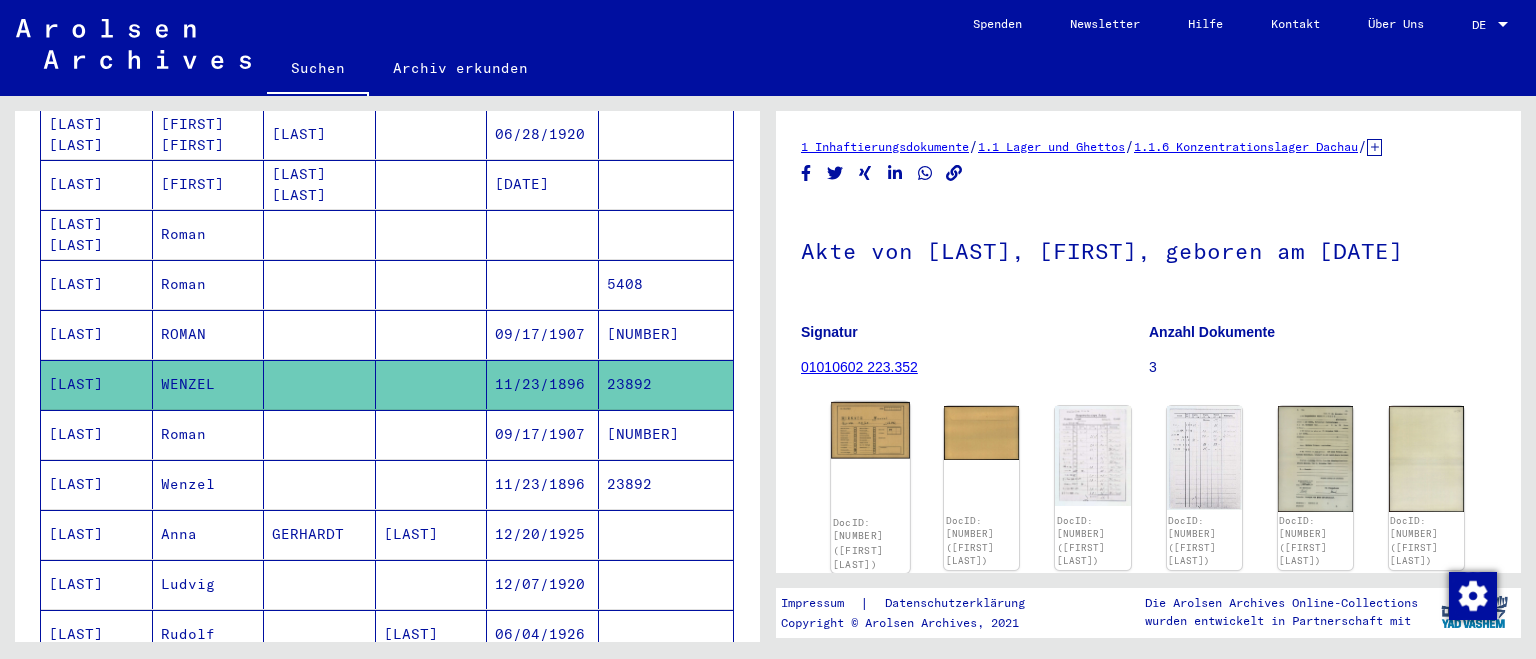 click 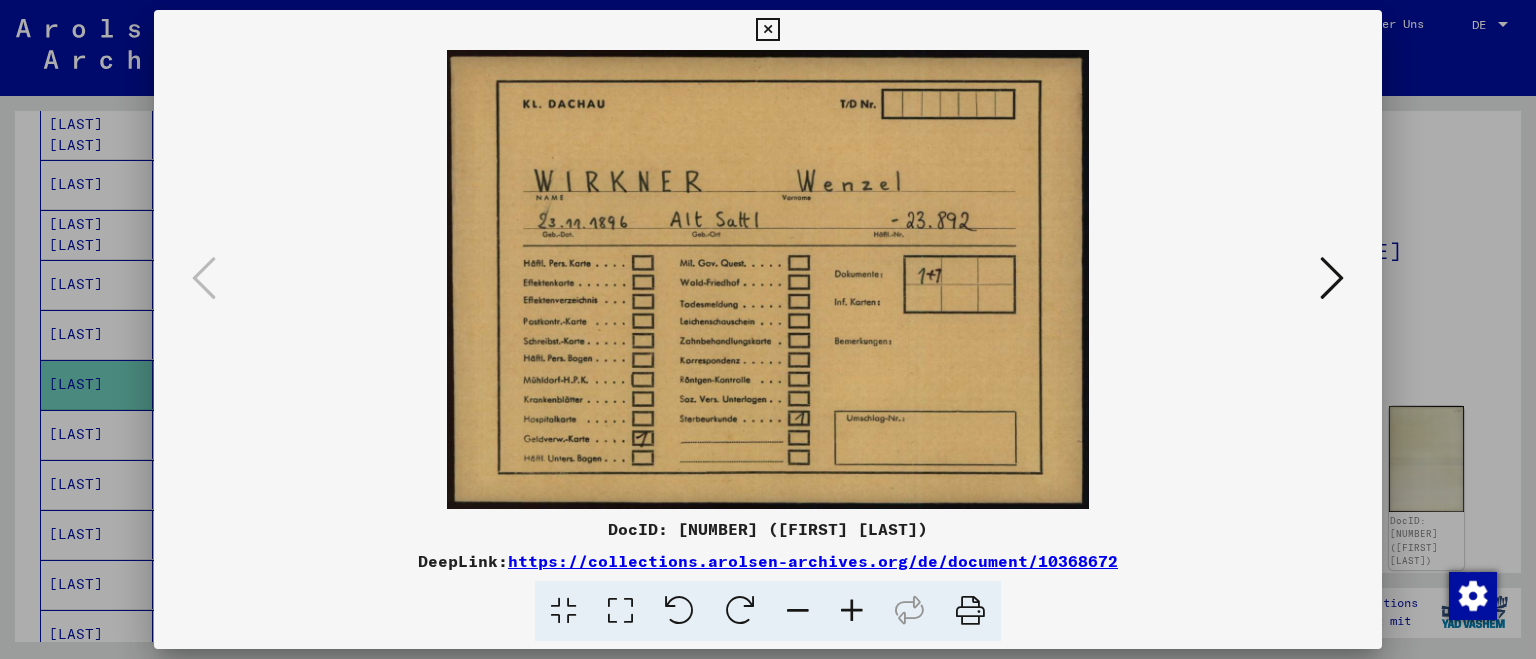 click at bounding box center (767, 30) 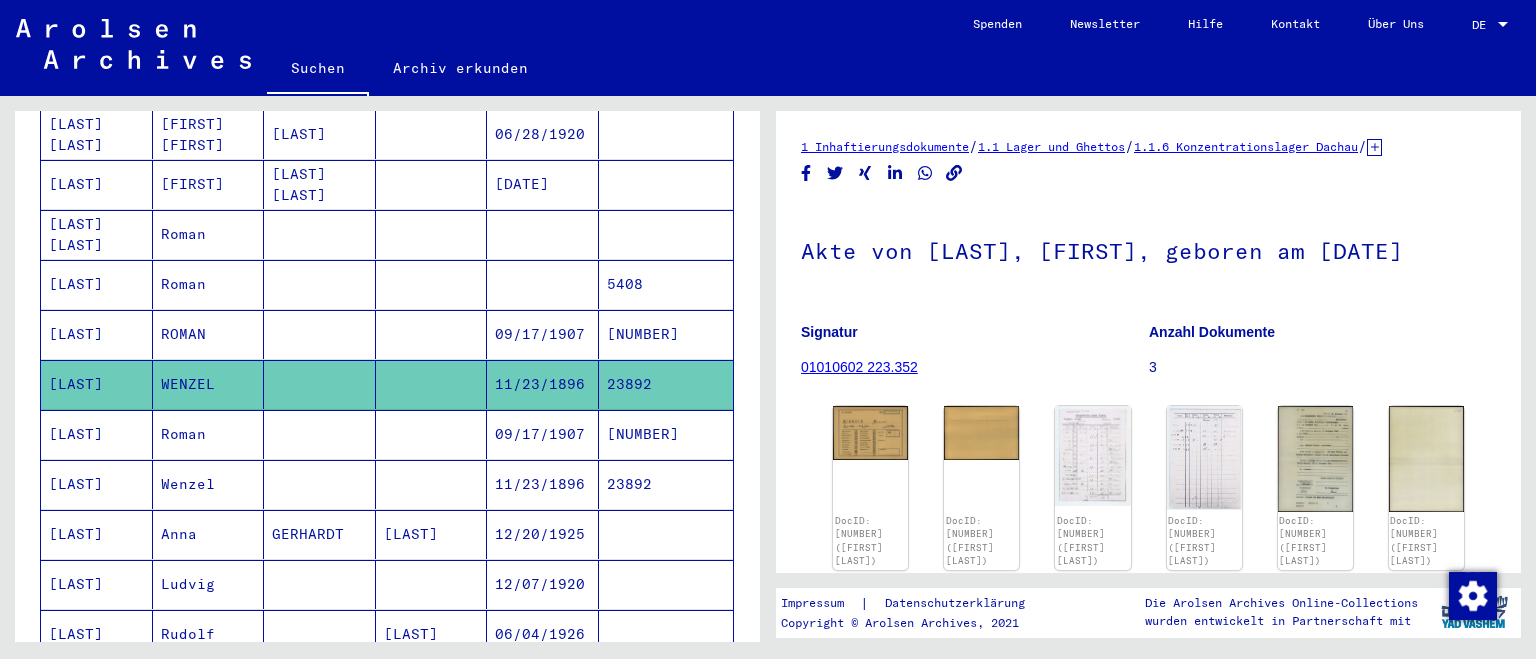 click on "Anna" at bounding box center (209, 584) 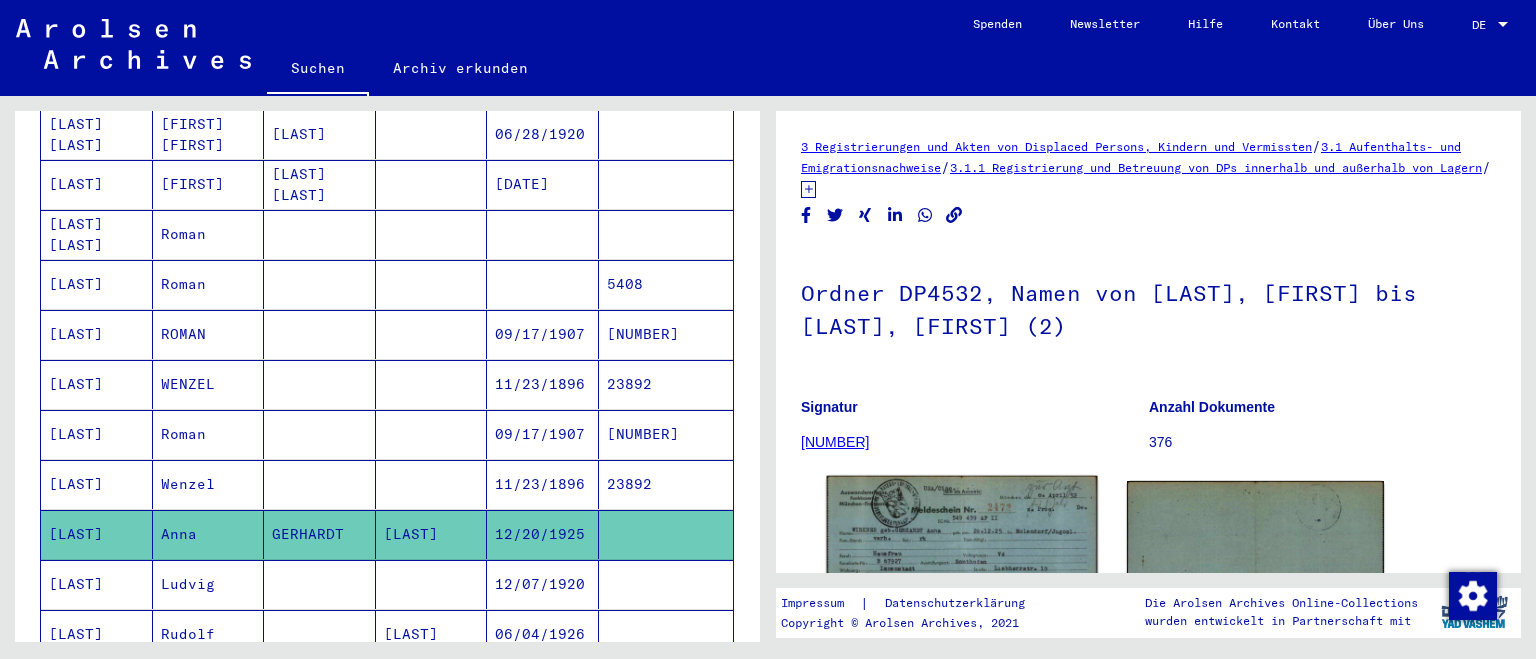 click 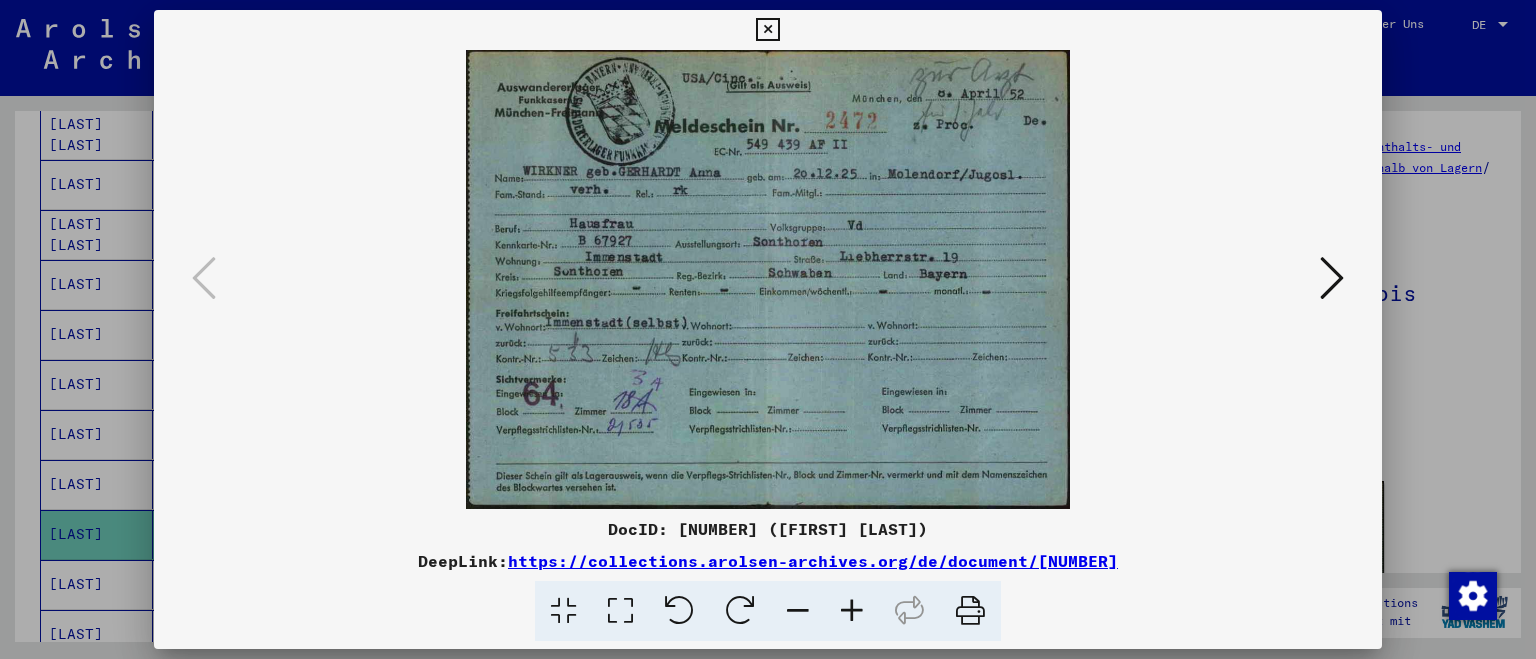 click at bounding box center [1332, 279] 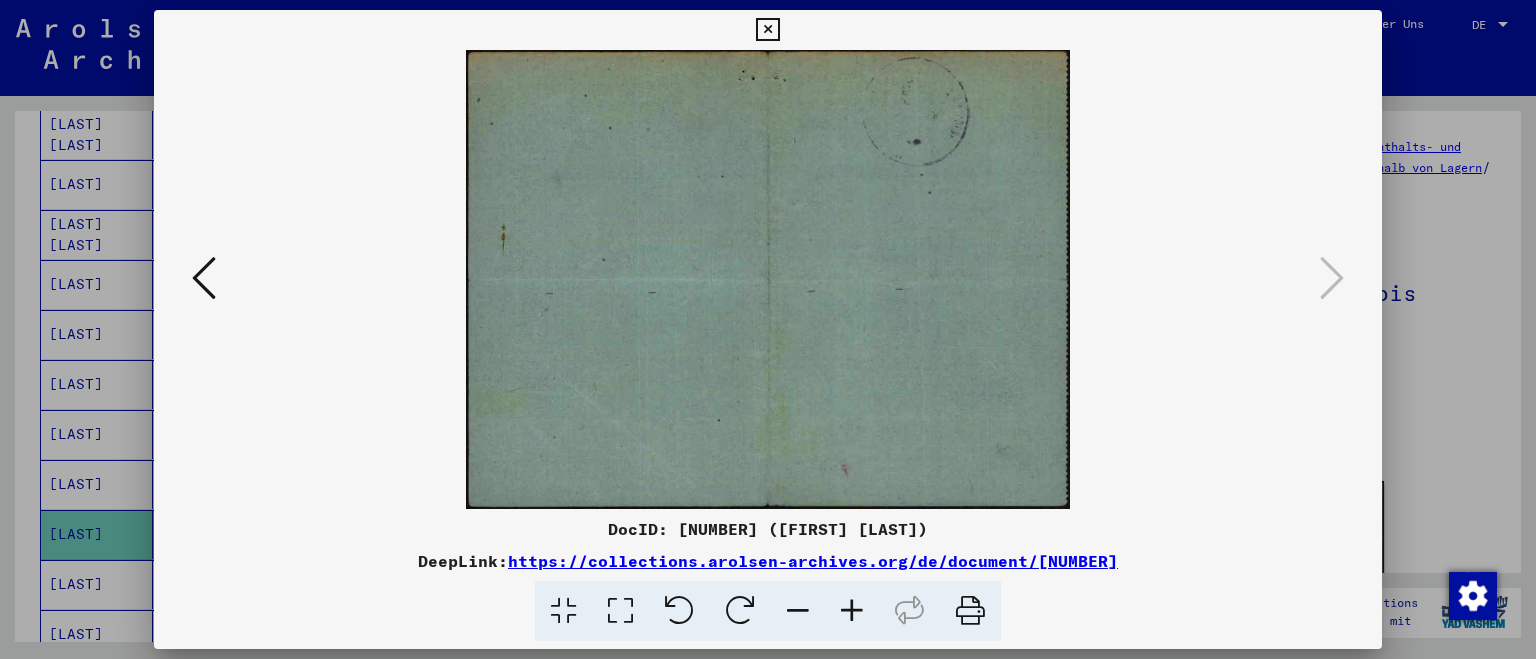 click at bounding box center [767, 30] 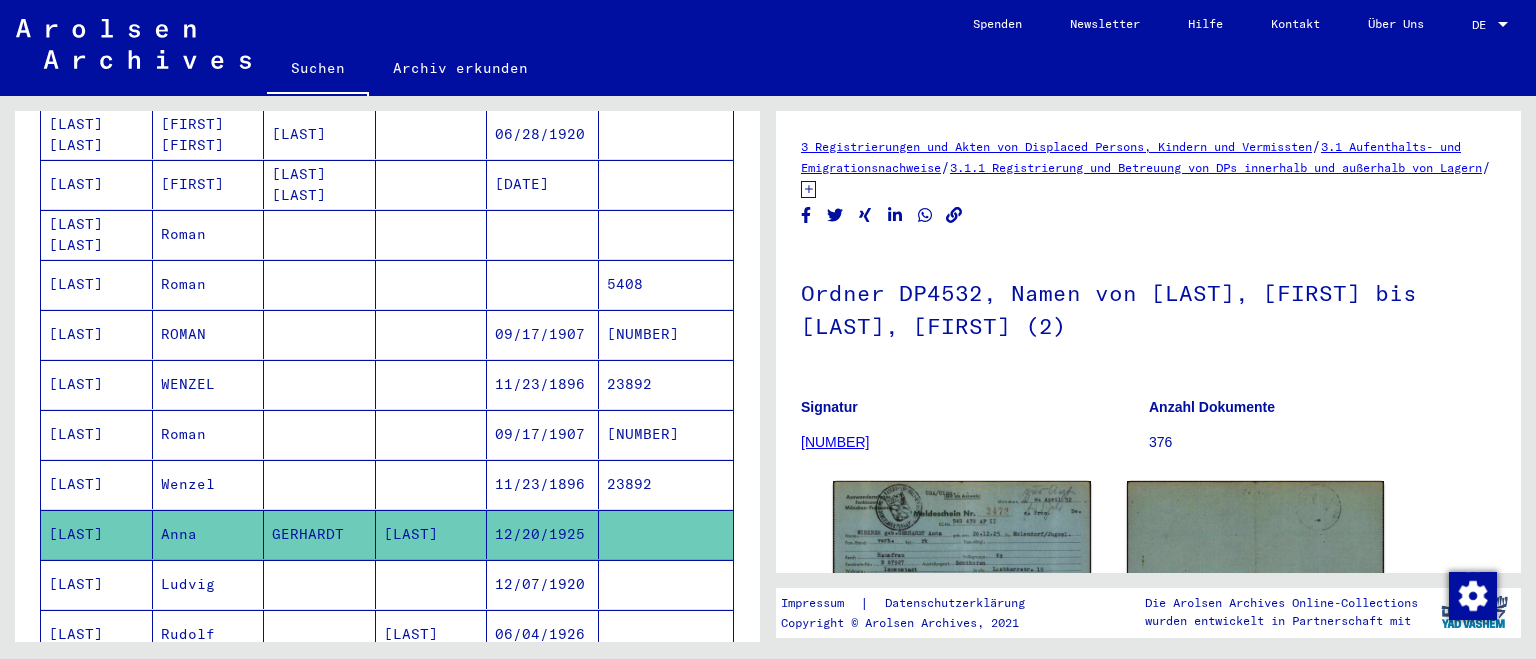 click at bounding box center [320, 634] 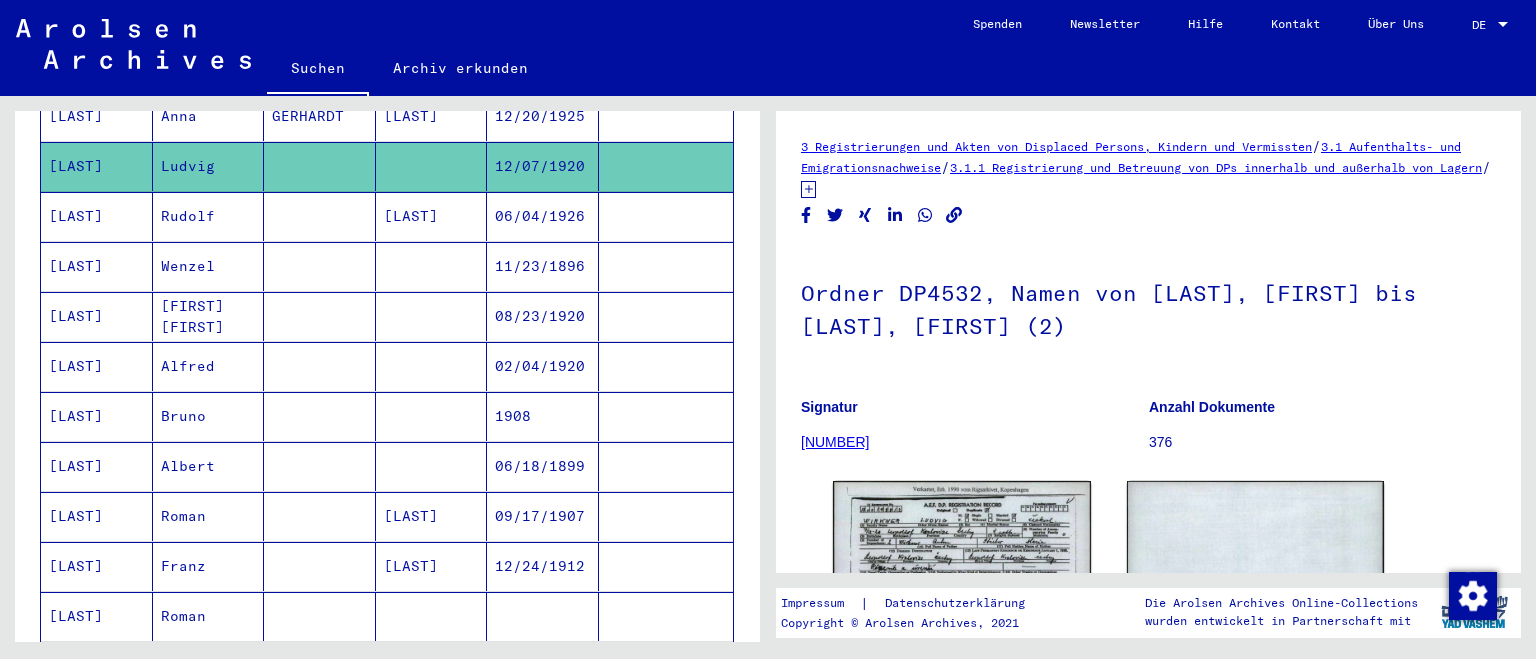 scroll, scrollTop: 741, scrollLeft: 0, axis: vertical 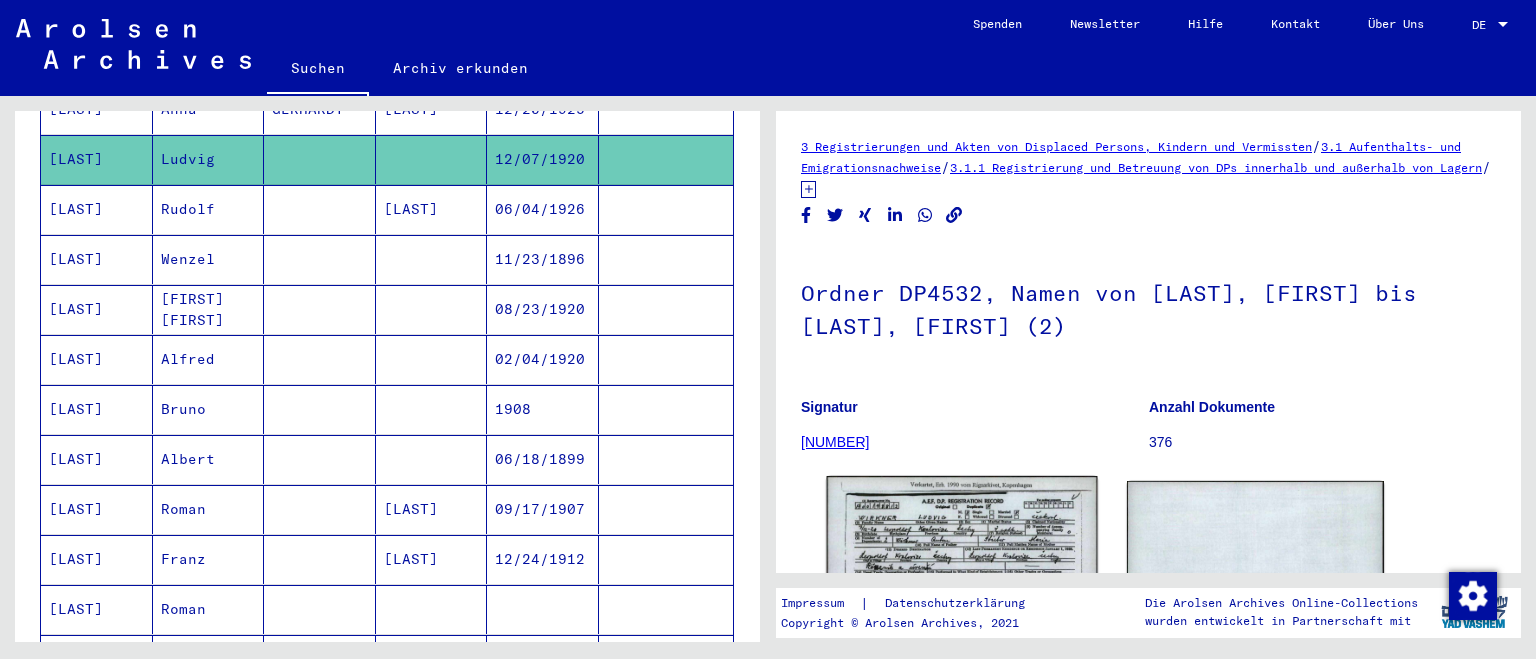 click 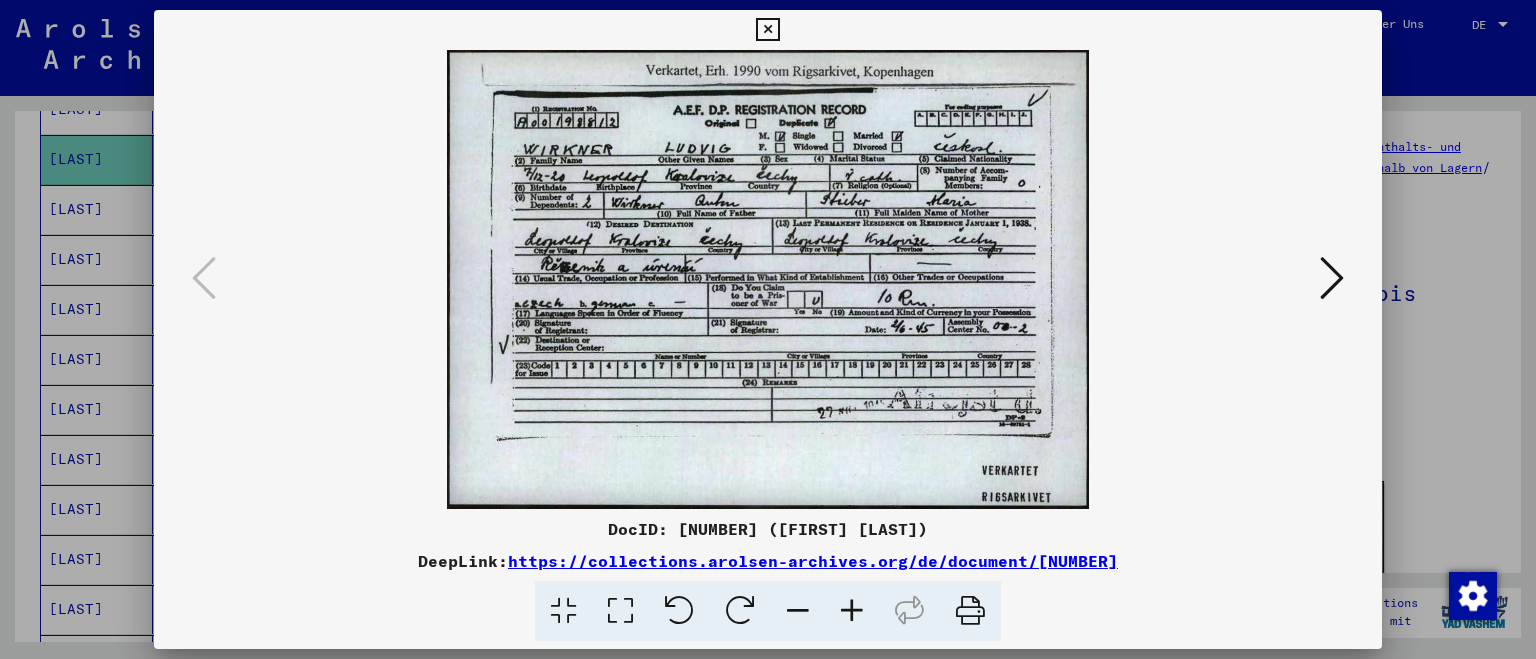 click at bounding box center [768, 329] 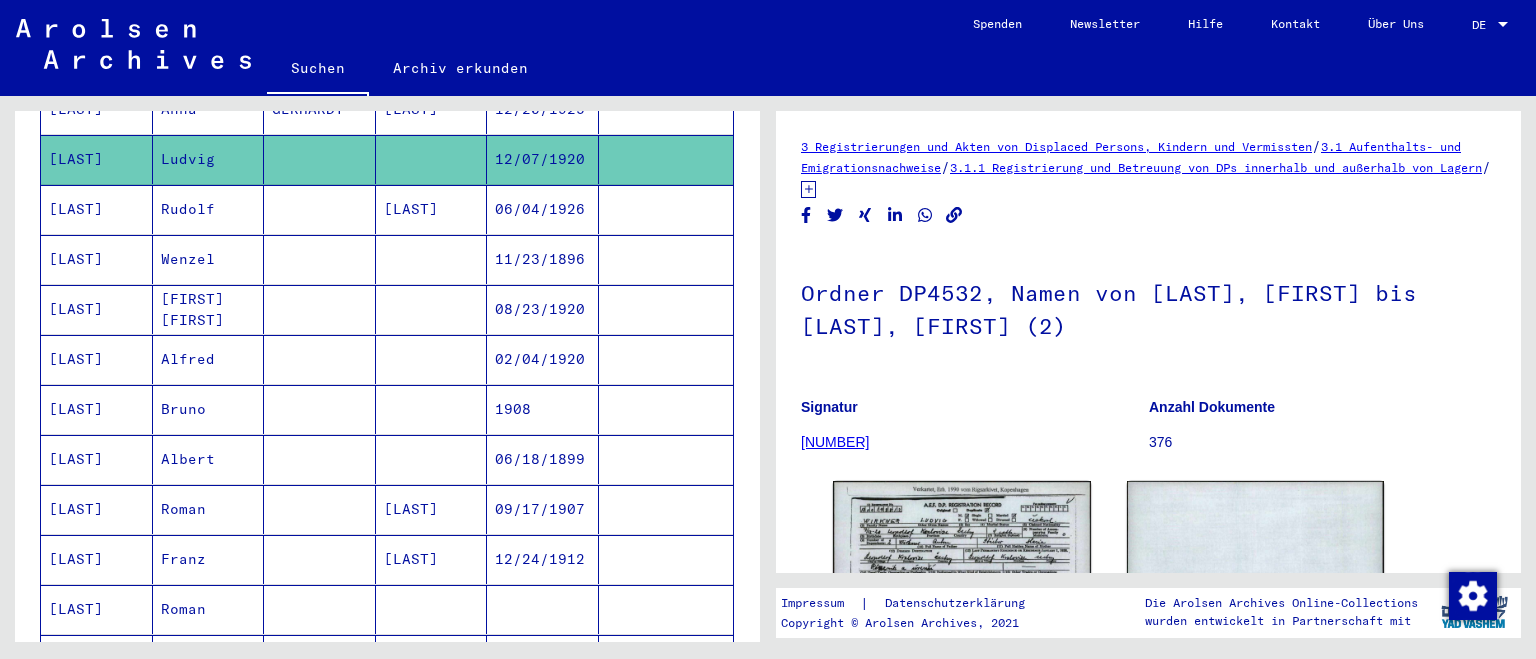 click on "Rudolf" at bounding box center (209, 259) 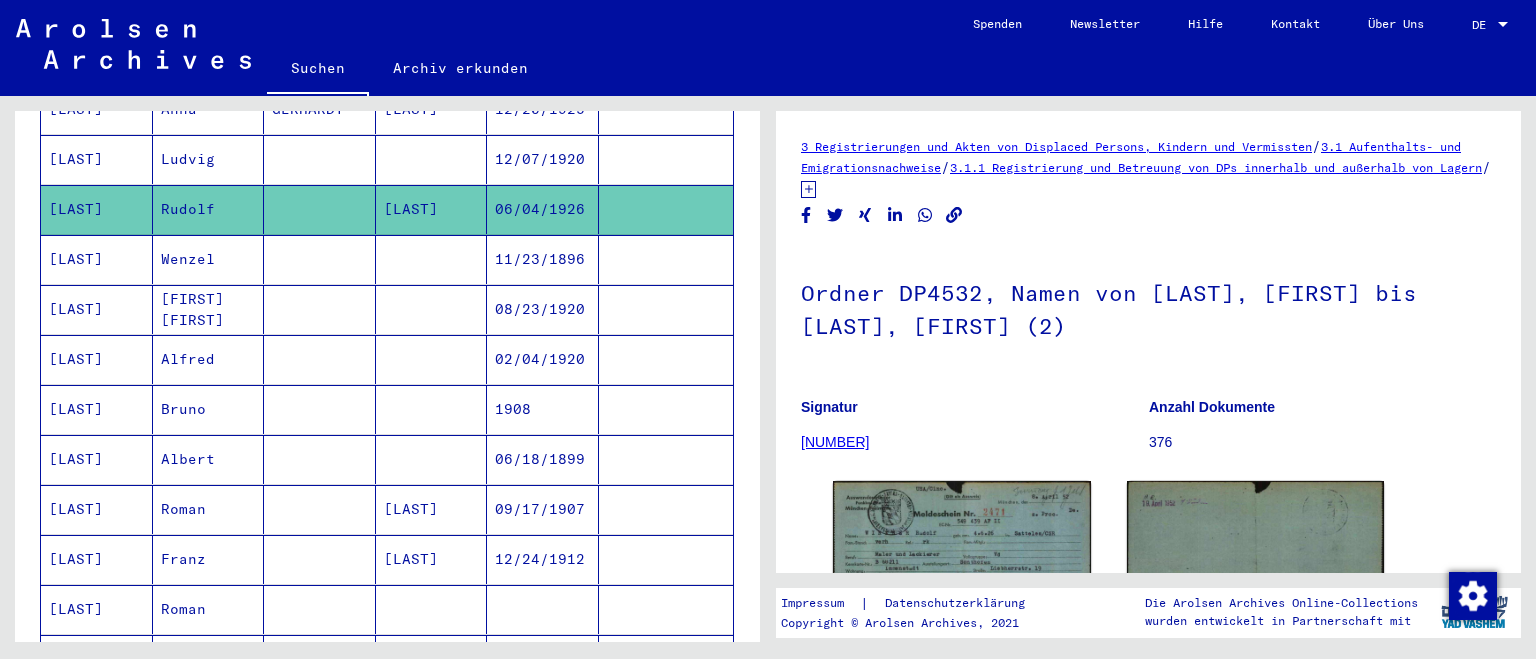 click on "Wenzel" at bounding box center (209, 309) 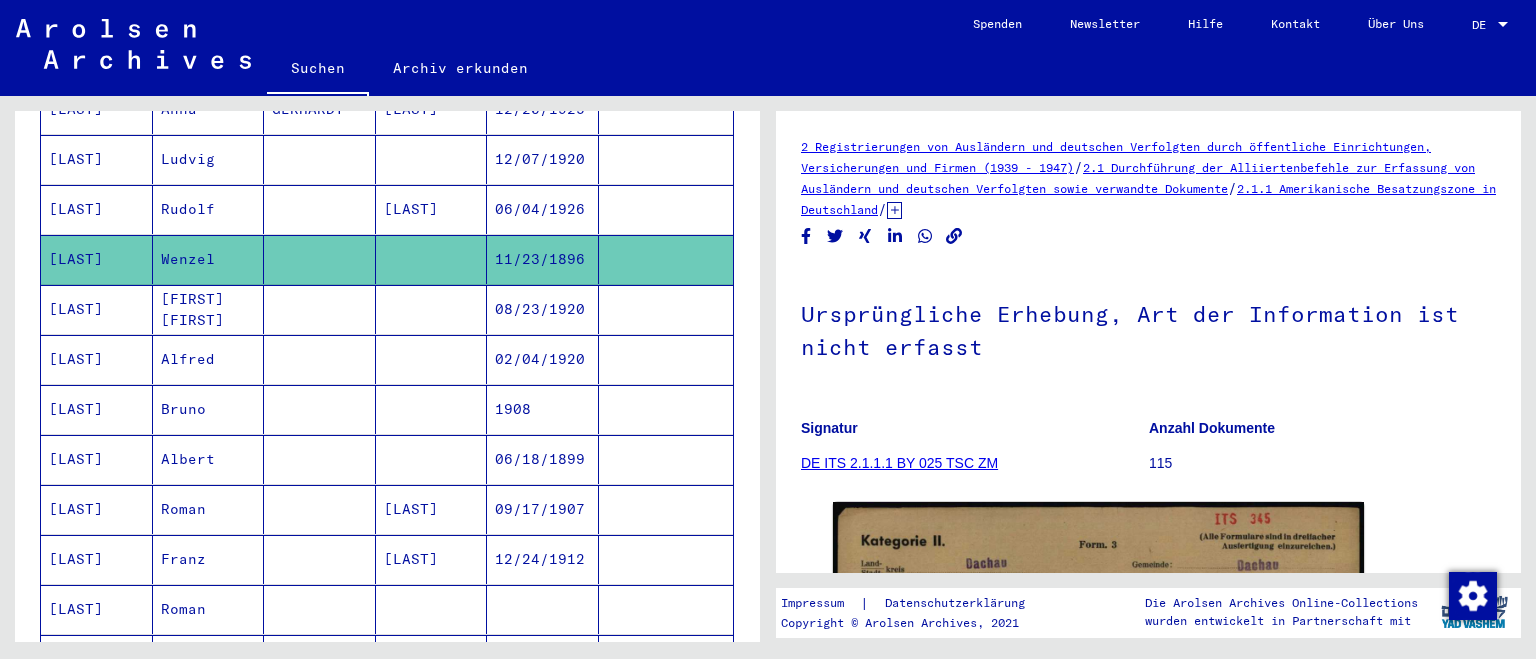 click on "[FIRST] [FIRST]" at bounding box center (209, 359) 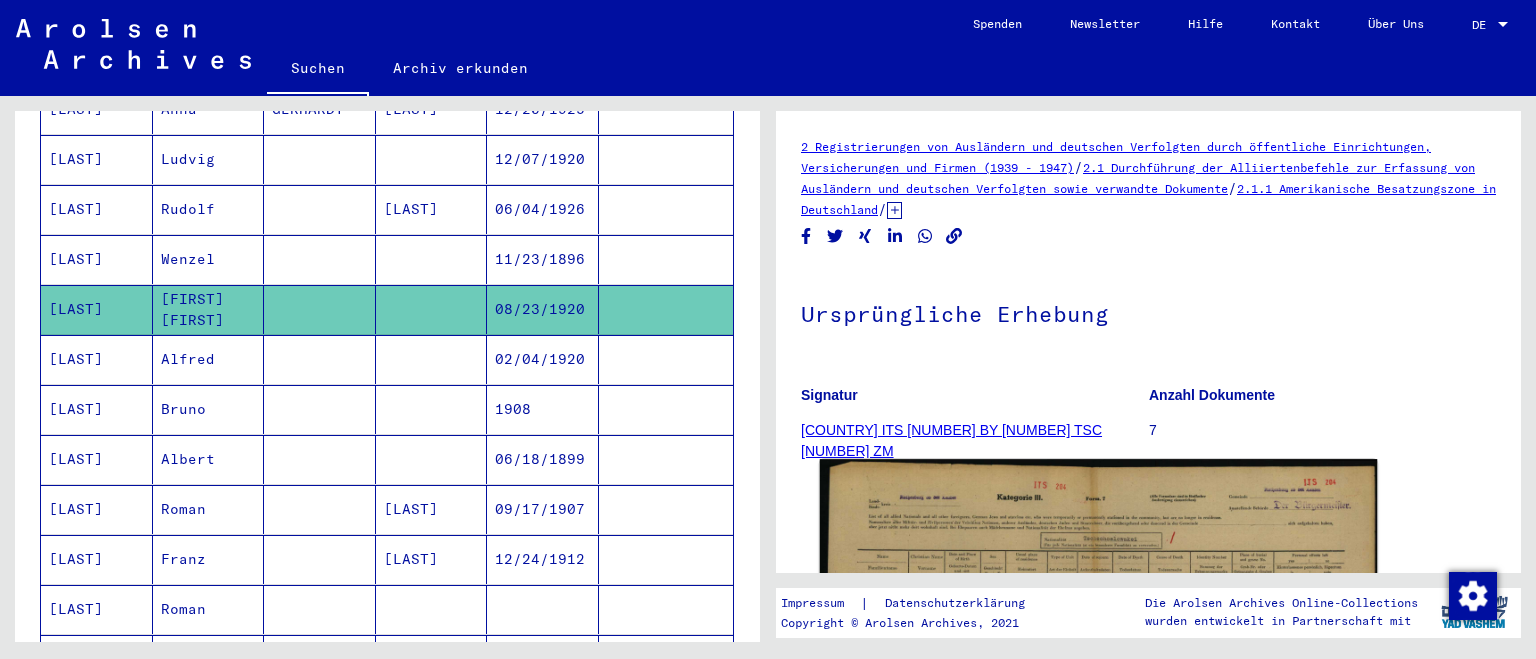 click 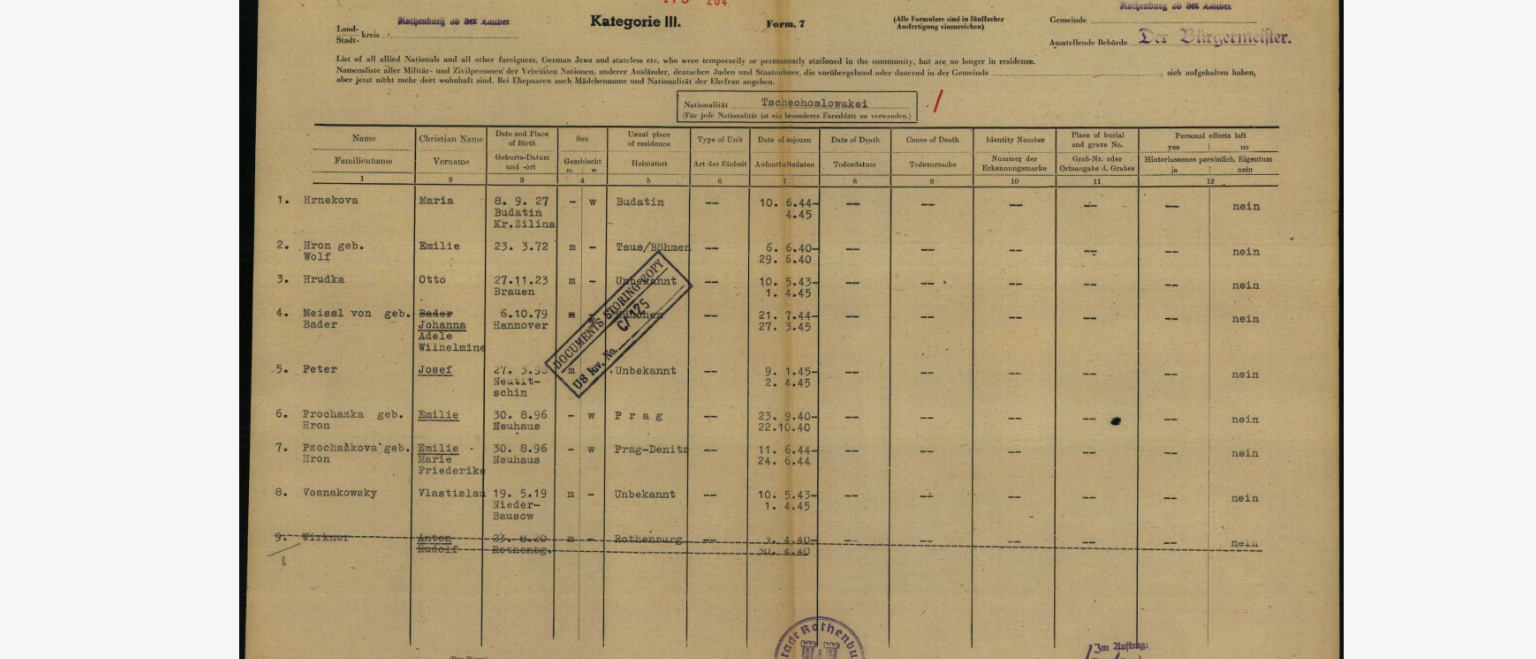 click at bounding box center (768, 279) 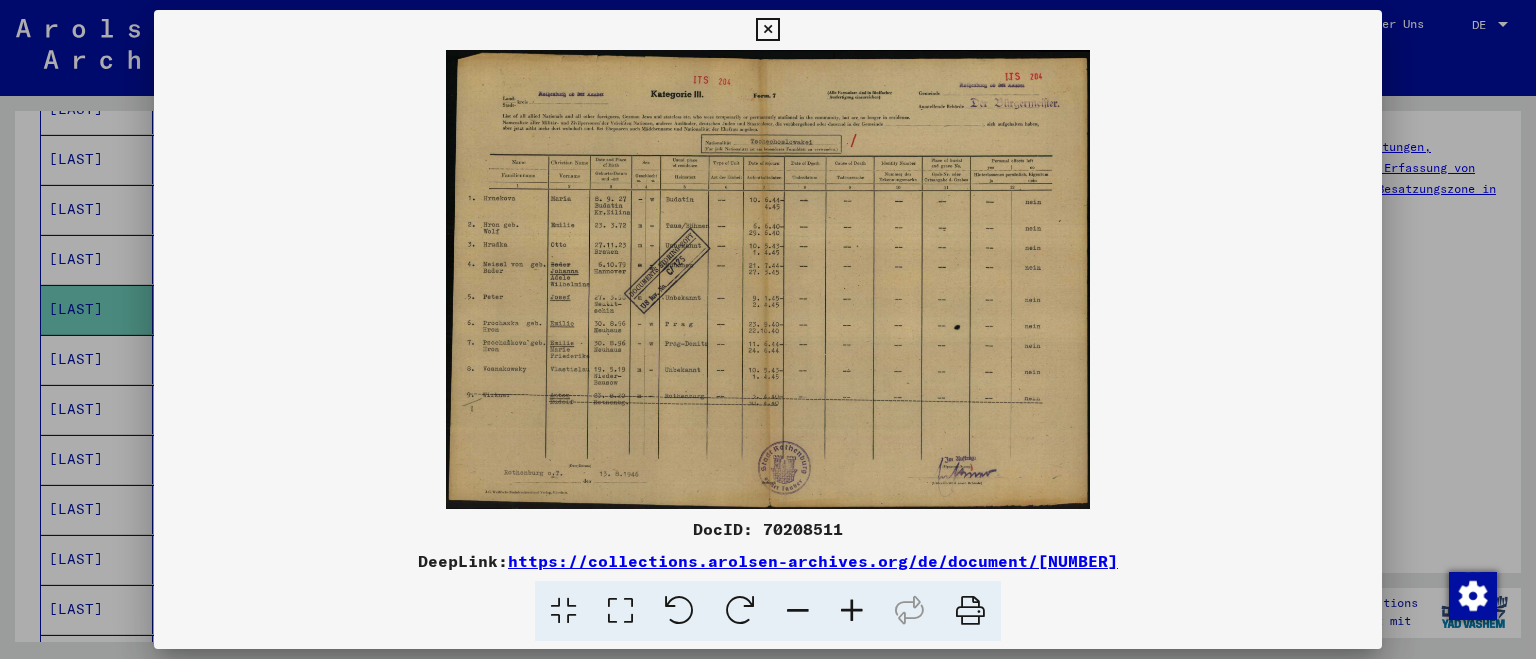 click at bounding box center (767, 30) 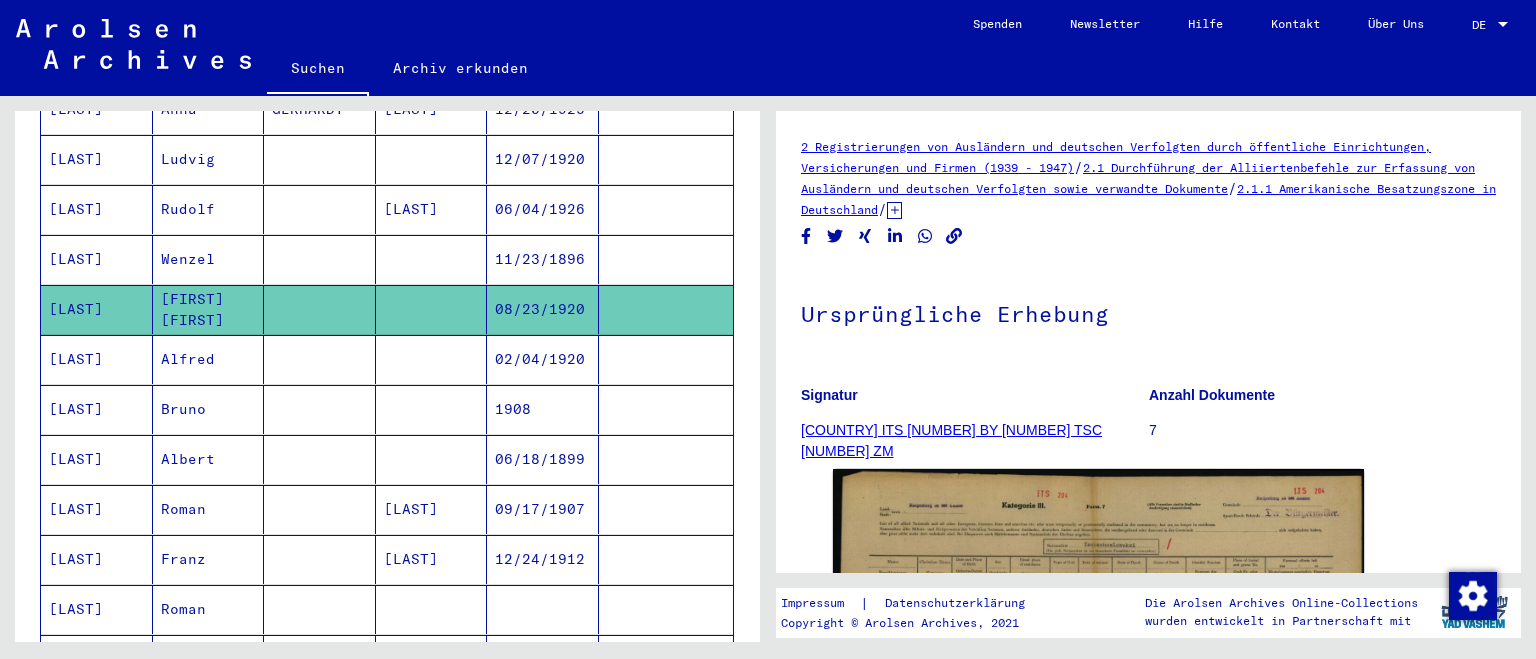 click on "Alfred" at bounding box center (209, 409) 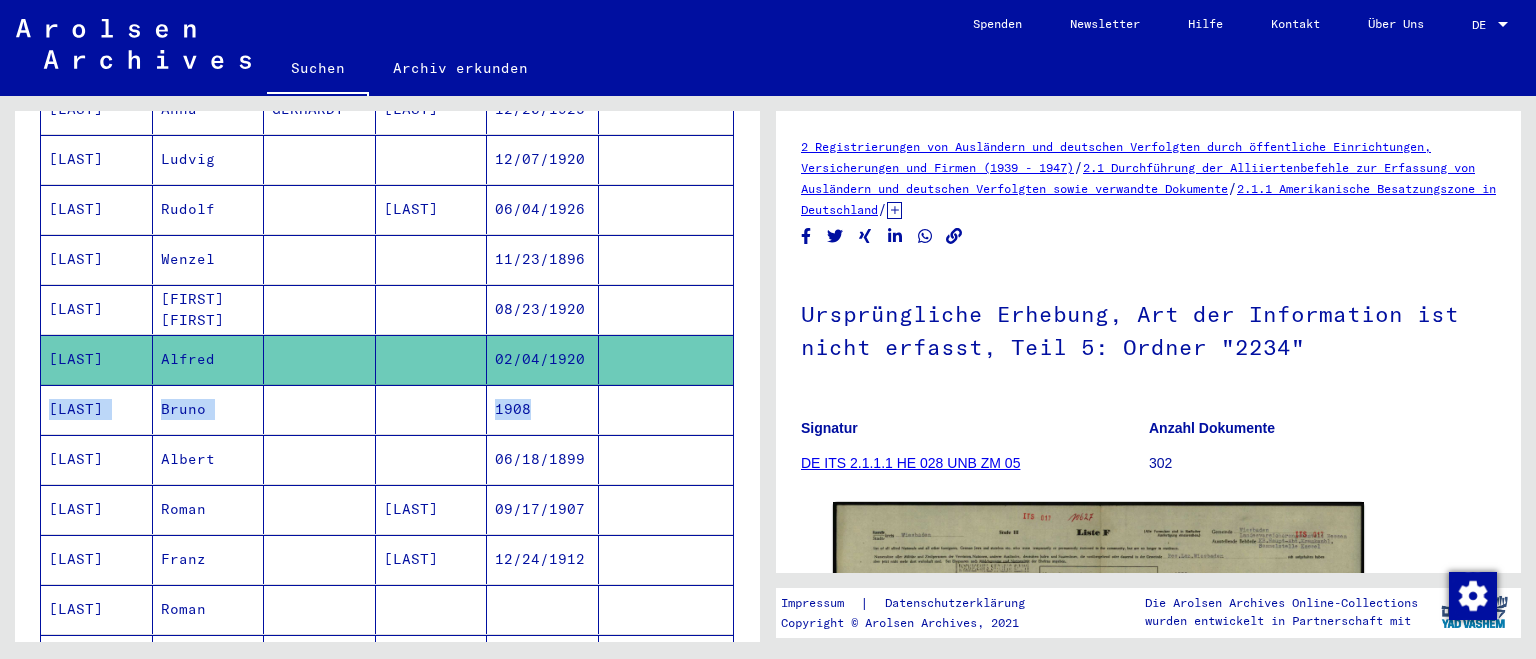 drag, startPoint x: 746, startPoint y: 345, endPoint x: 760, endPoint y: 369, distance: 27.784887 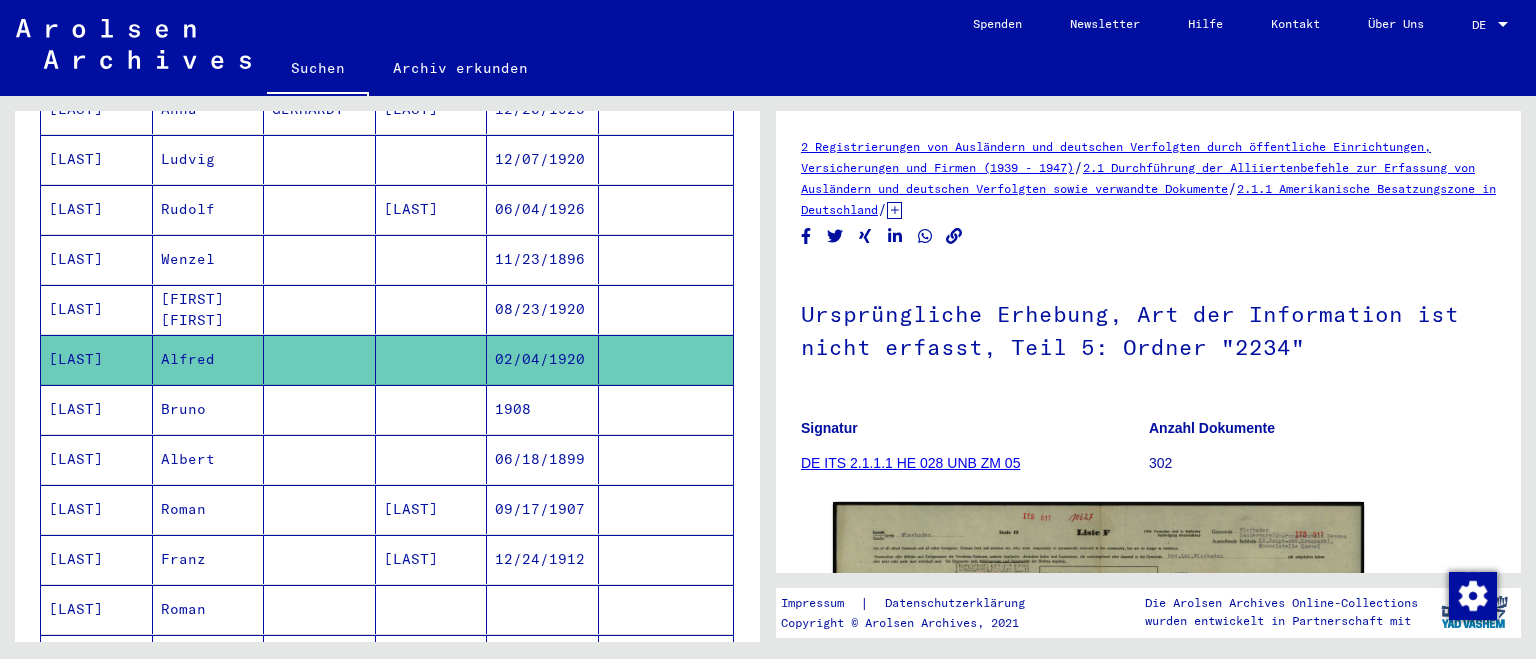 drag, startPoint x: 760, startPoint y: 369, endPoint x: 757, endPoint y: 387, distance: 18.248287 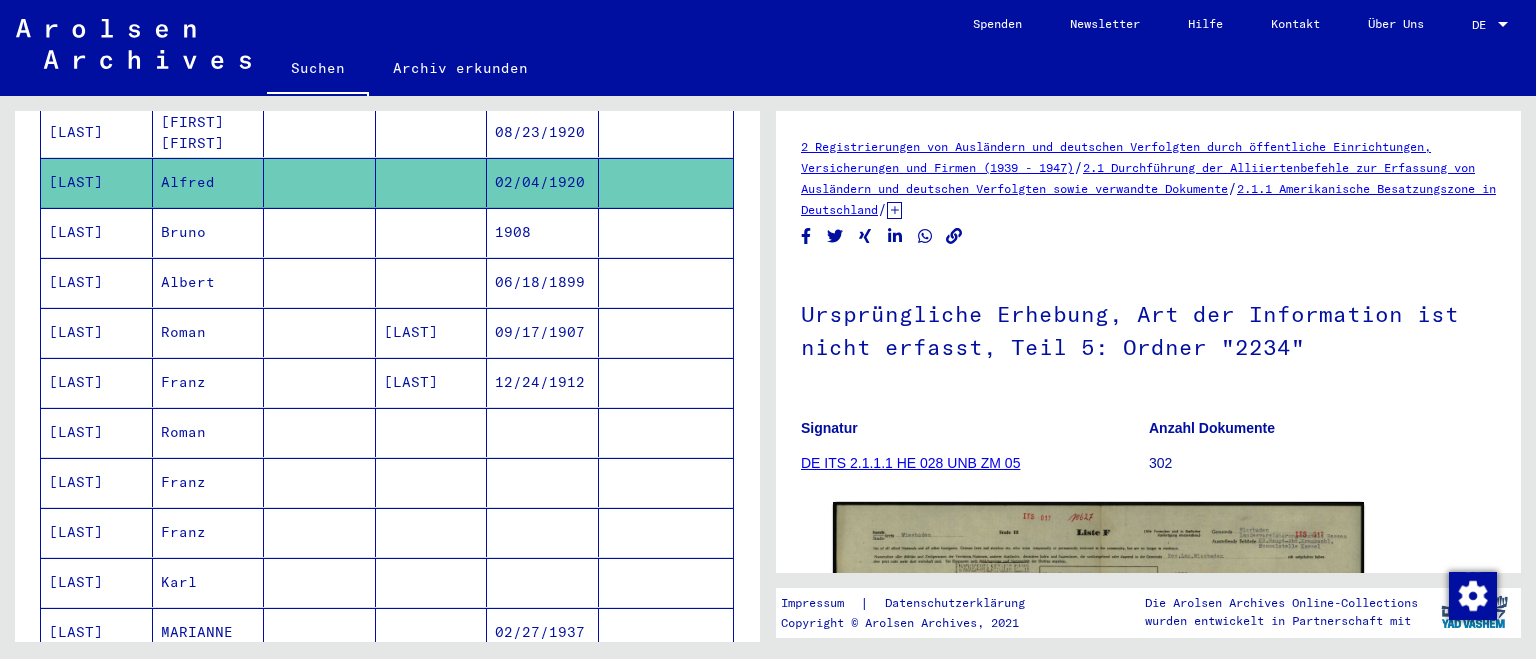 scroll, scrollTop: 893, scrollLeft: 0, axis: vertical 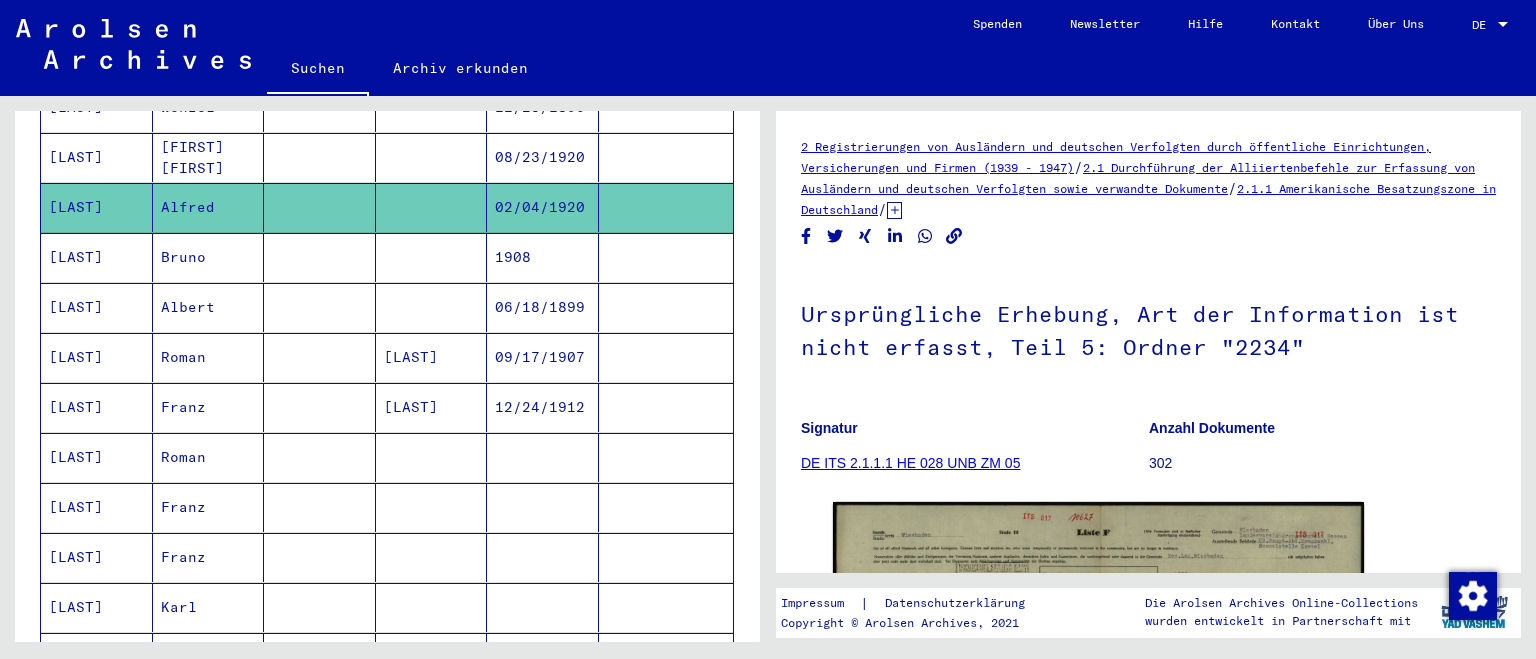 click on "Nachname   Vorname   Geburtsname   Geburt‏   Geburtsdatum   Prisoner #   [LAST] [LAST]   [FIRST] [FIRST] [FIRST] [FIRST]   [LAST]      [DATE]      [LAST]   [FIRST]   [LAST] [LAST]      [DATE]      [LAST] [LAST]   [FIRST]               [LAST]   [FIRST]            [NUMBER]   [LAST]   [FIRST]         [DATE]   [NUMBER]   [LAST]   [FIRST]         [DATE]   [NUMBER]   [LAST]   [FIRST]         [DATE]   [NUMBER]   [LAST]   [FIRST]         [DATE]   [NUMBER]   [LAST]   [FIRST]   [LAST]   [LAST]   [LAST]   [LAST]      [DATE]      [LAST]   [FIRST]      [DATE]      [LAST]   [LAST]      [DATE]      [LAST]   [FIRST]         [DATE]      [LAST]   [FIRST]         [DATE]      [LAST]   [FIRST]         [DATE]      [LAST]   [FIRST]         [DATE]      [LAST]   [FIRST]         [DATE]      [LAST]   [FIRST]      [DATE]      [LAST]   [FIRST]               [LAST]   [FIRST]               [LAST]   [FIRST]               [LAST]   [FIRST]                 *" at bounding box center (387, 195) 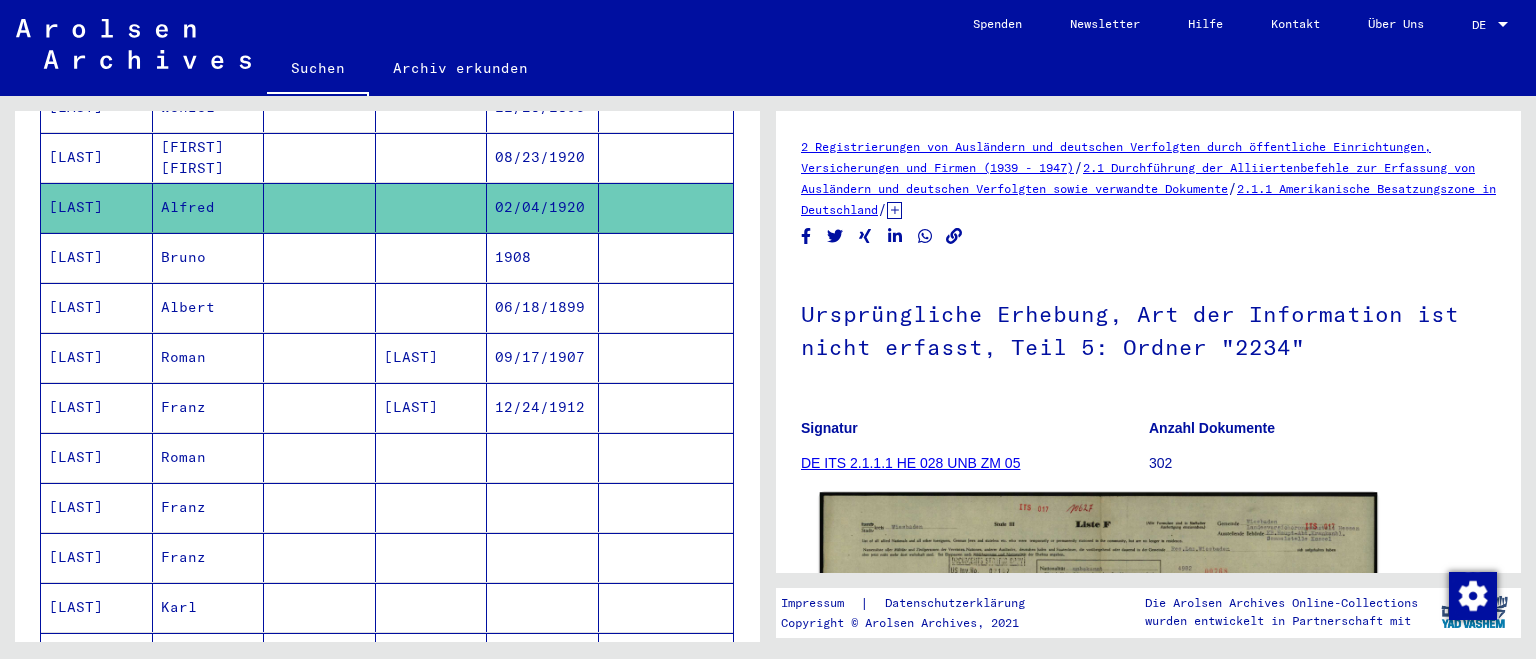 click 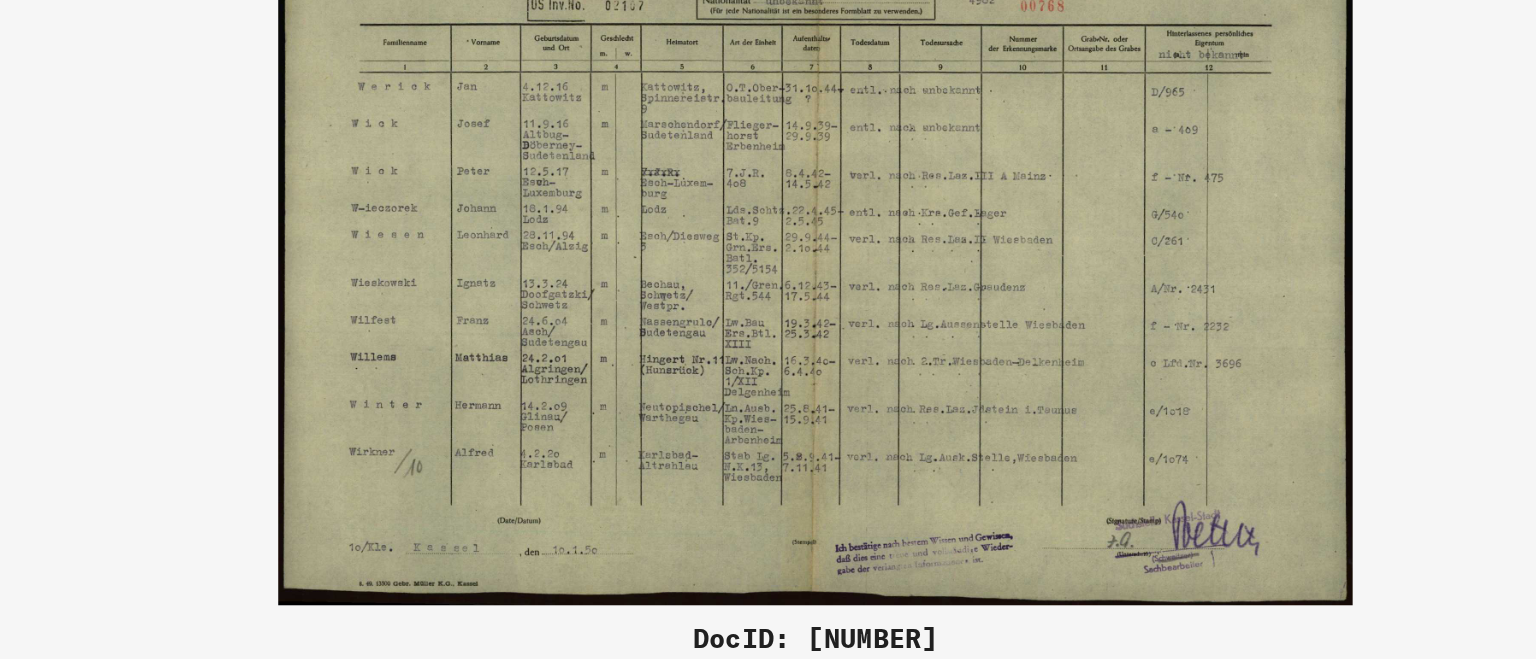 scroll, scrollTop: 893, scrollLeft: 0, axis: vertical 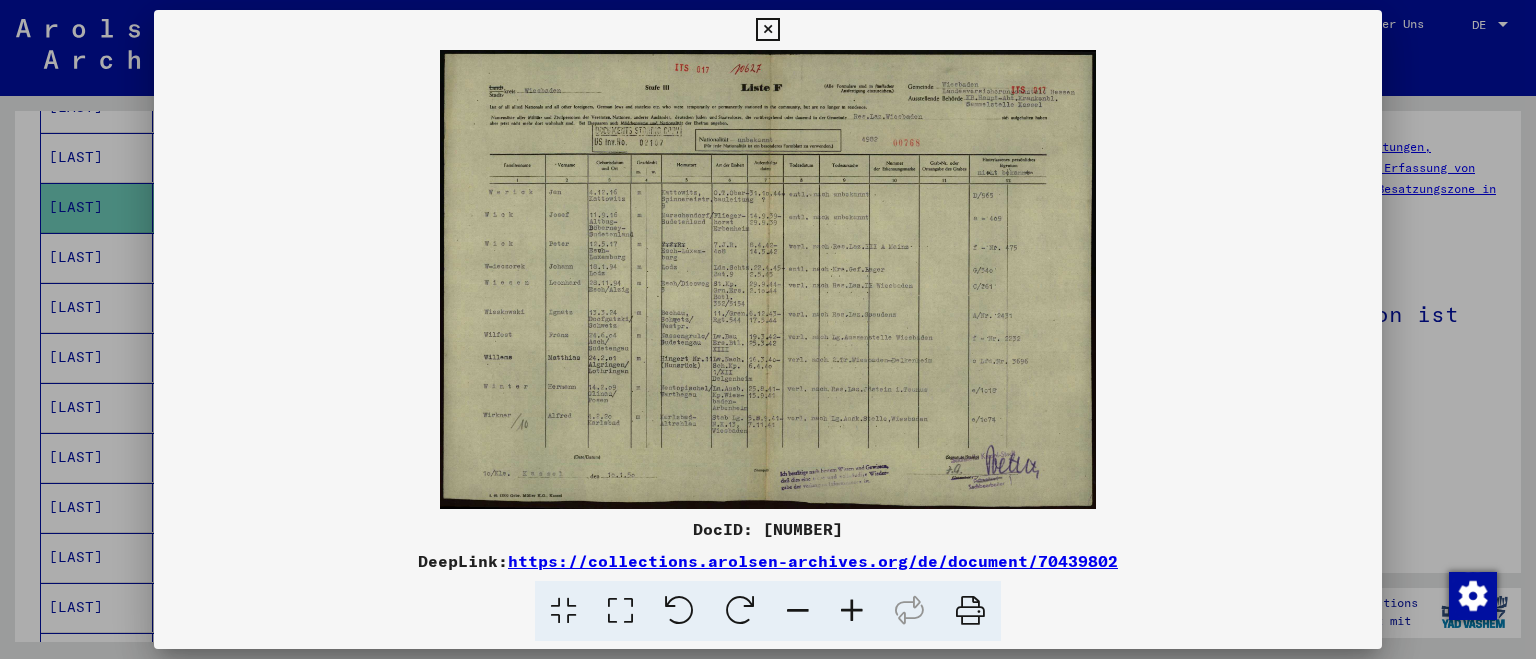 click at bounding box center (767, 30) 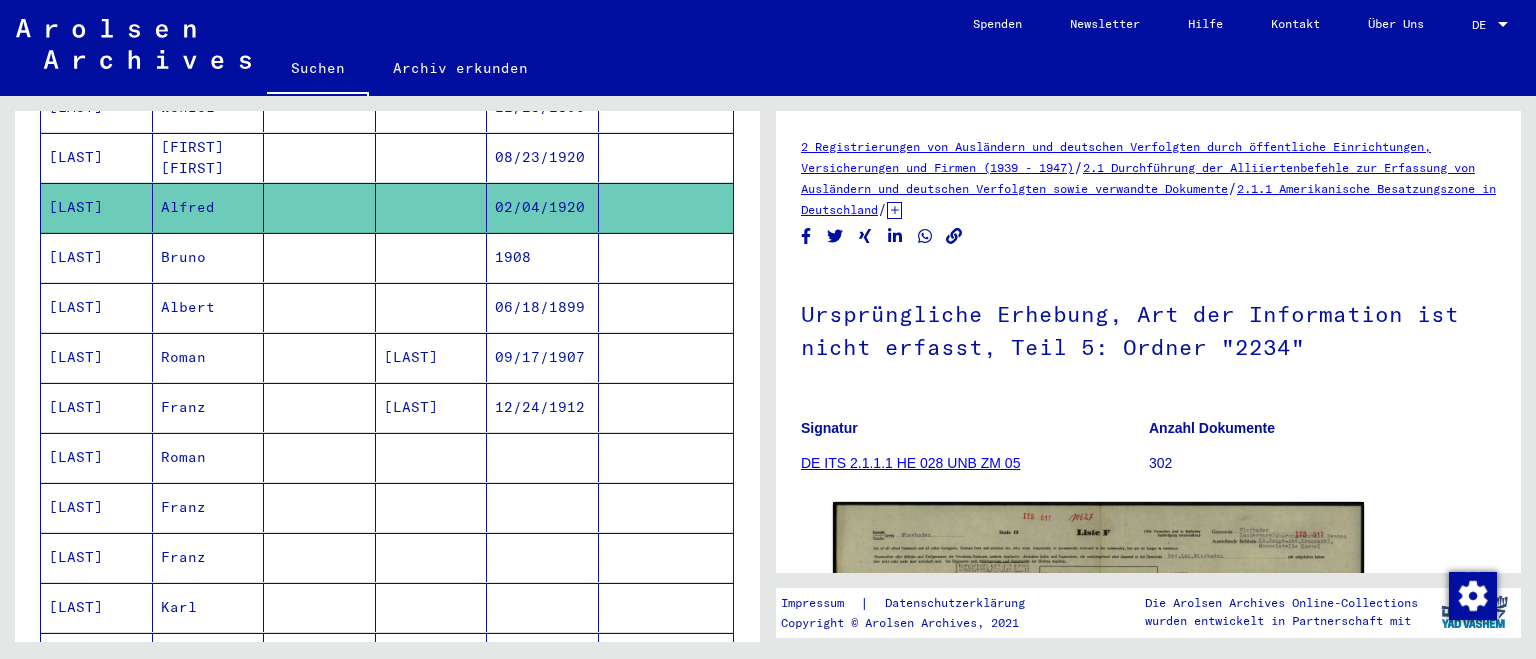 click on "Albert" at bounding box center [209, 357] 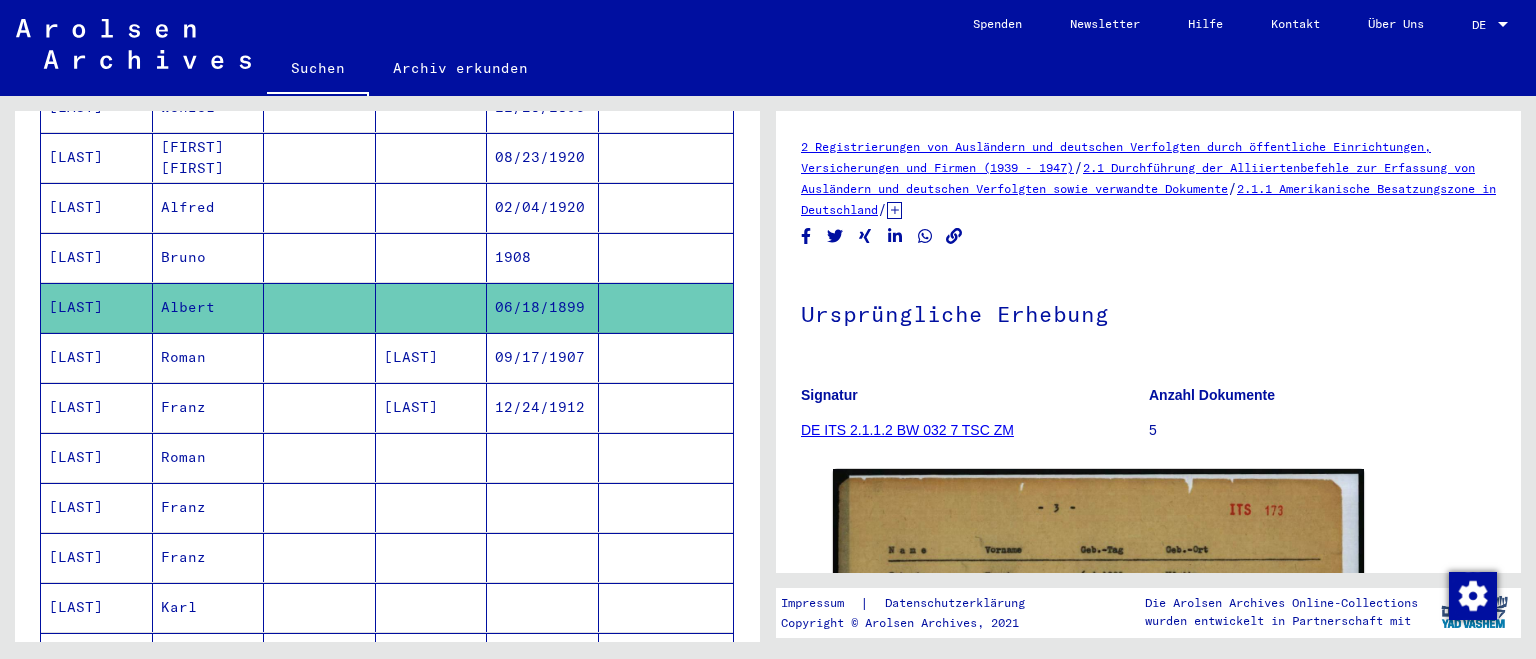 click on "Bruno" at bounding box center [209, 307] 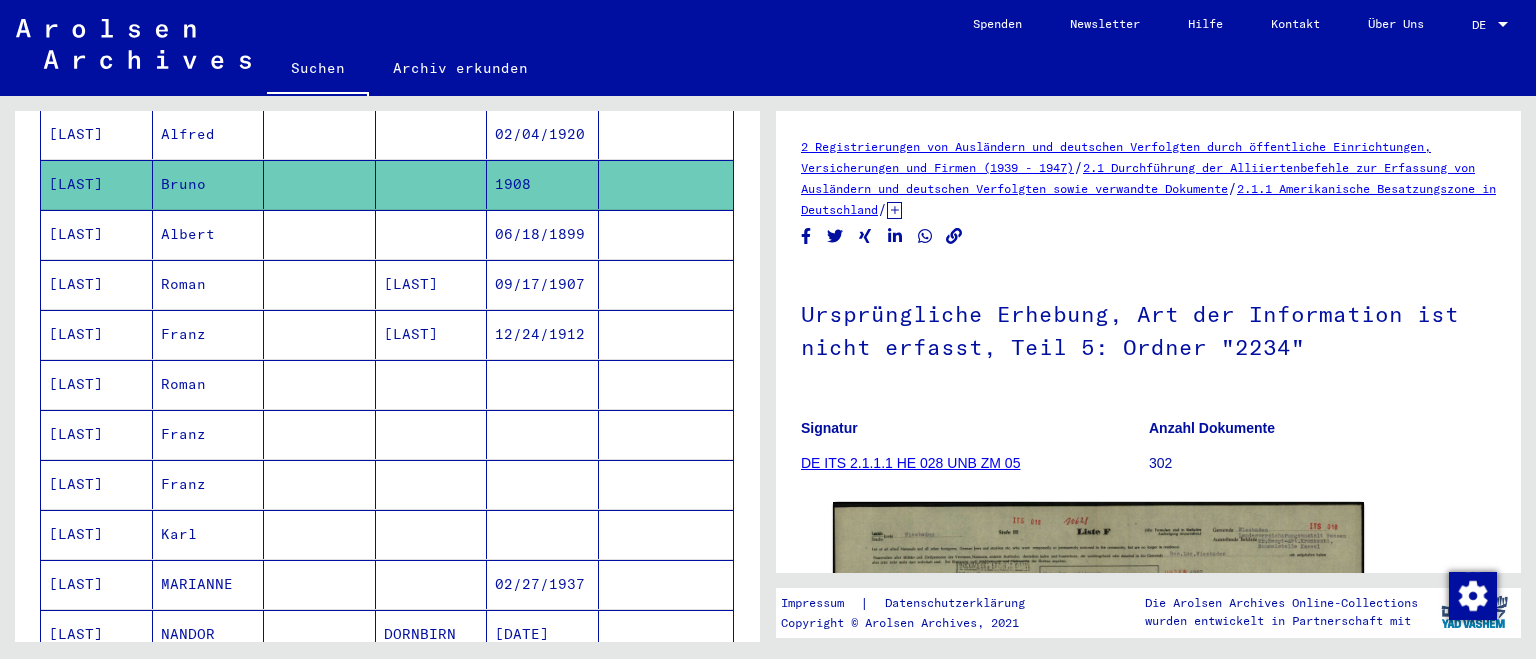 scroll, scrollTop: 976, scrollLeft: 0, axis: vertical 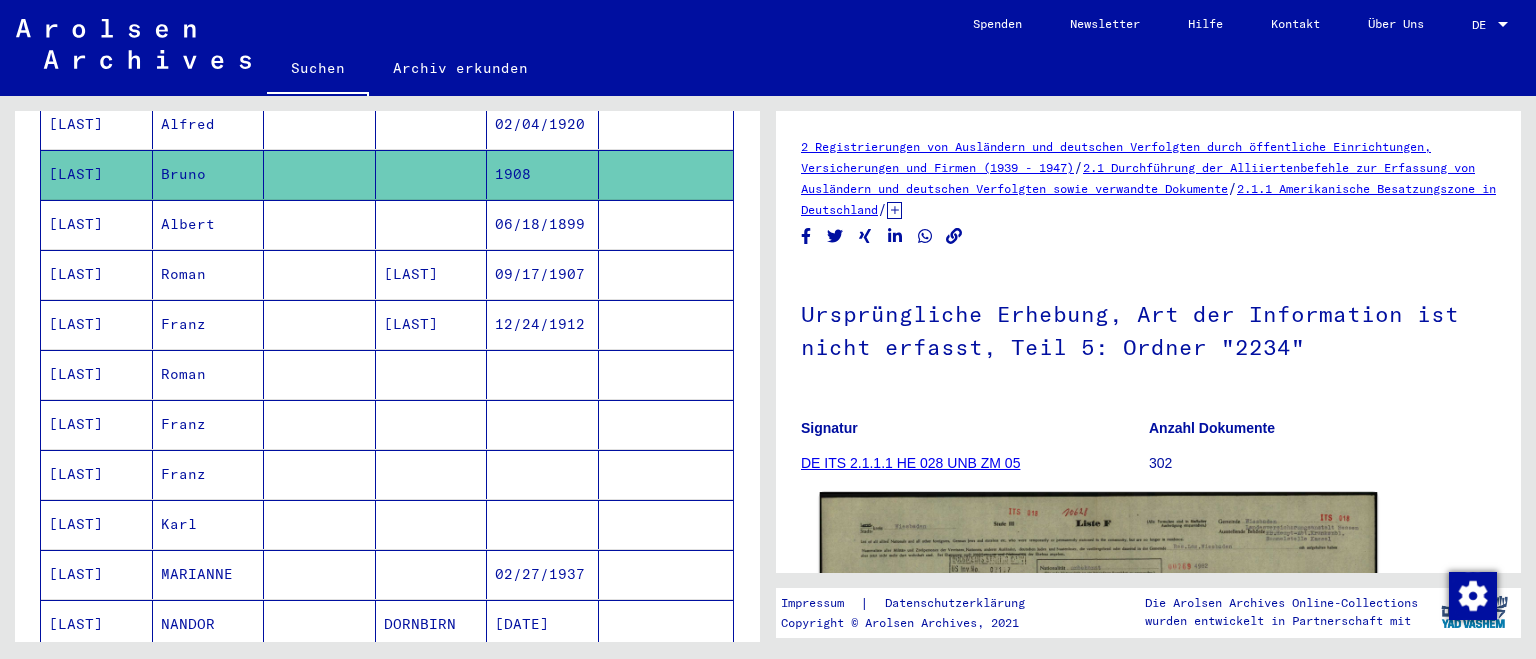 click 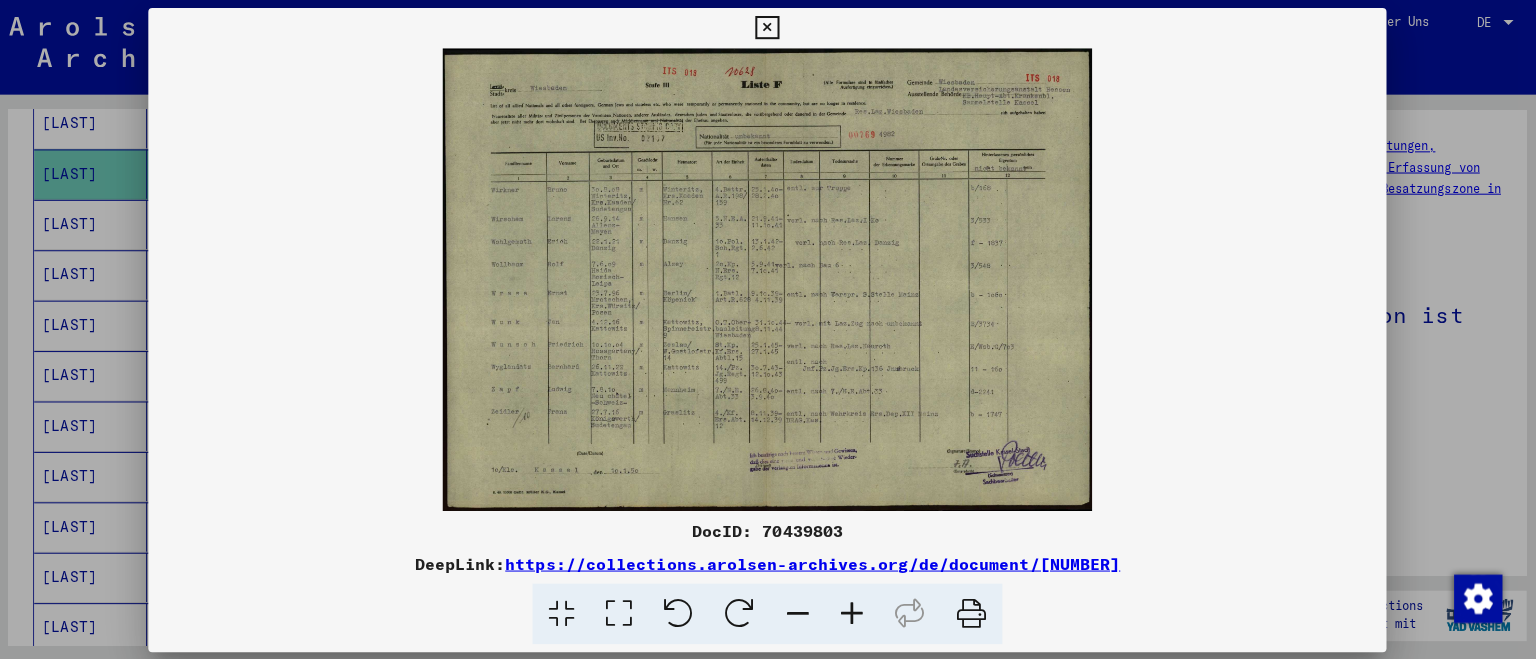 click at bounding box center [768, 329] 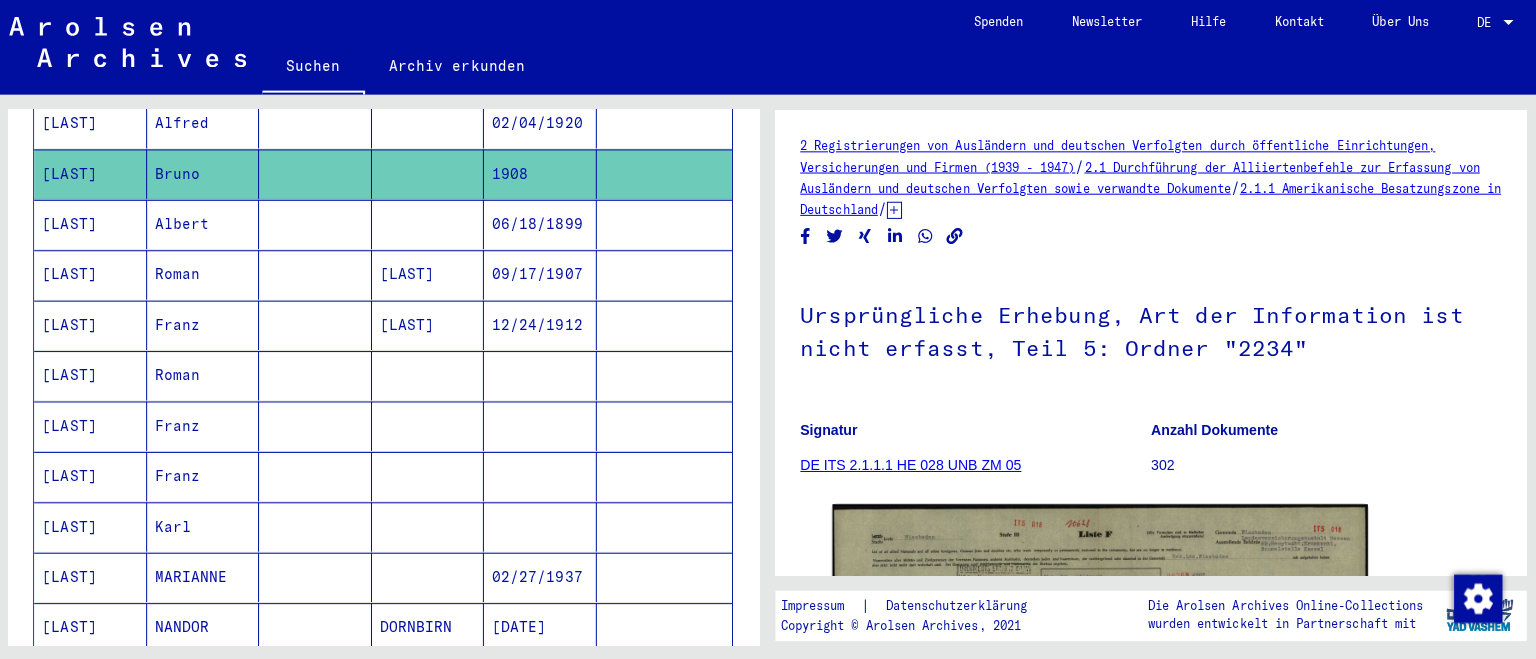 click at bounding box center (320, 274) 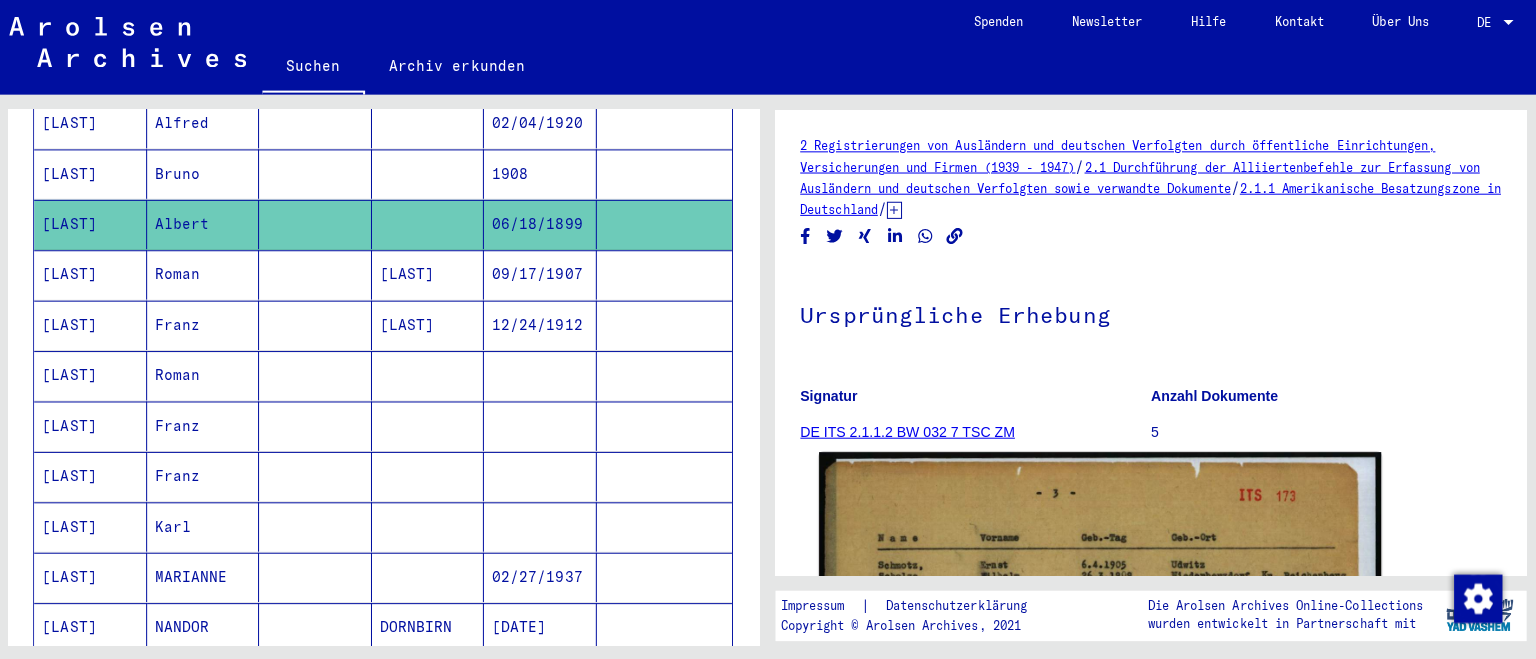click 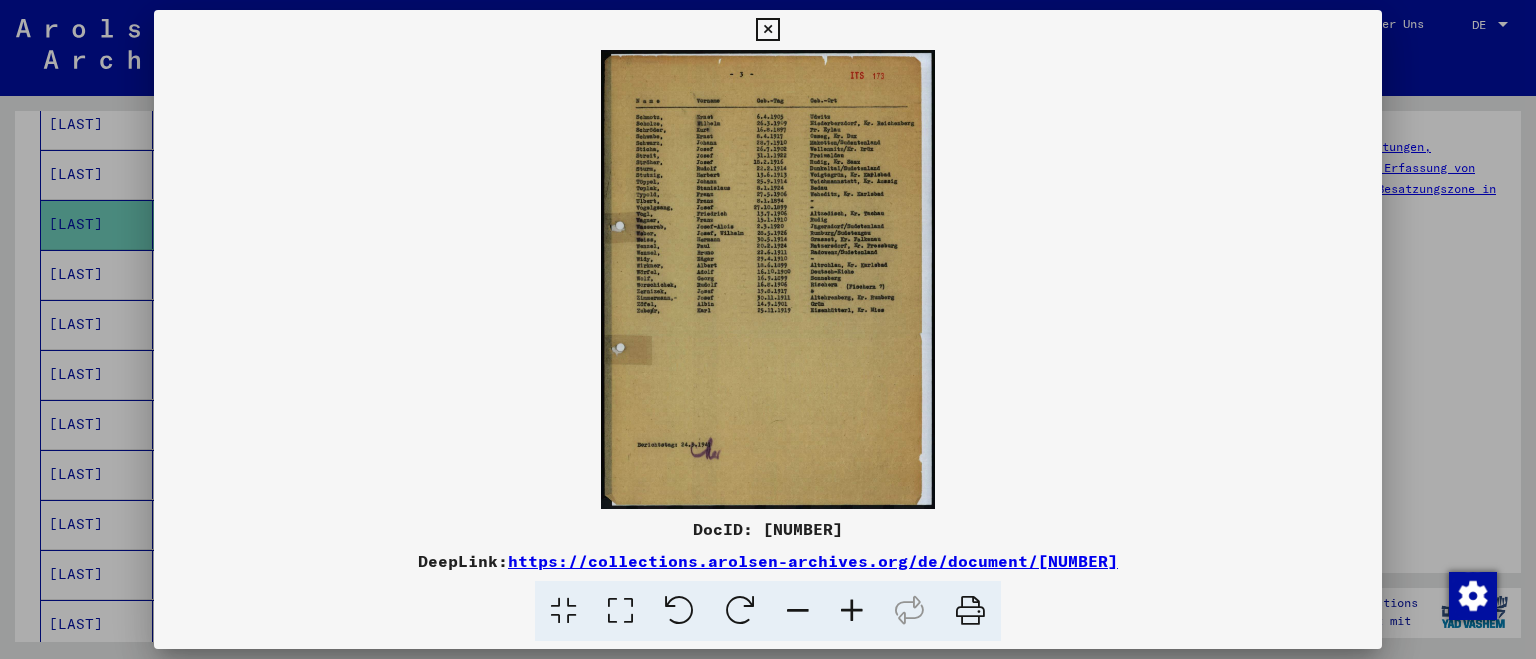 click at bounding box center (768, 329) 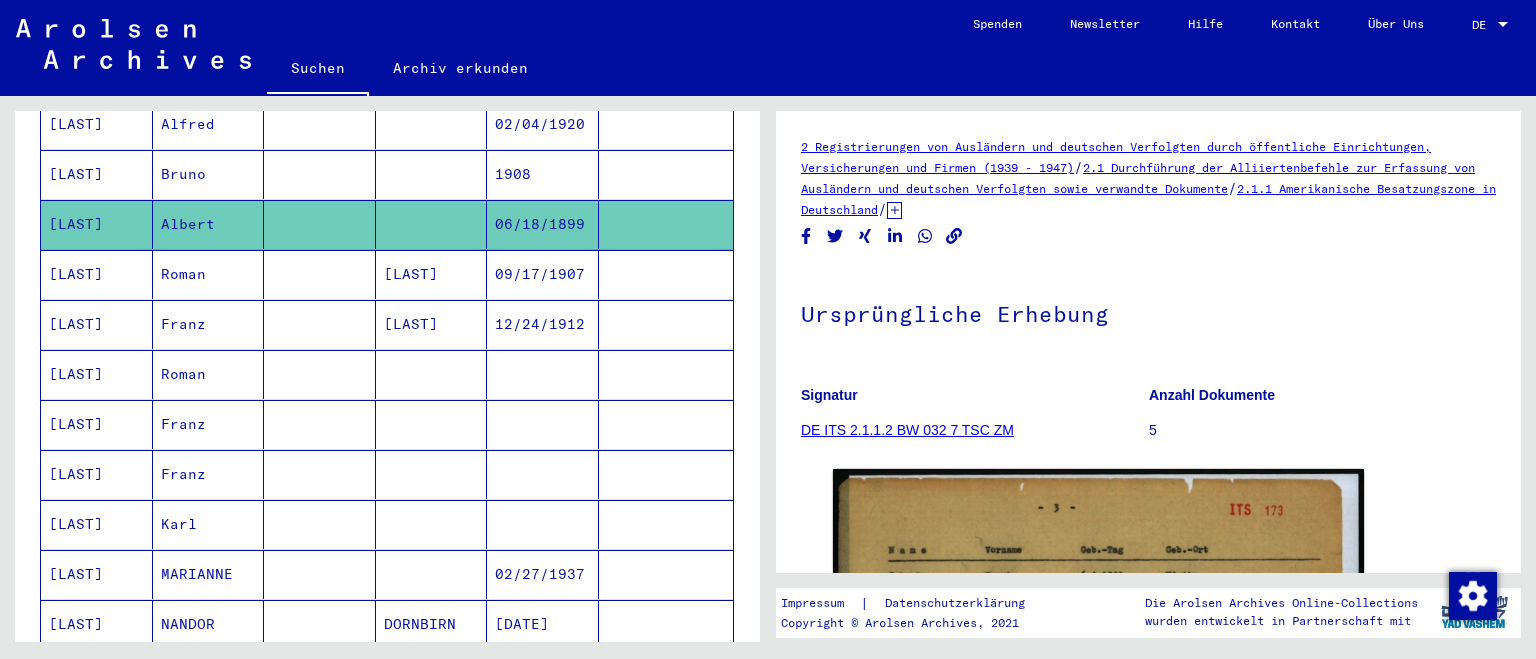 click on "Roman" at bounding box center (209, 324) 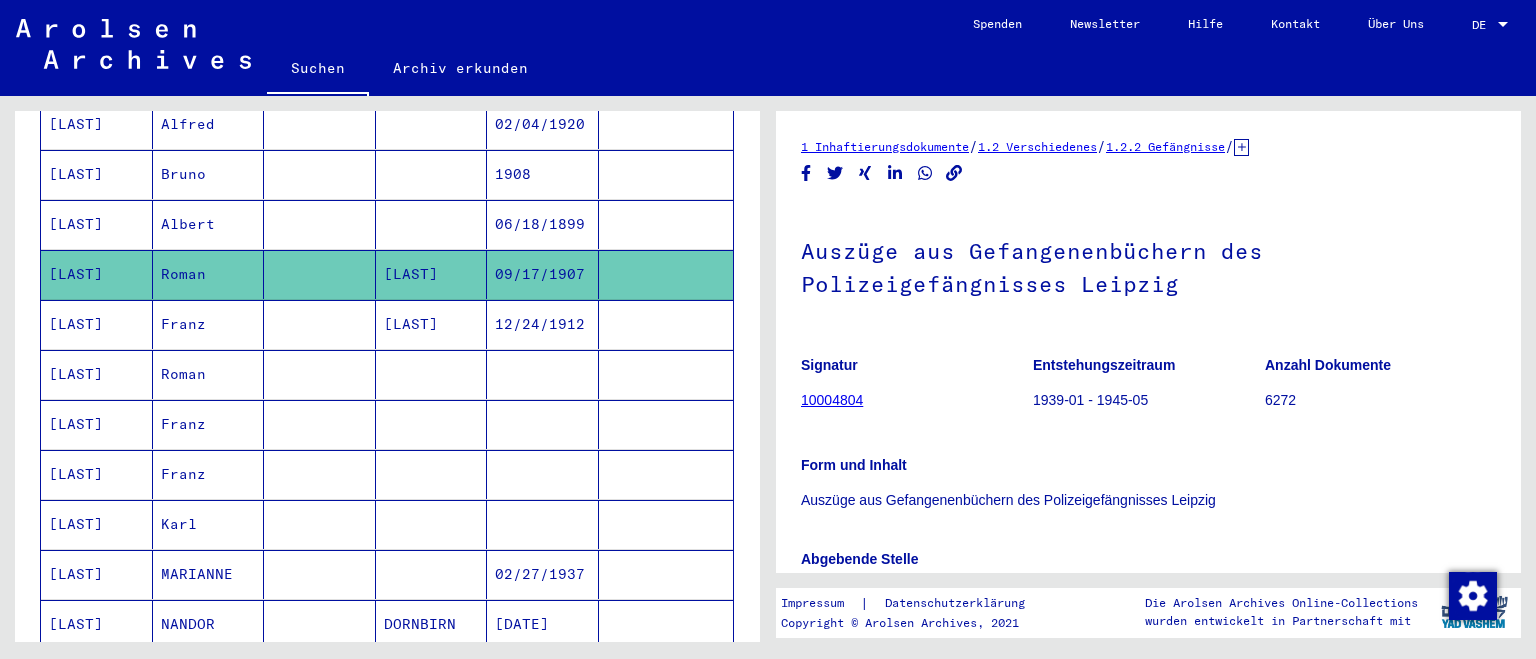 click on "[LAST]" 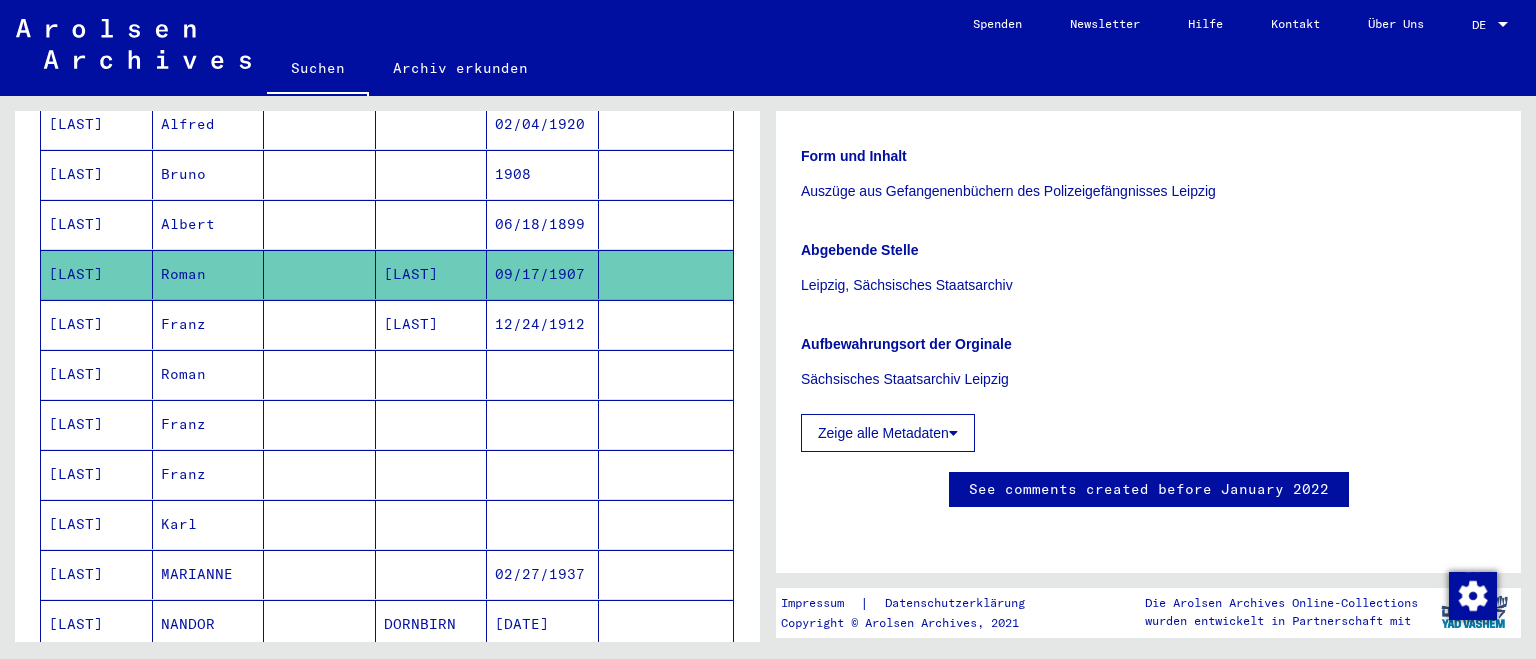 scroll, scrollTop: 441, scrollLeft: 0, axis: vertical 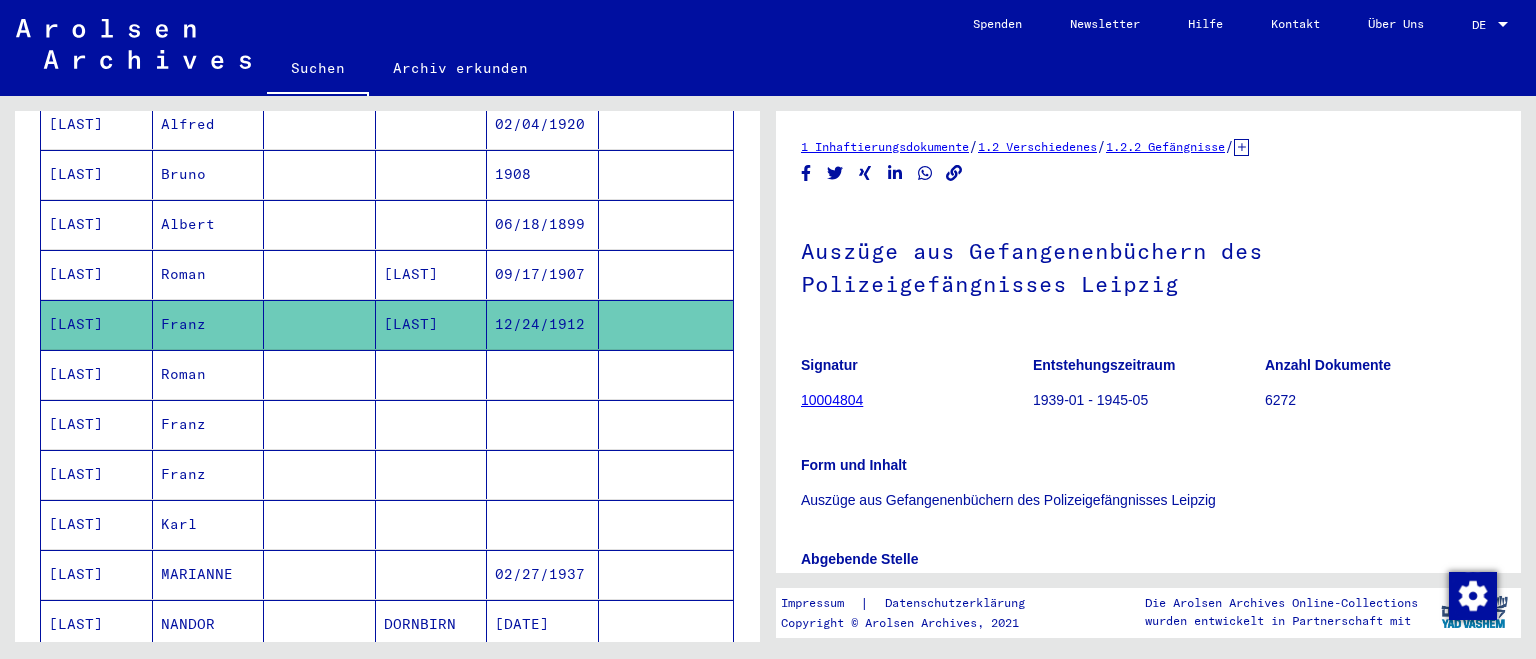 click on "[LAST]" 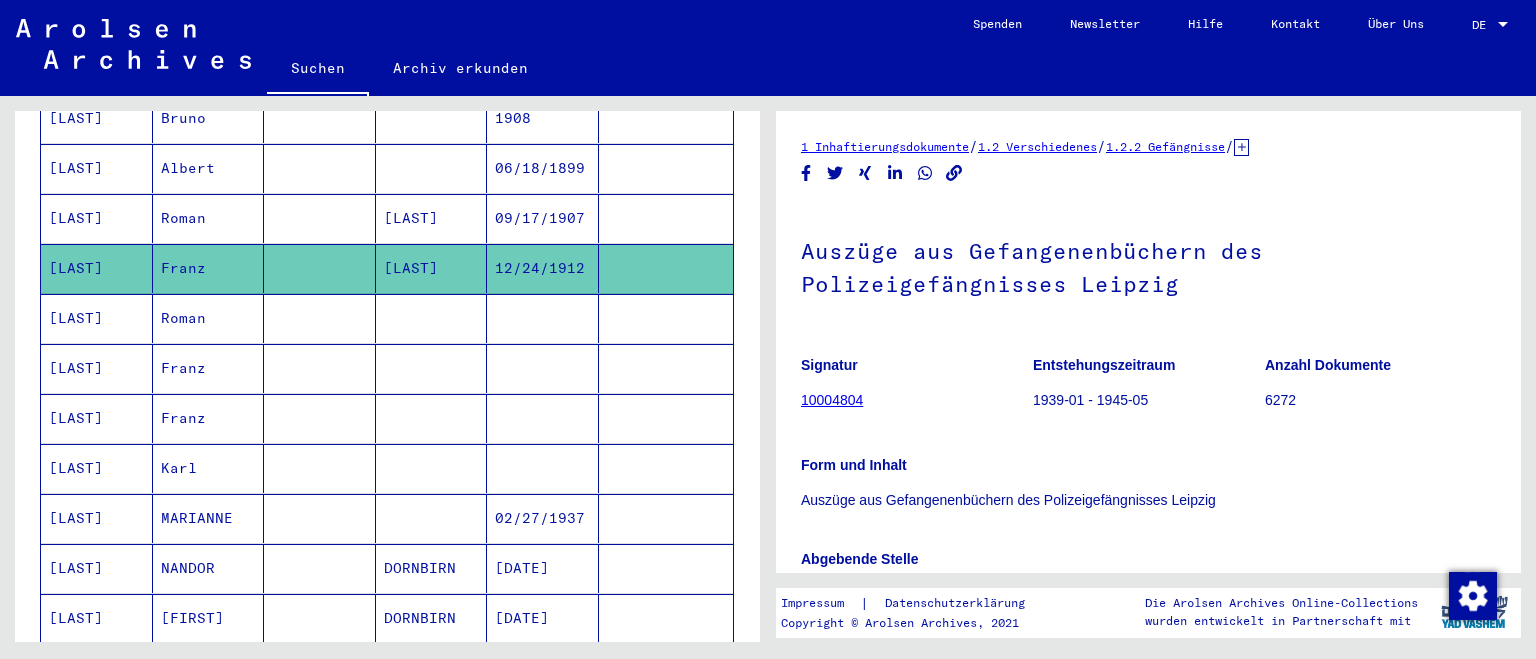 click at bounding box center (320, 368) 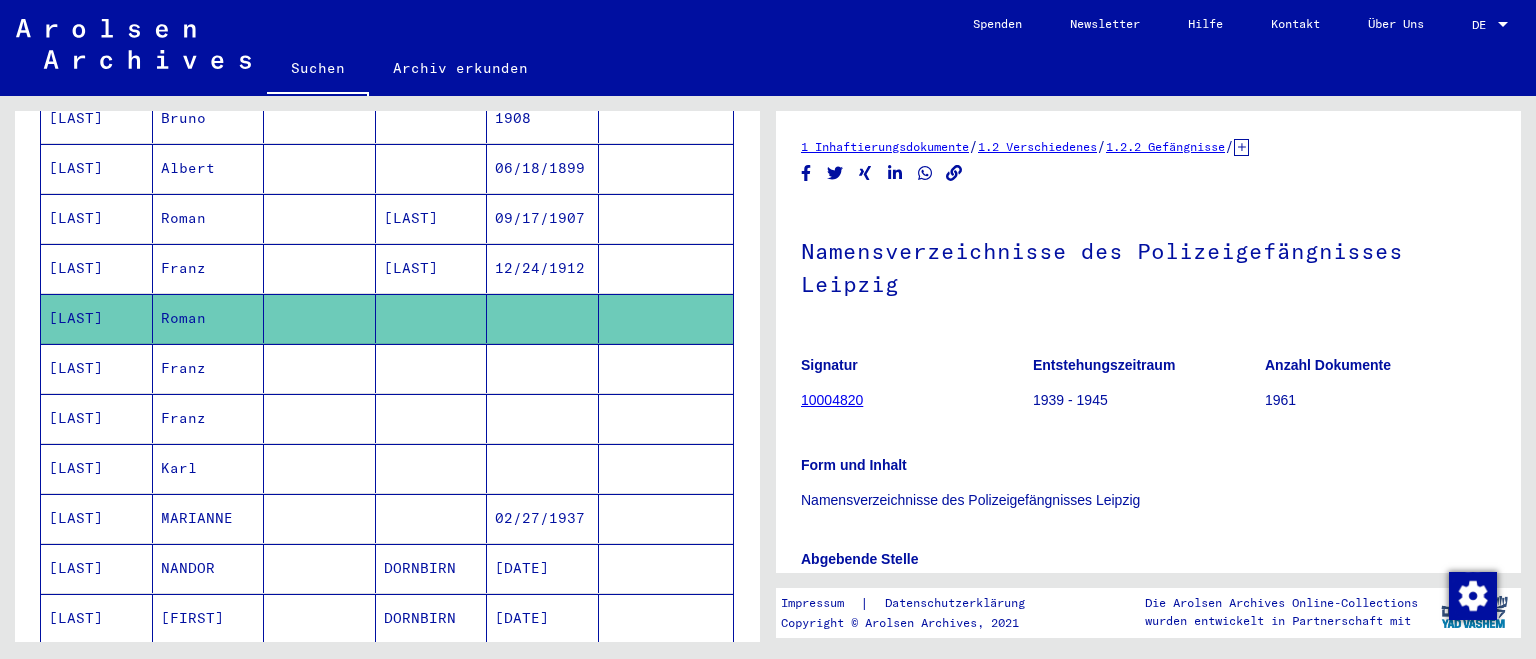 click on "Signatur" 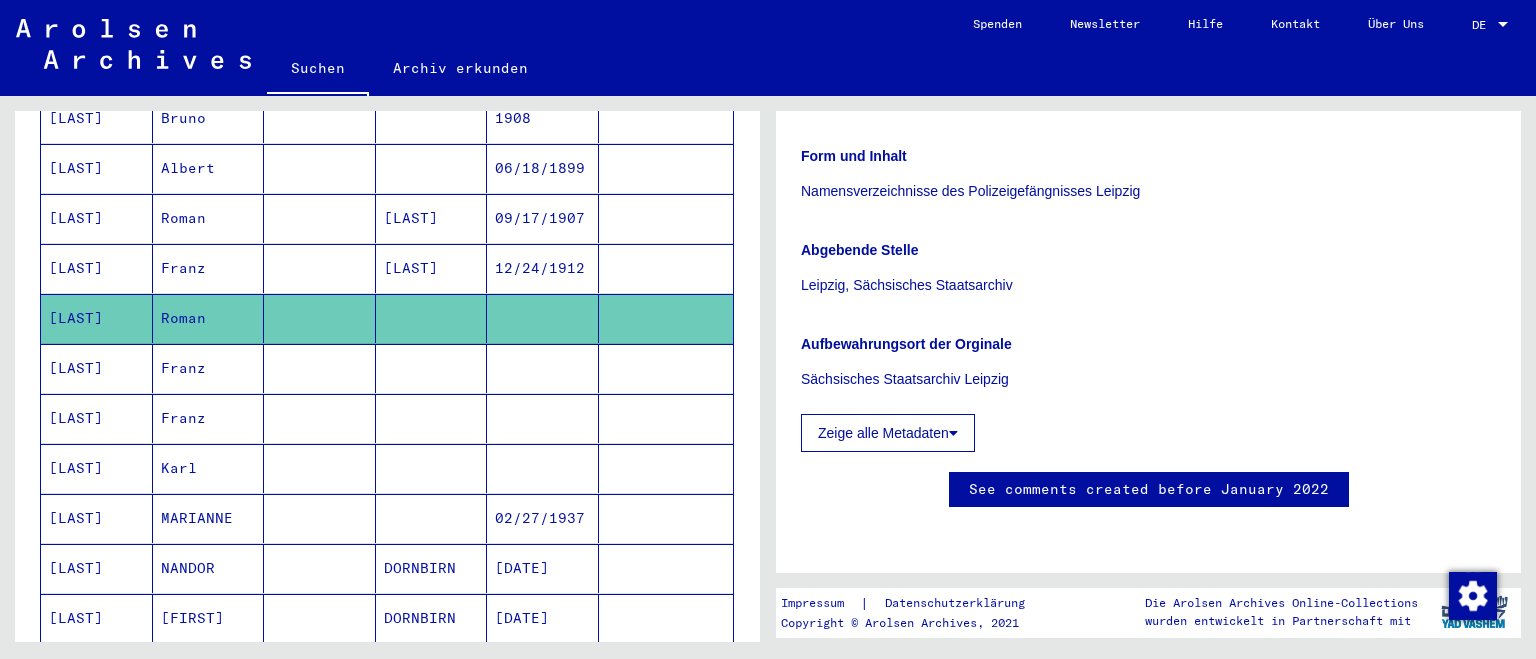 scroll, scrollTop: 386, scrollLeft: 0, axis: vertical 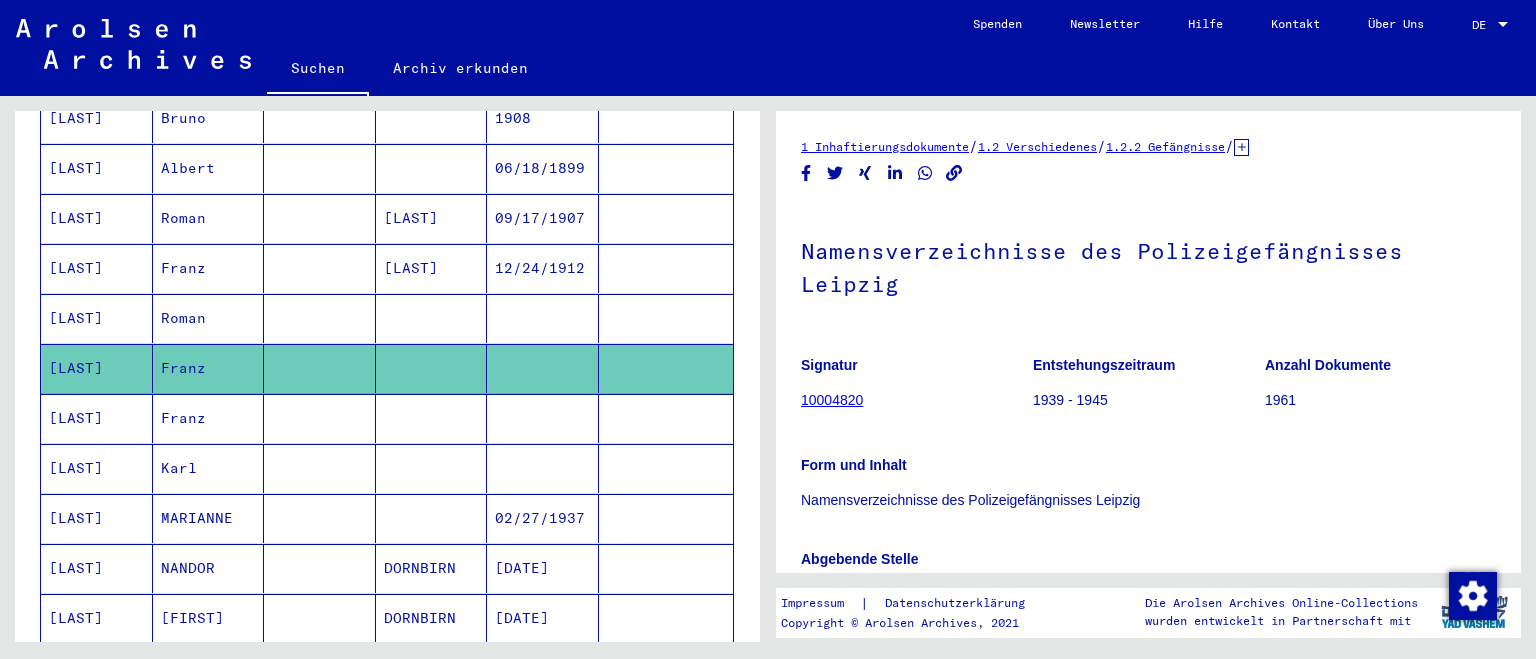 click on "Form und Inhalt Namensverzeichnisse des Polizeigefängnisses Leipzig" 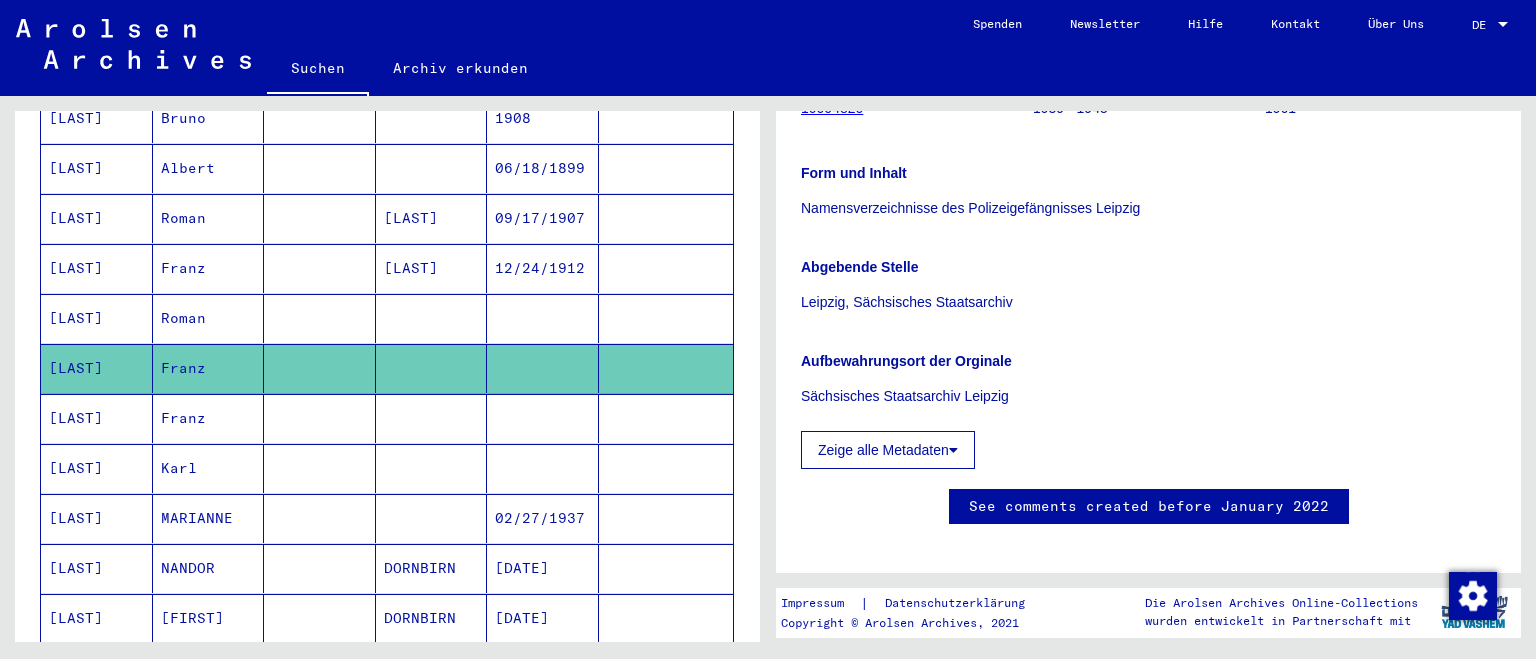 scroll, scrollTop: 441, scrollLeft: 0, axis: vertical 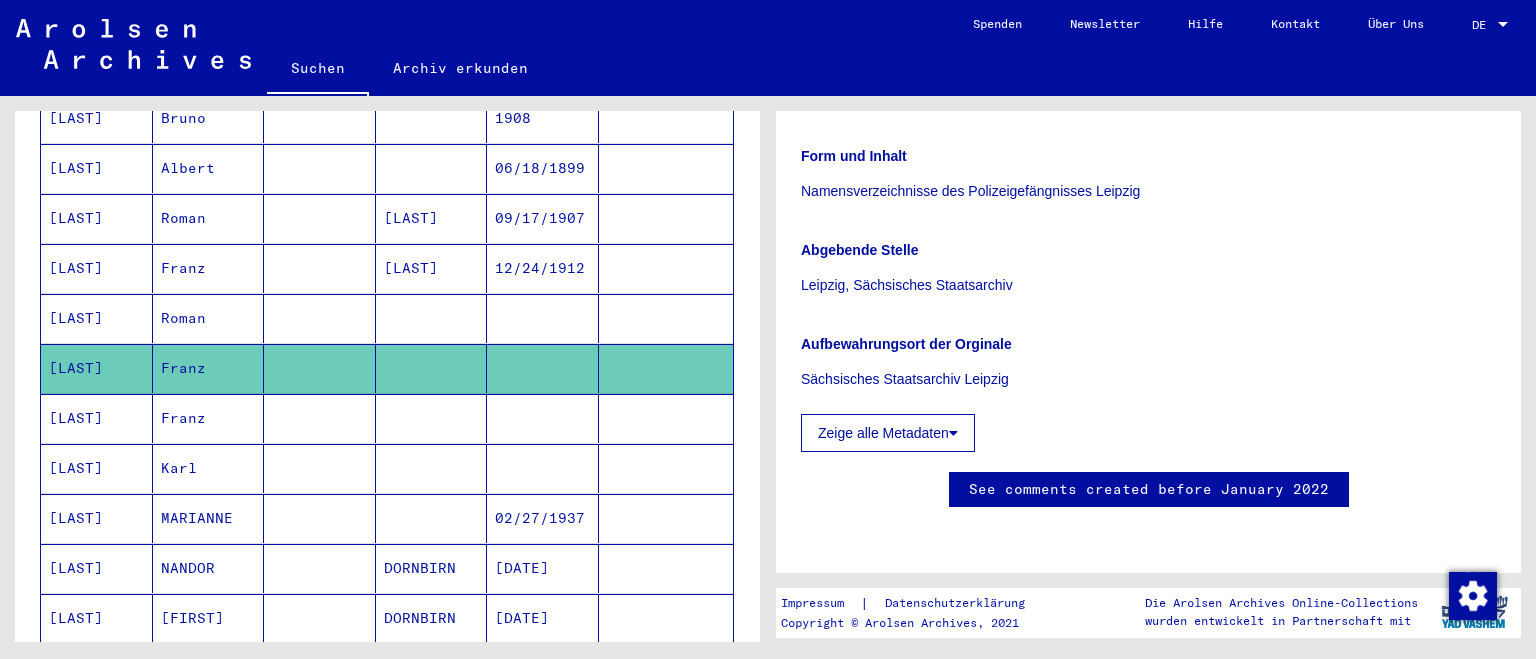 click on "Franz" at bounding box center (209, 468) 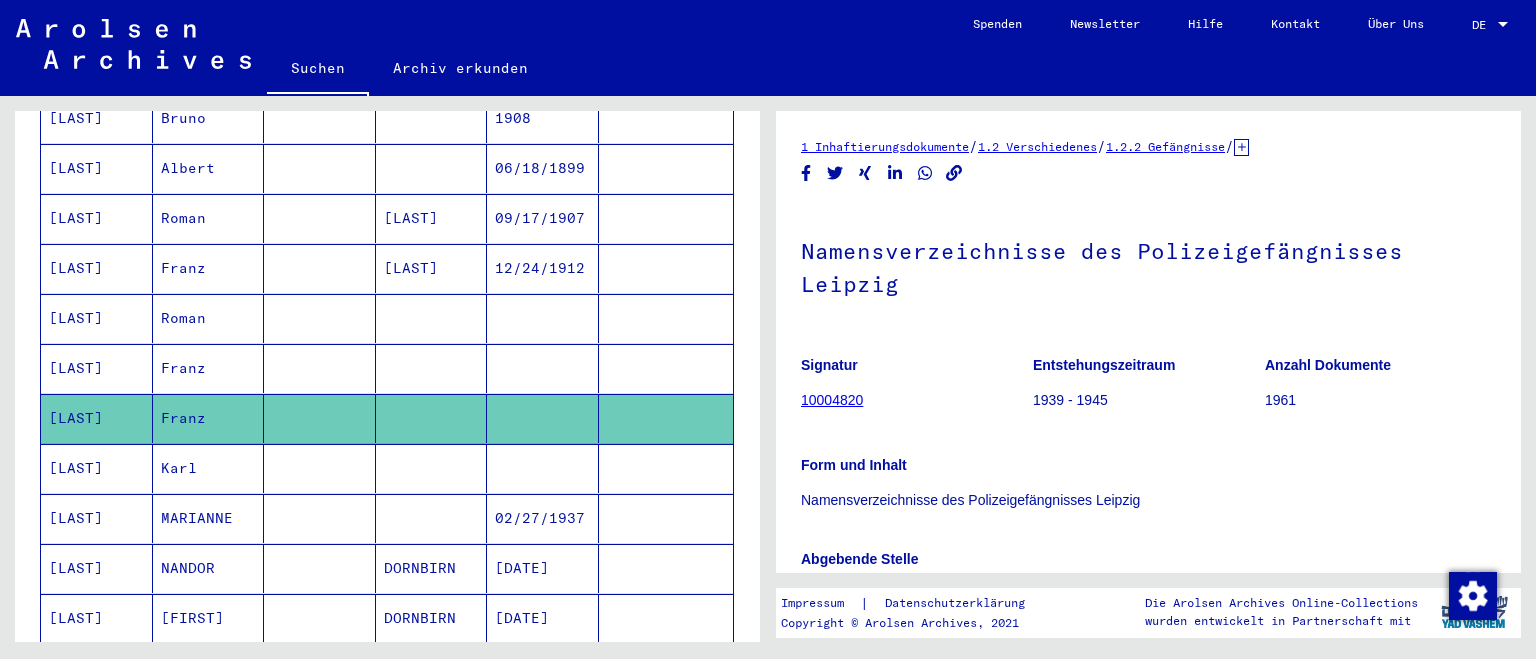 click on "Karl" at bounding box center (209, 518) 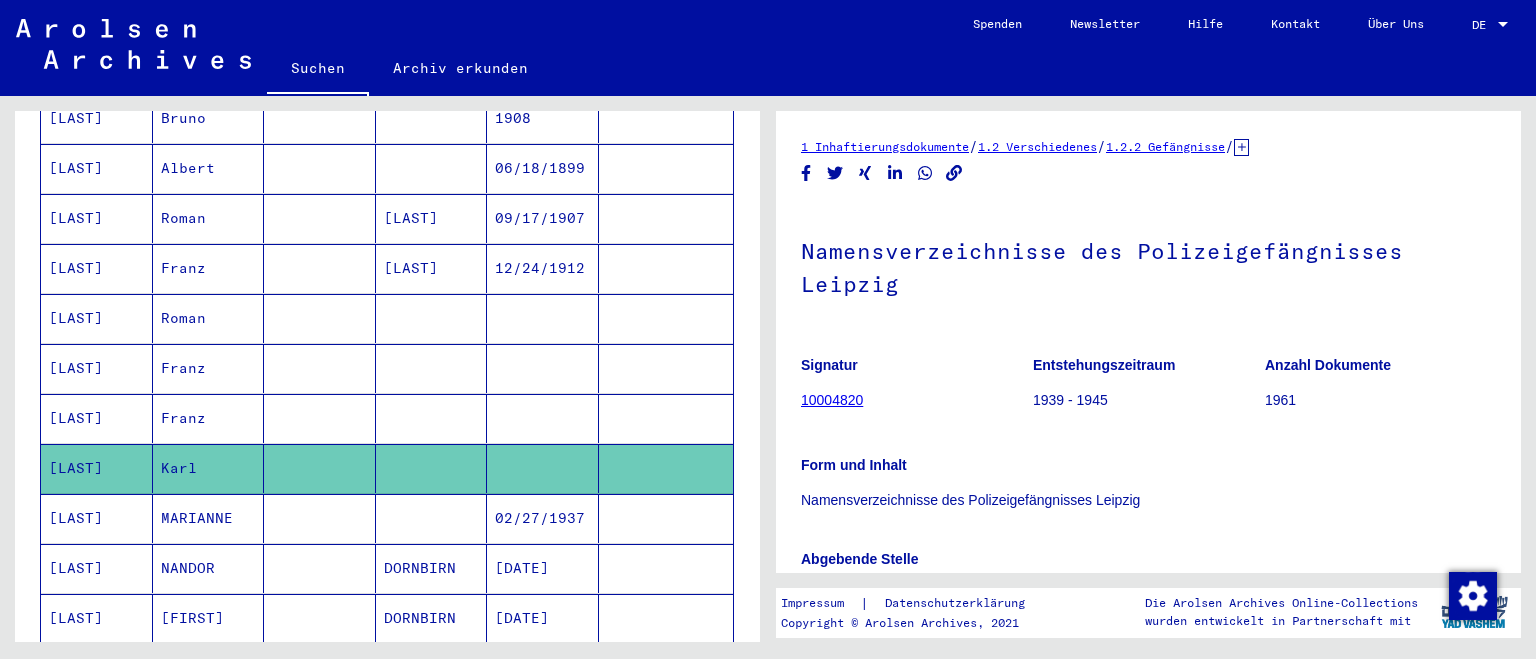 click on "Namensverzeichnisse des Polizeigefängnisses Leipzig" 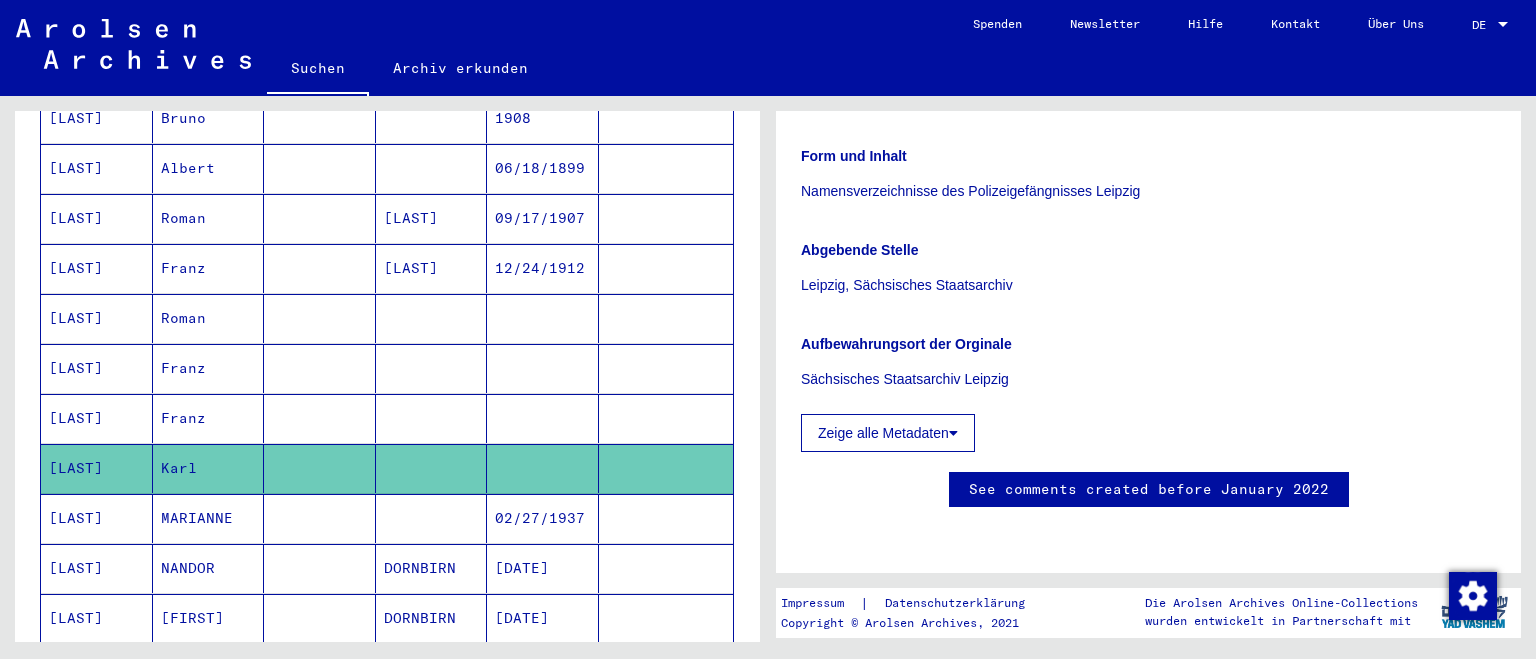 scroll, scrollTop: 441, scrollLeft: 0, axis: vertical 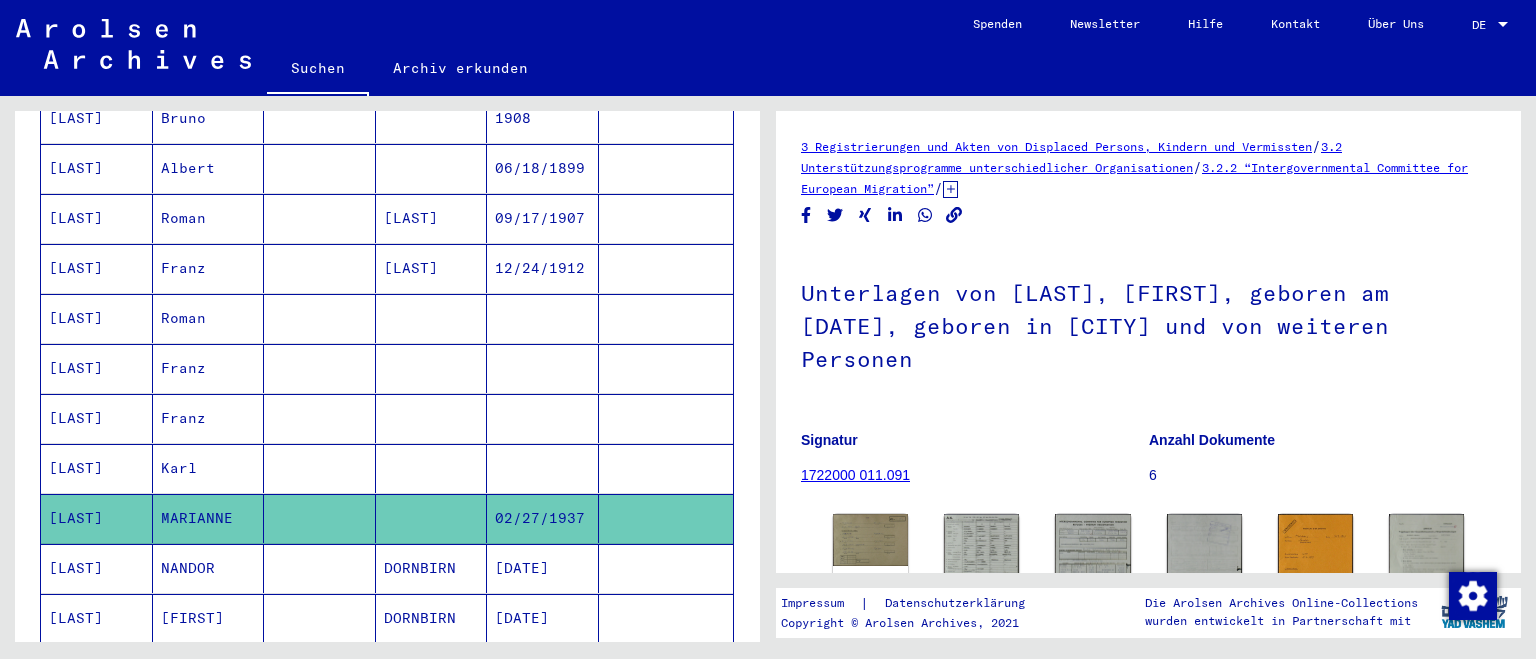 click on "Unterlagen von [LAST], [FIRST], geboren am [DATE], geboren in [CITY] und von weiteren Personen" 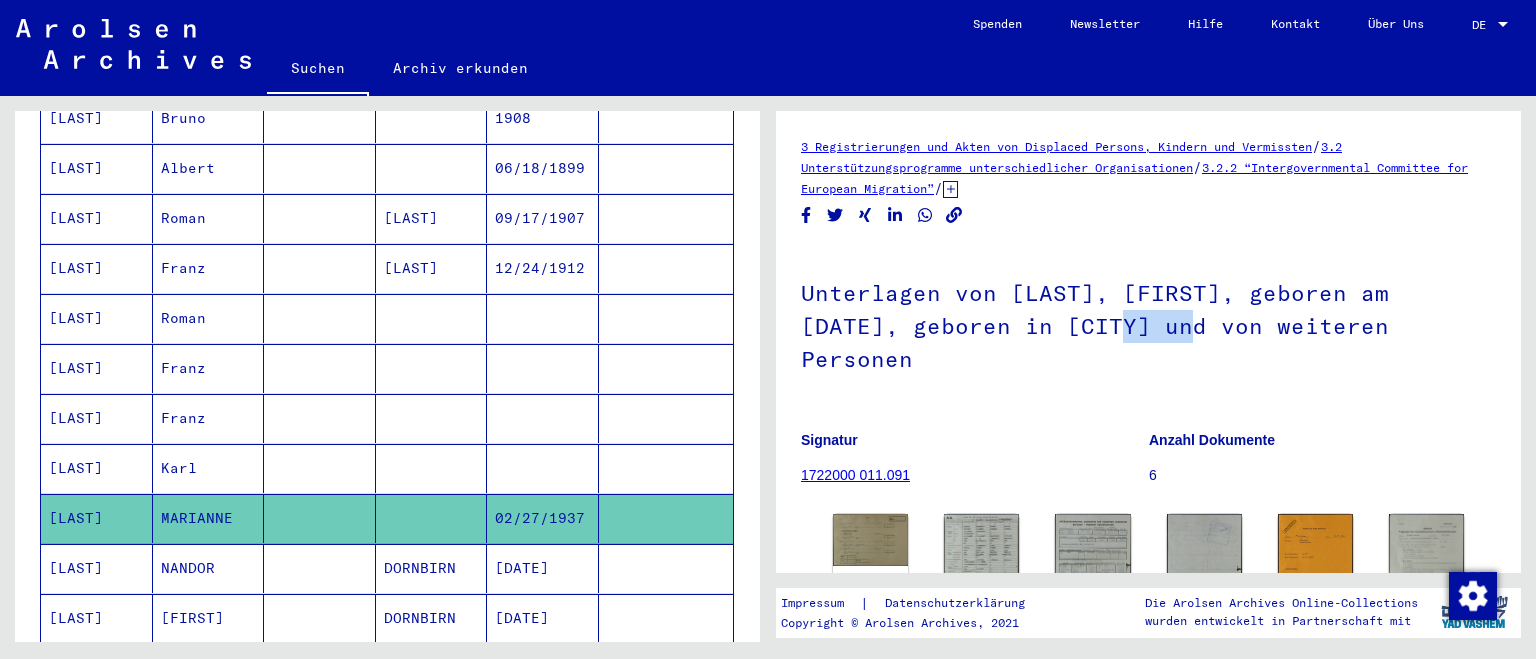 click on "Unterlagen von [LAST], [FIRST], geboren am [DATE], geboren in [CITY] und von weiteren Personen" 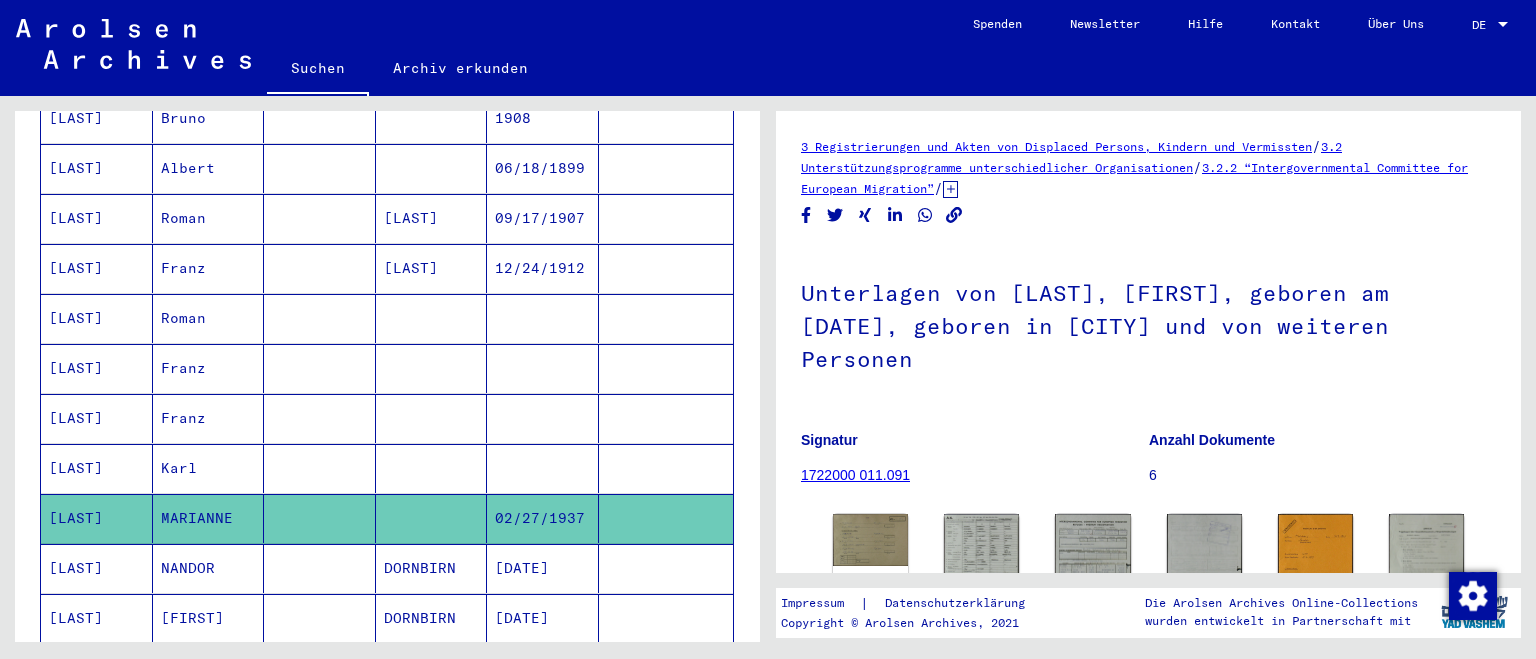 click on "DORNBIRN" at bounding box center (432, 618) 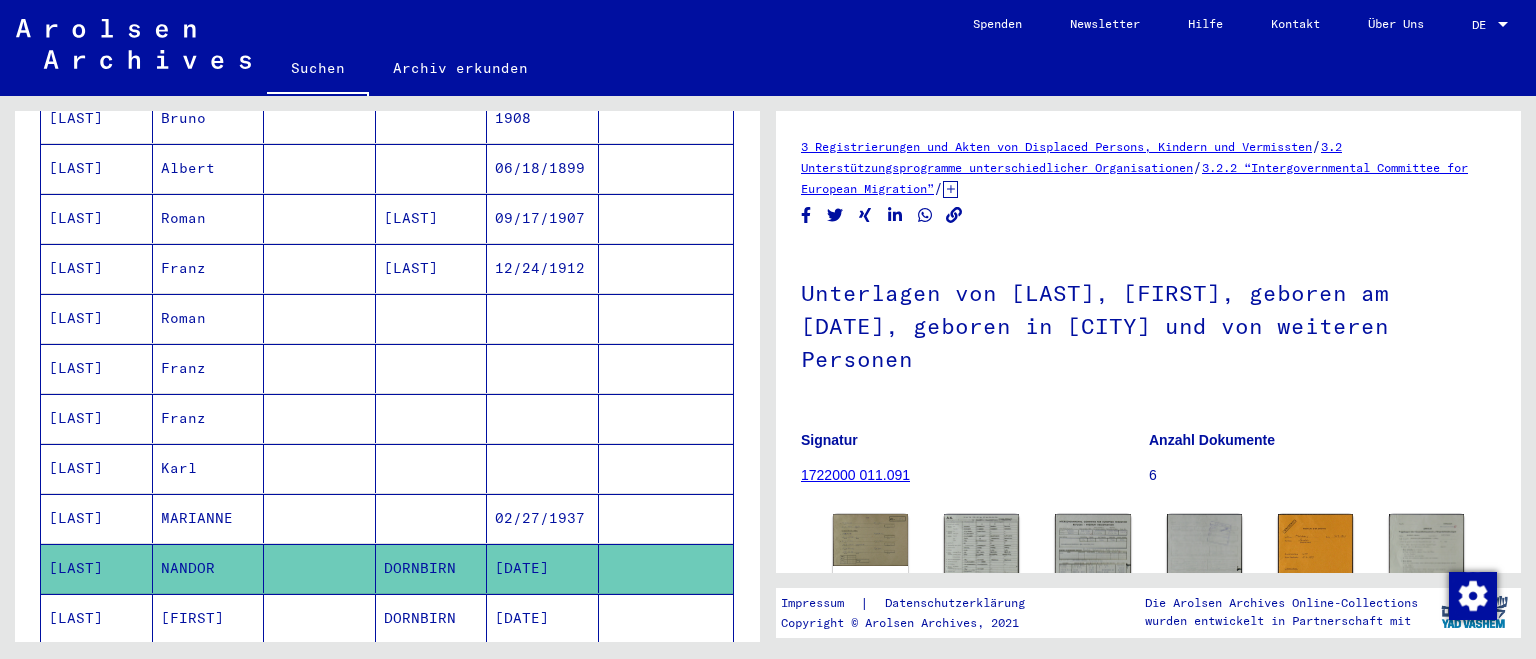 click on "DORNBIRN" 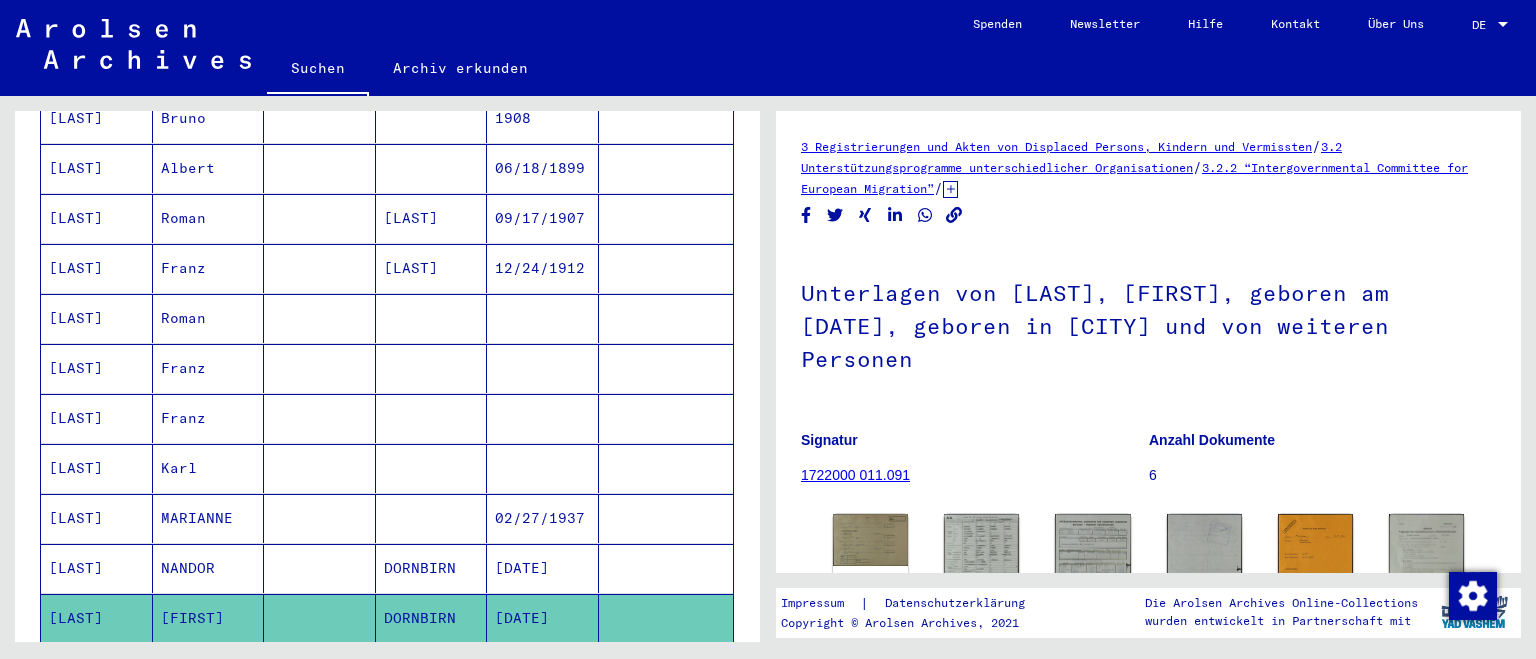 click on "DORNBIRN" at bounding box center [432, 618] 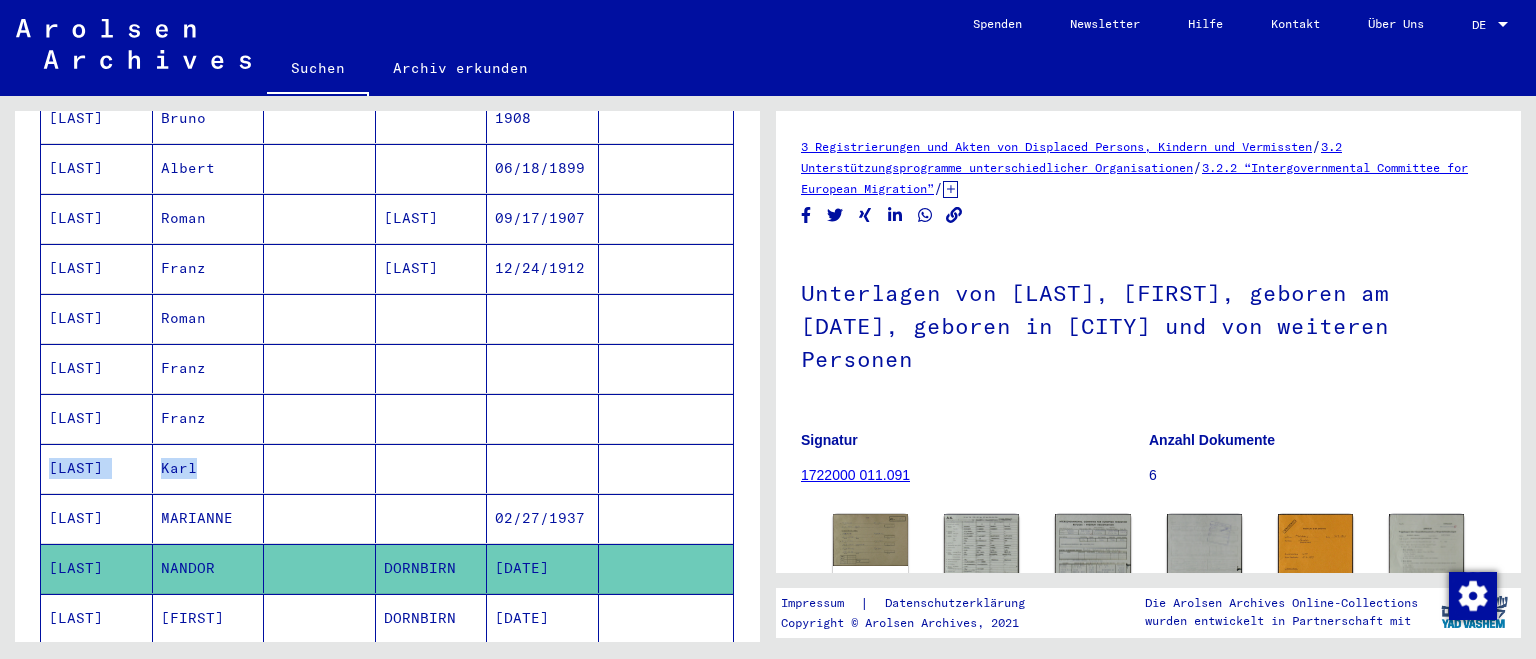 drag, startPoint x: 747, startPoint y: 398, endPoint x: 746, endPoint y: 422, distance: 24.020824 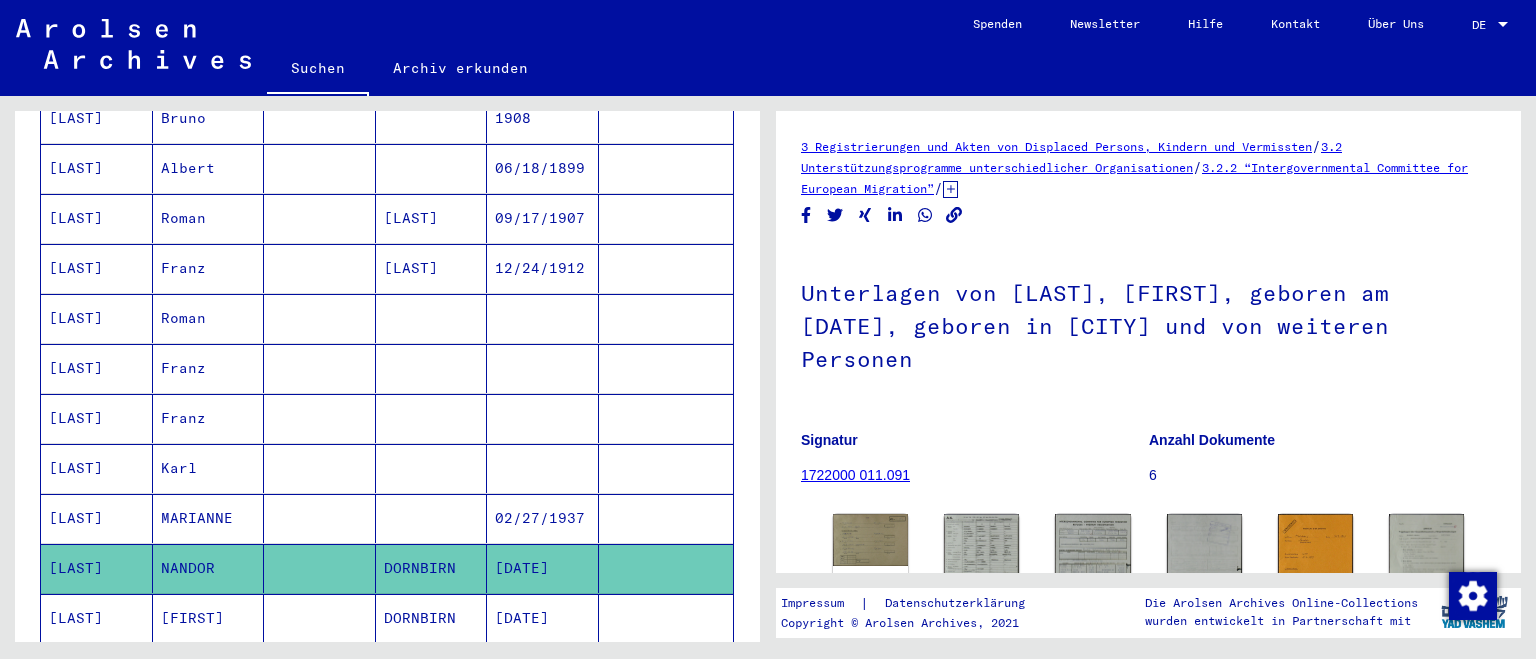 click 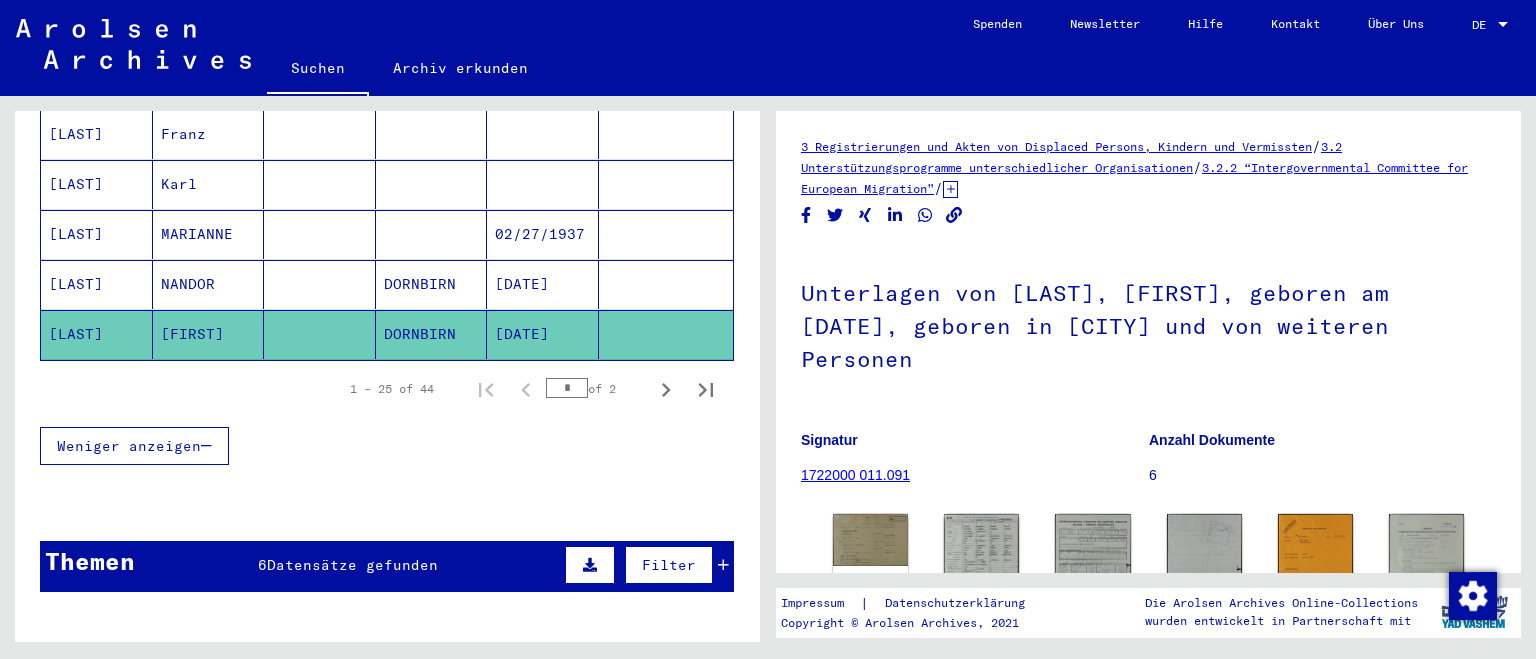 scroll, scrollTop: 1378, scrollLeft: 0, axis: vertical 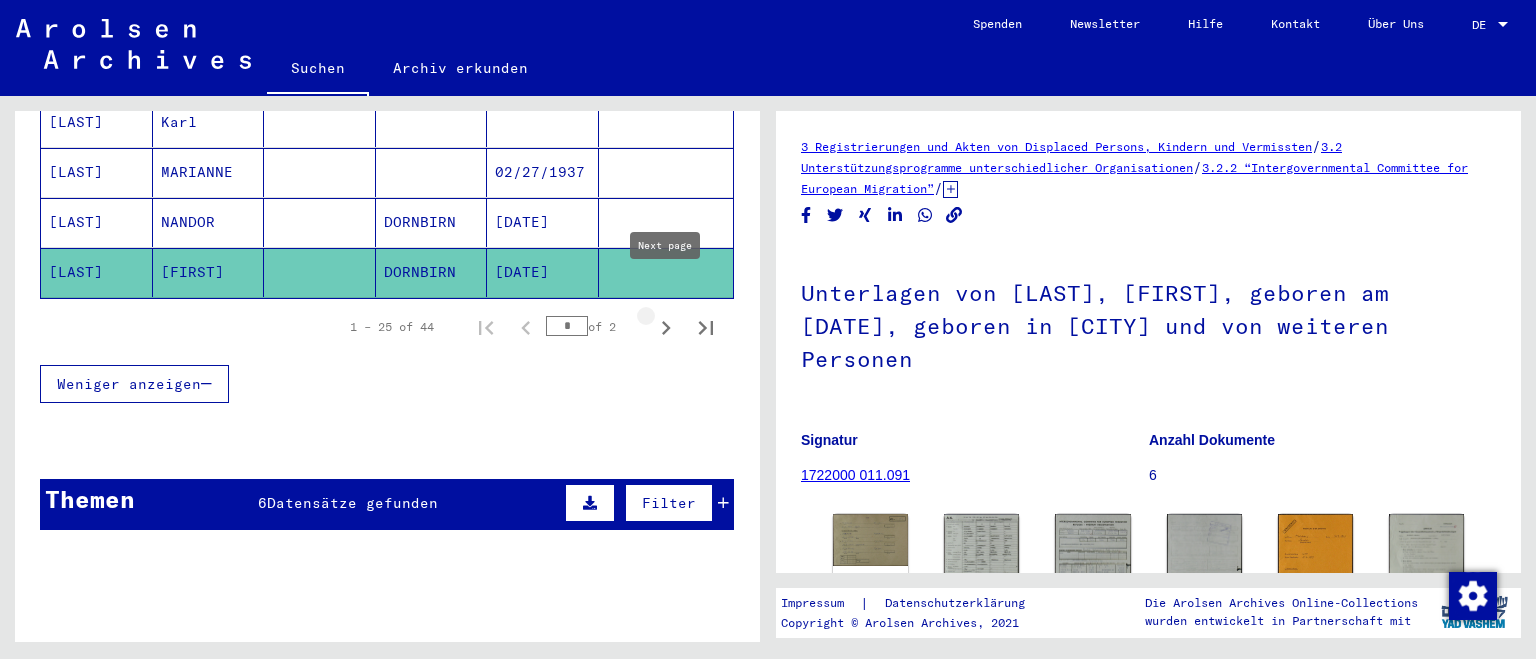 click 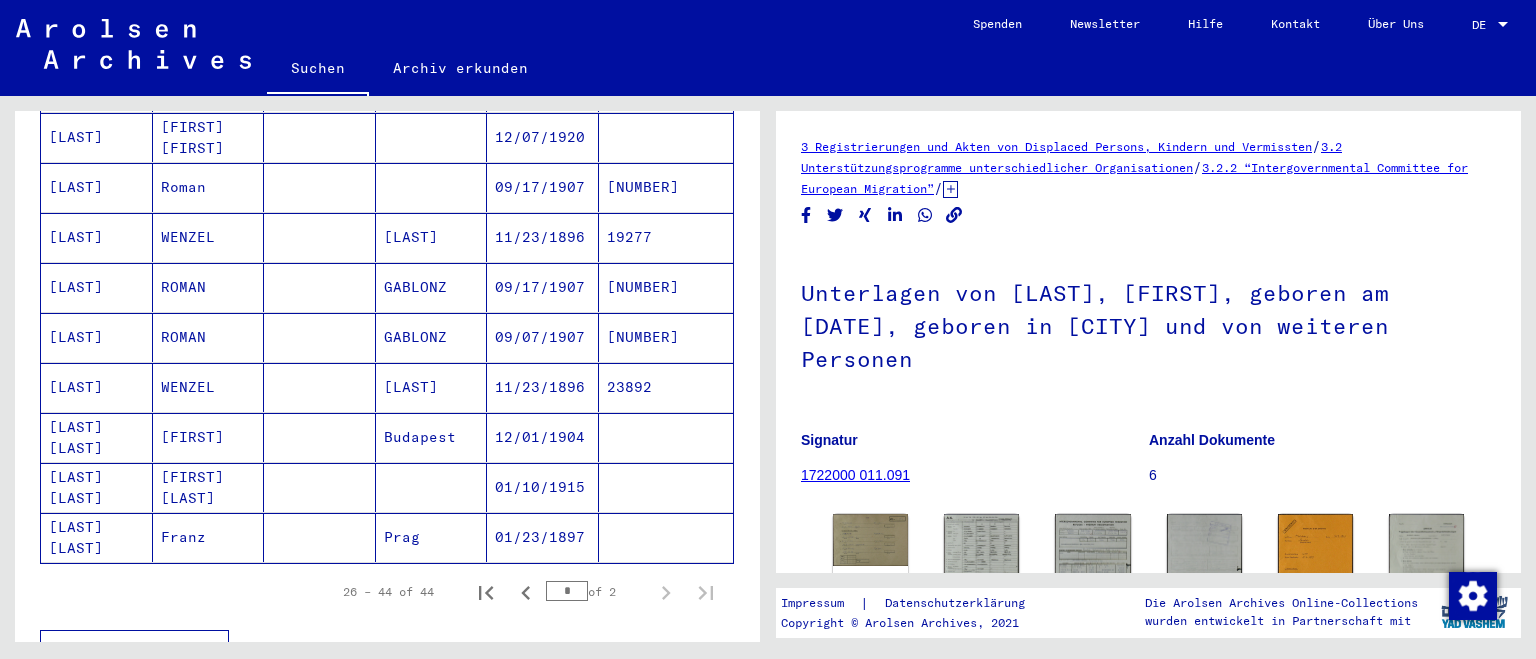 scroll, scrollTop: 758, scrollLeft: 0, axis: vertical 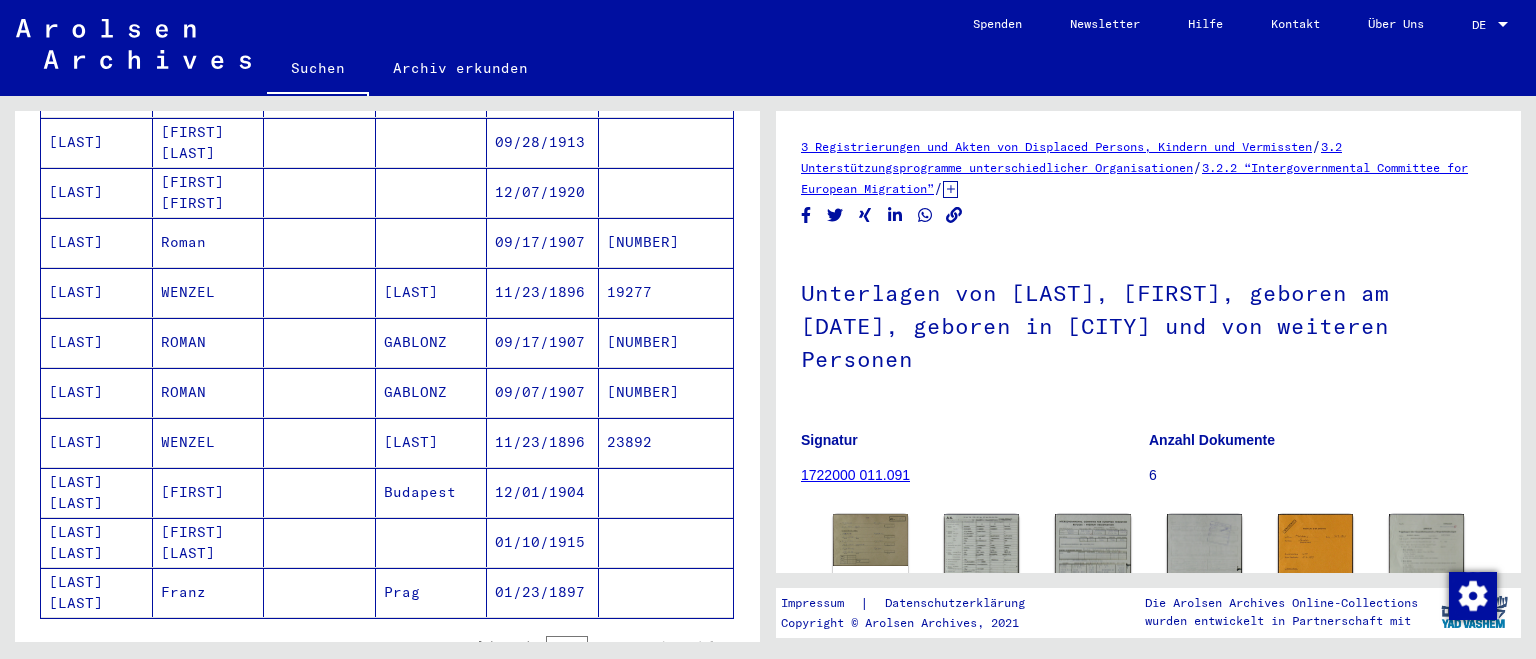 click on "[FIRST] [LAST]" at bounding box center (209, 592) 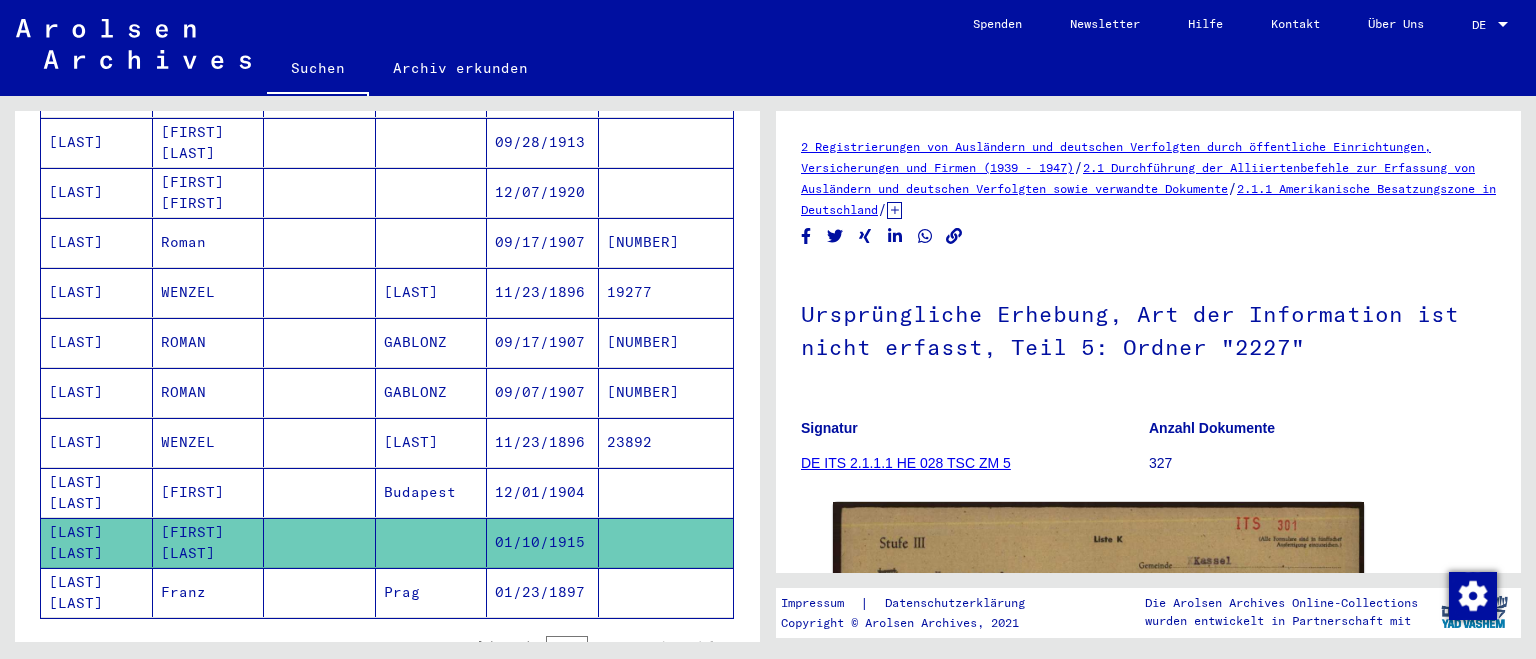 click on "Ursprüngliche Erhebung, Art der Information ist nicht erfasst, Teil 5: Ordner "2227"" 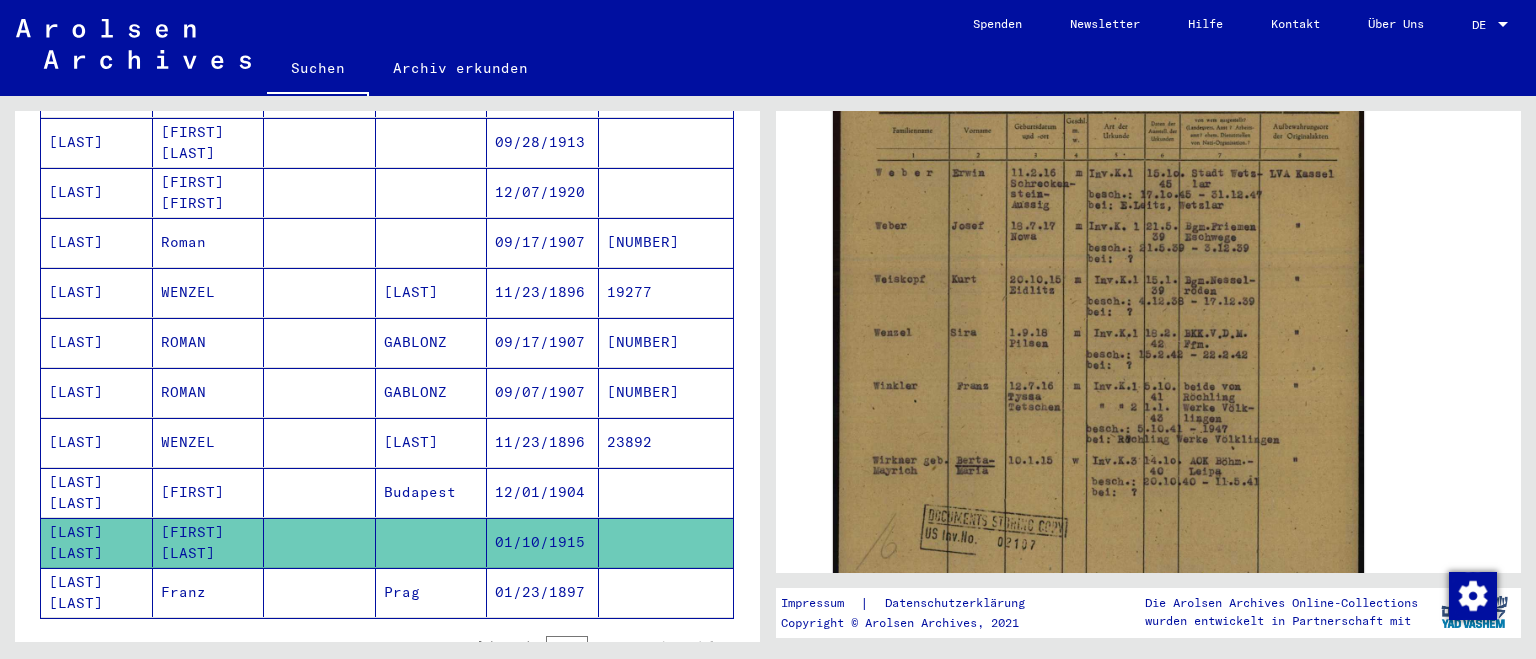 scroll, scrollTop: 552, scrollLeft: 0, axis: vertical 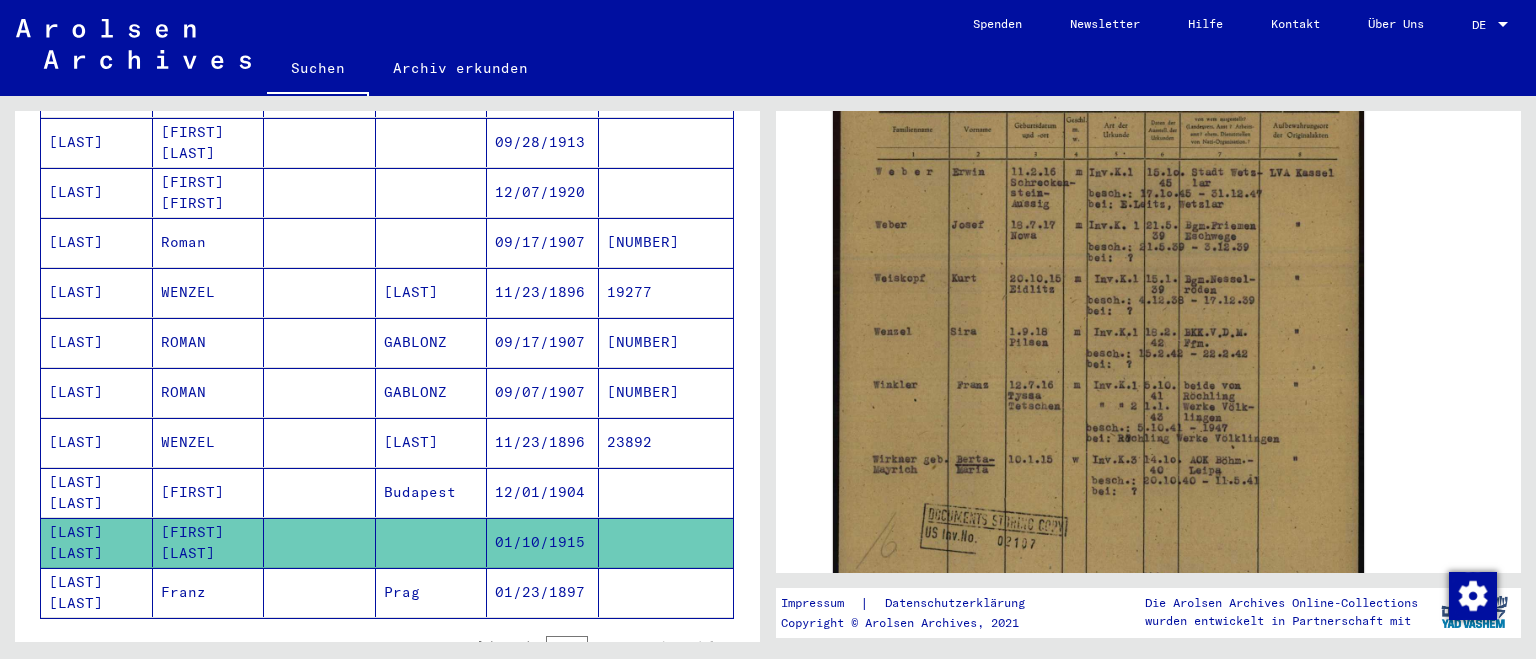 click at bounding box center [320, 542] 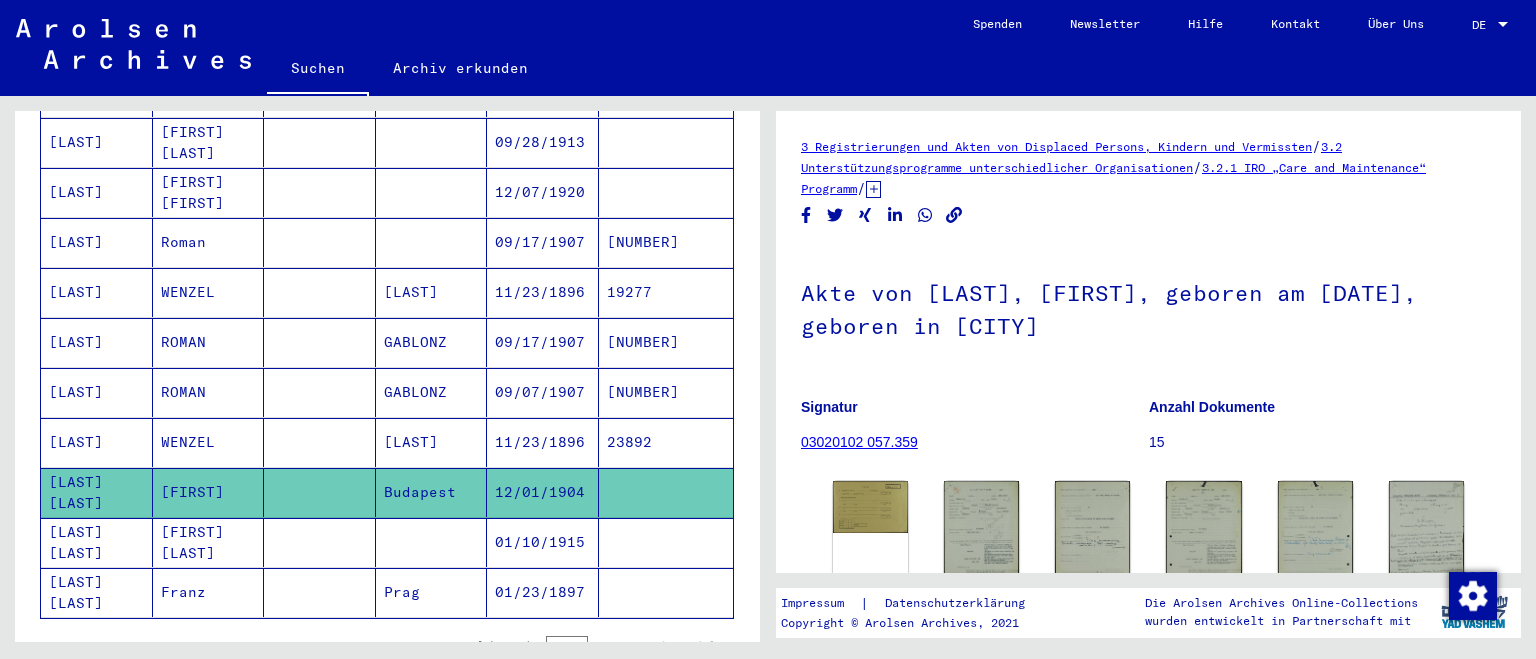 click on "Akte von [LAST], [FIRST], geboren am [DATE], geboren in [CITY]" 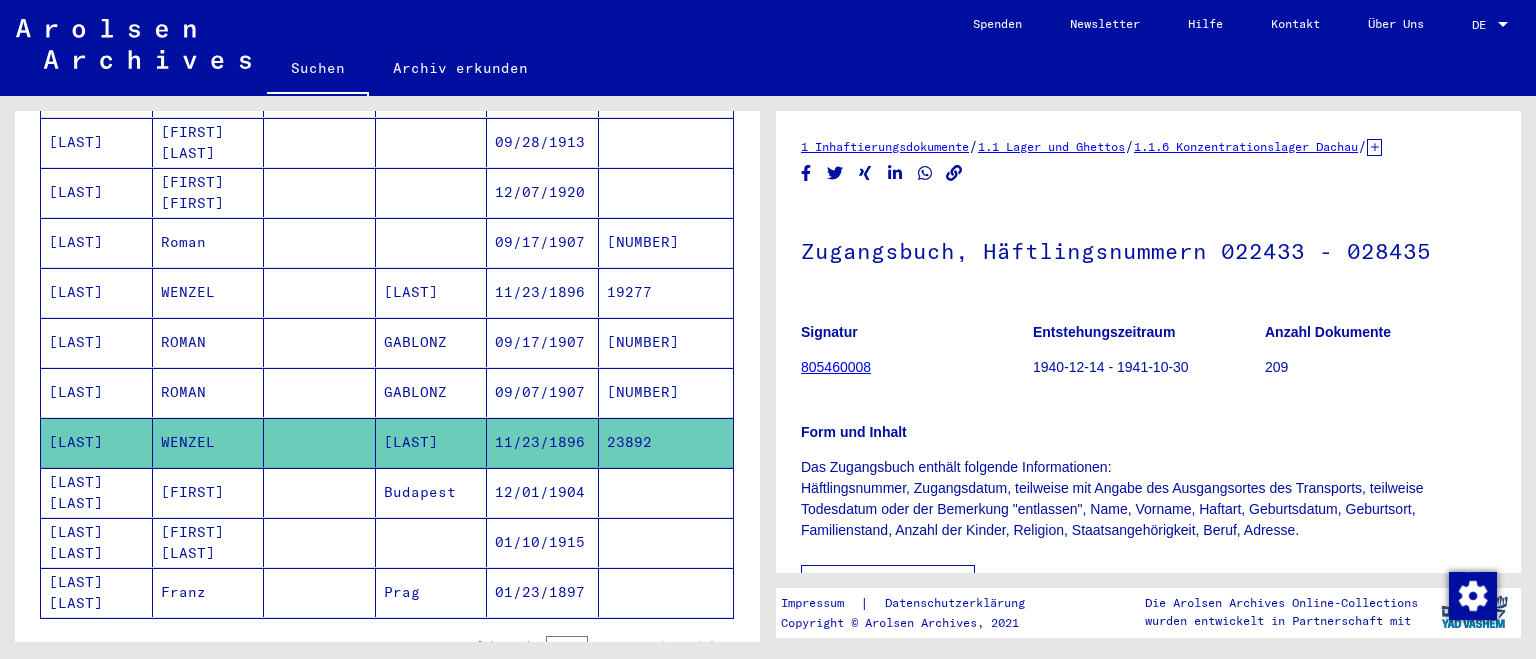 click on "GABLONZ" at bounding box center [432, 442] 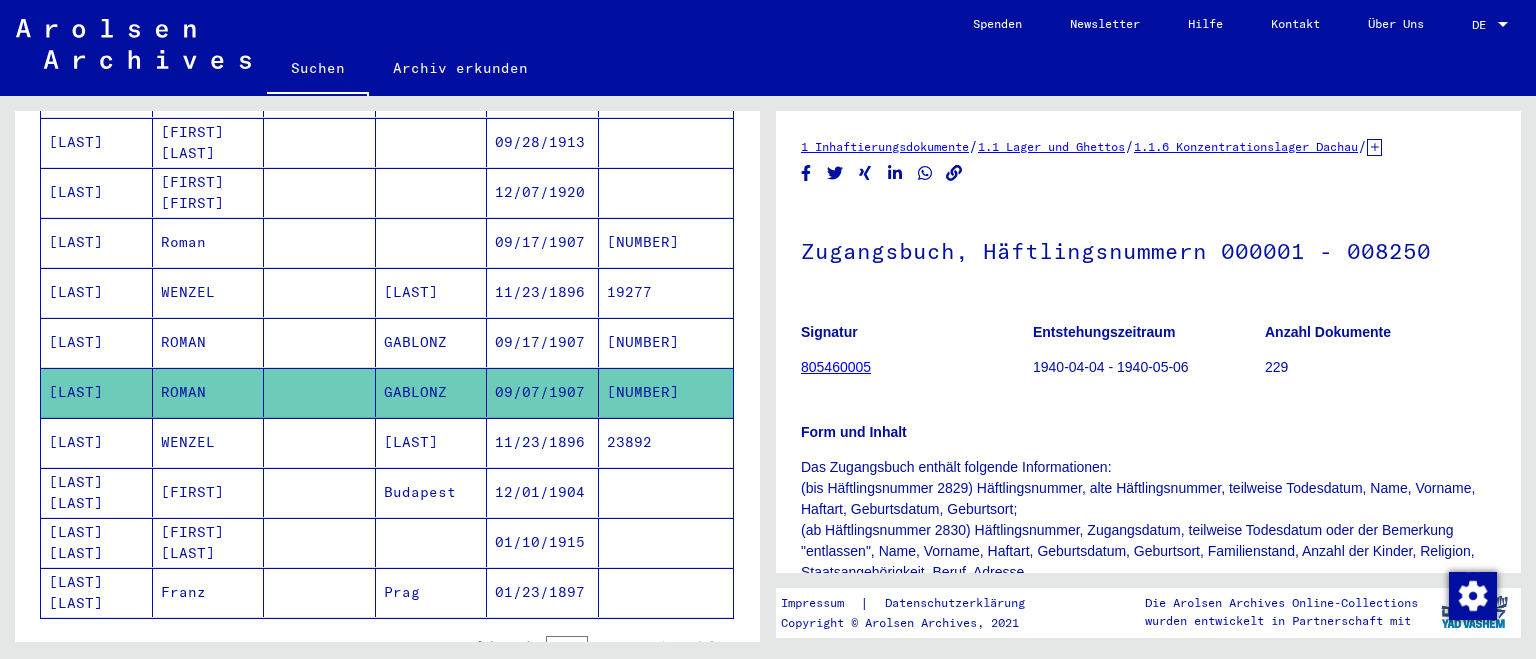 click on "[LAST]" at bounding box center (432, 342) 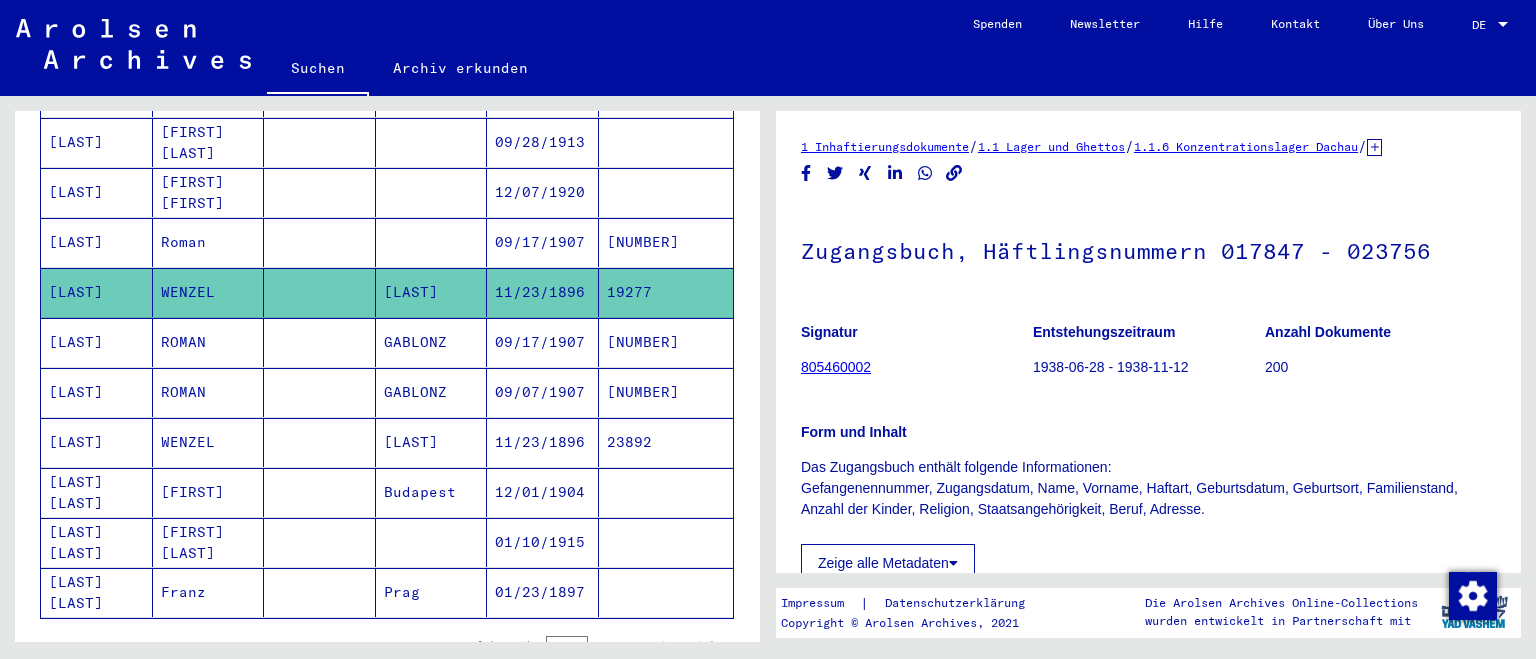 click at bounding box center (432, 292) 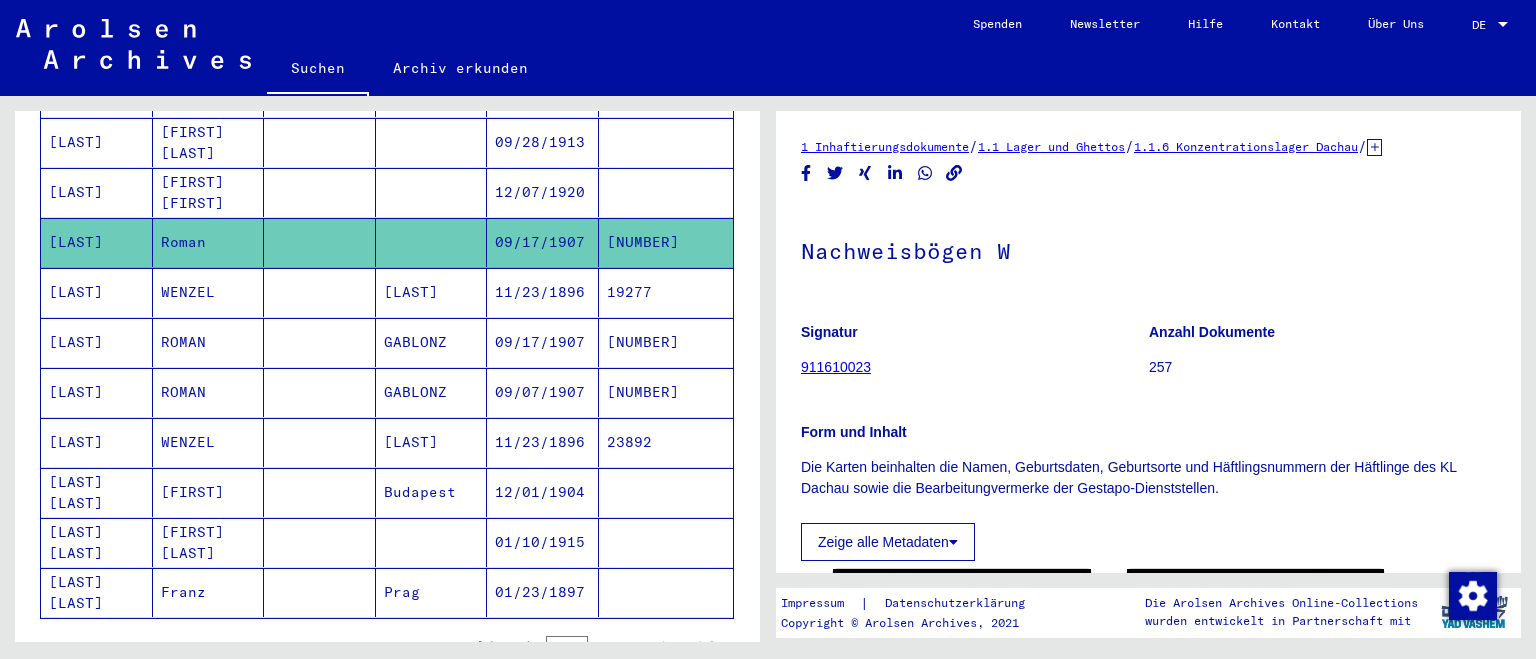 click on "[LAST]" at bounding box center (432, 342) 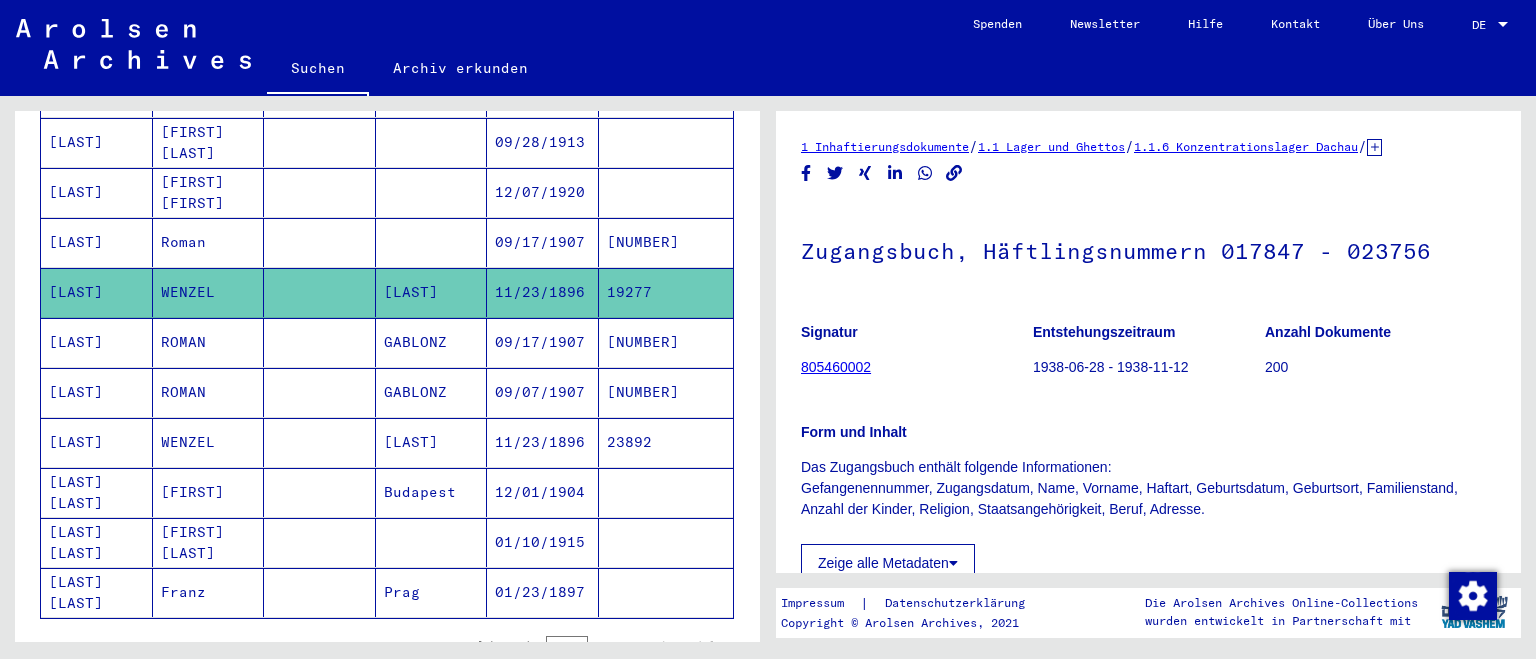 click on "11/23/1896" at bounding box center (543, 492) 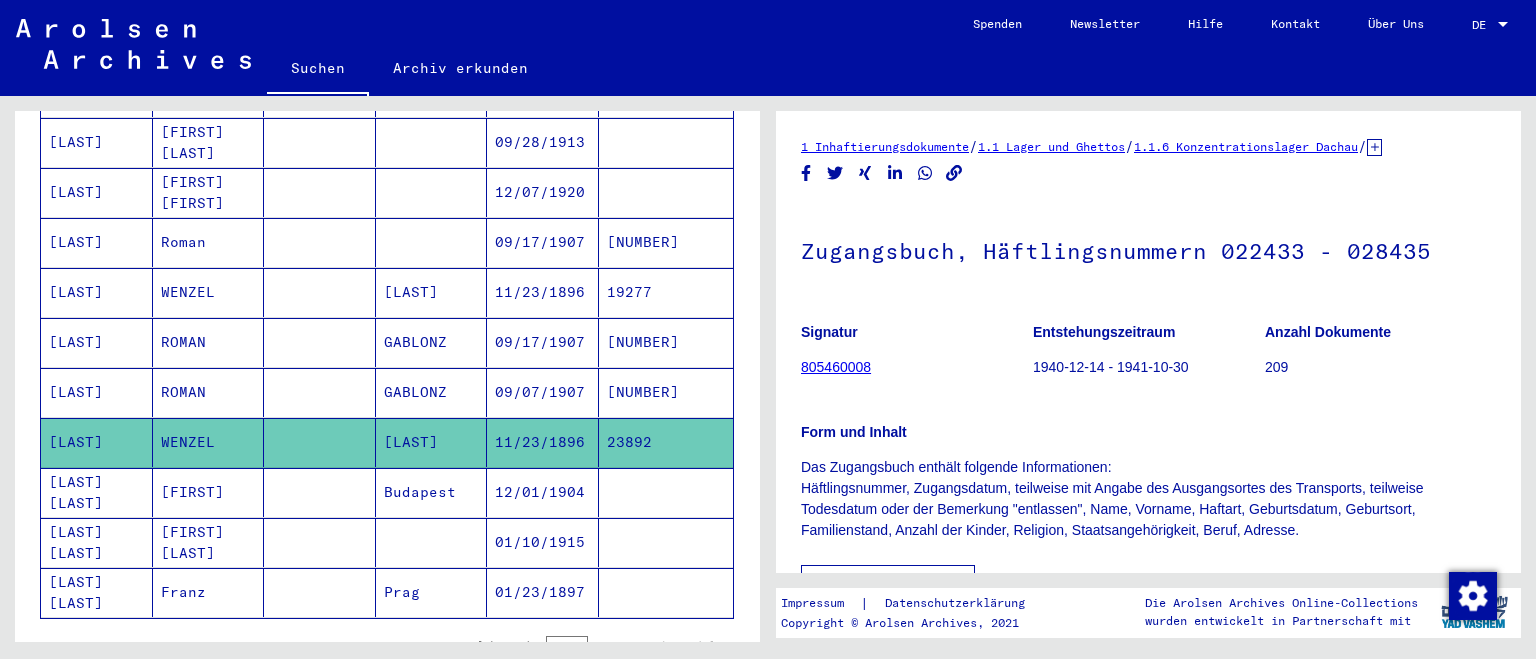 click on "Form und Inhalt" 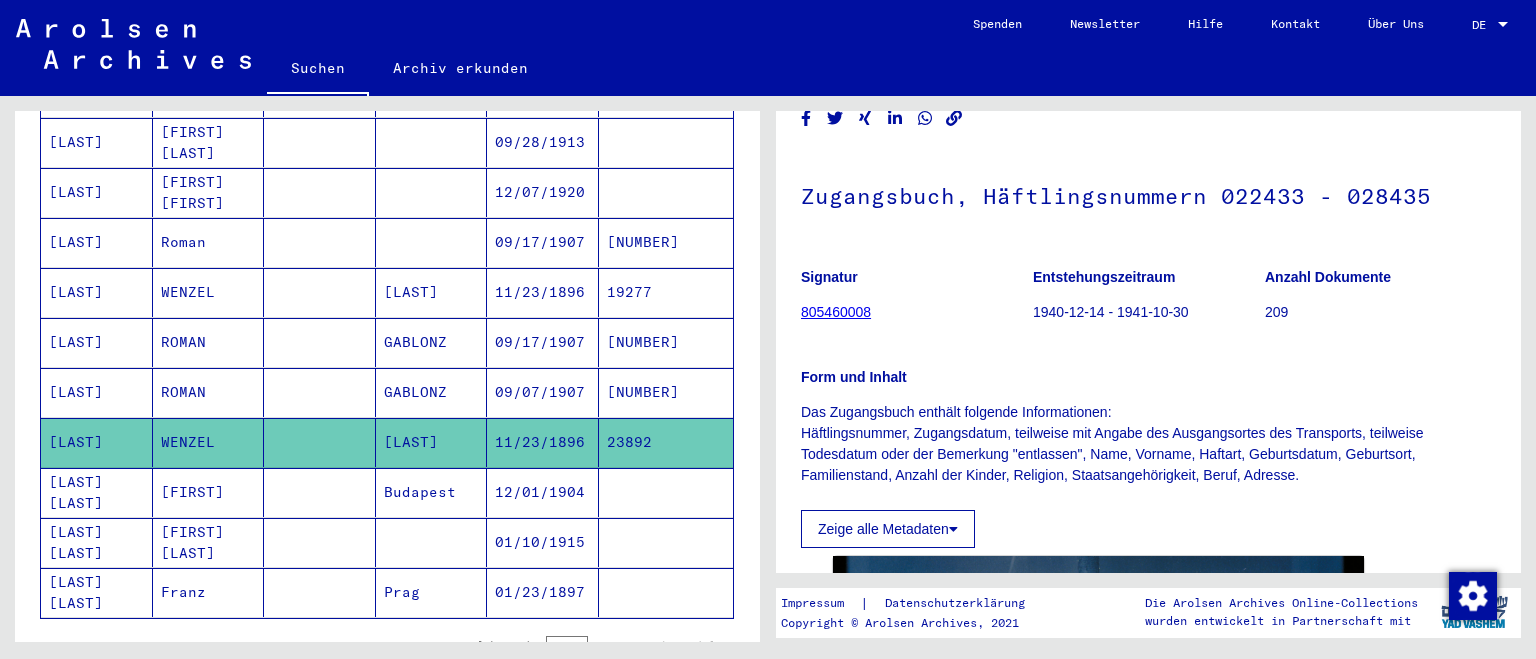 scroll, scrollTop: 110, scrollLeft: 0, axis: vertical 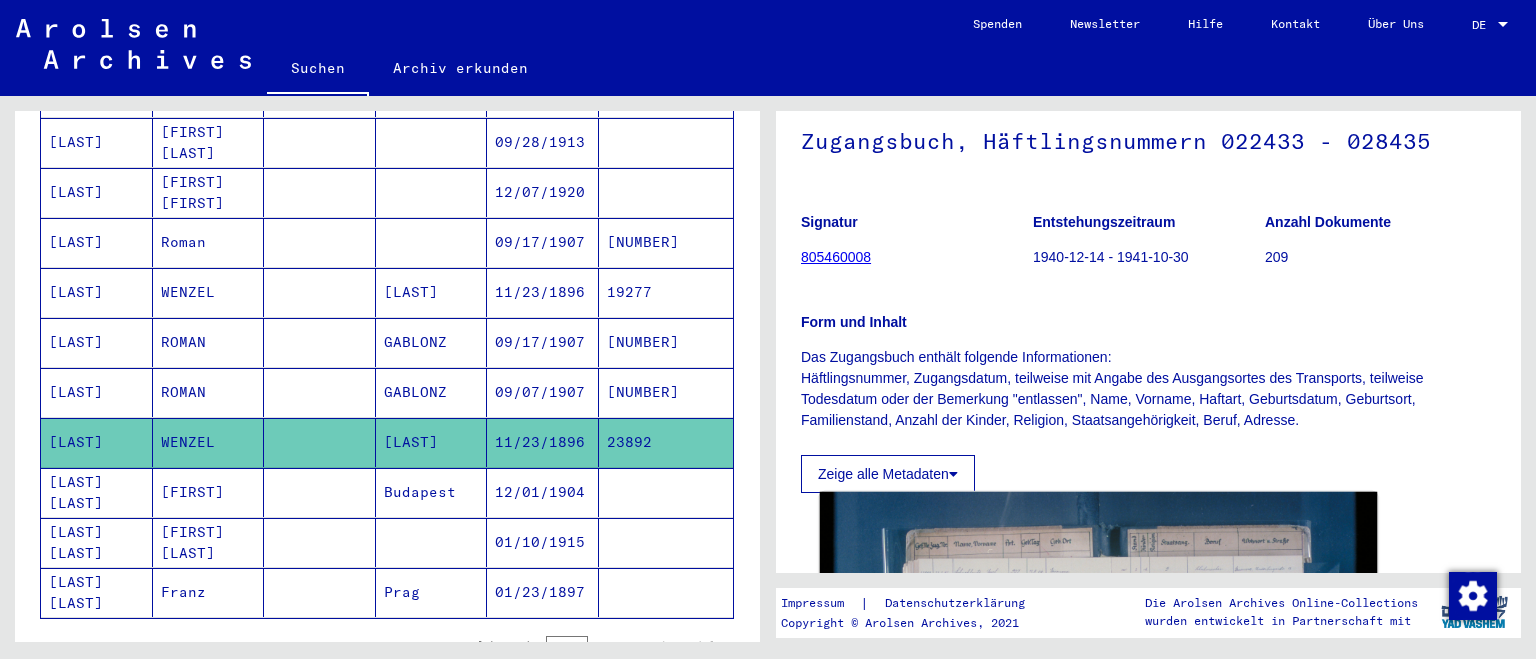 click 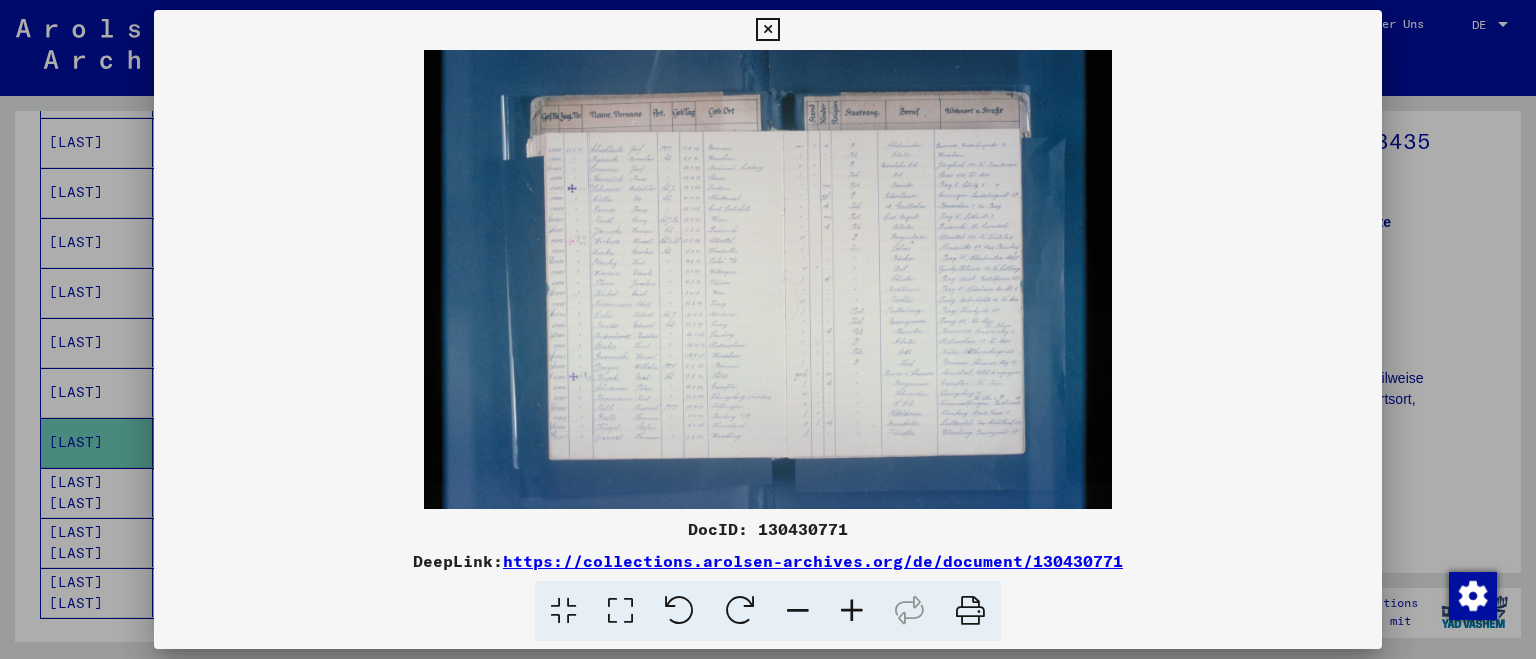 click at bounding box center [768, 279] 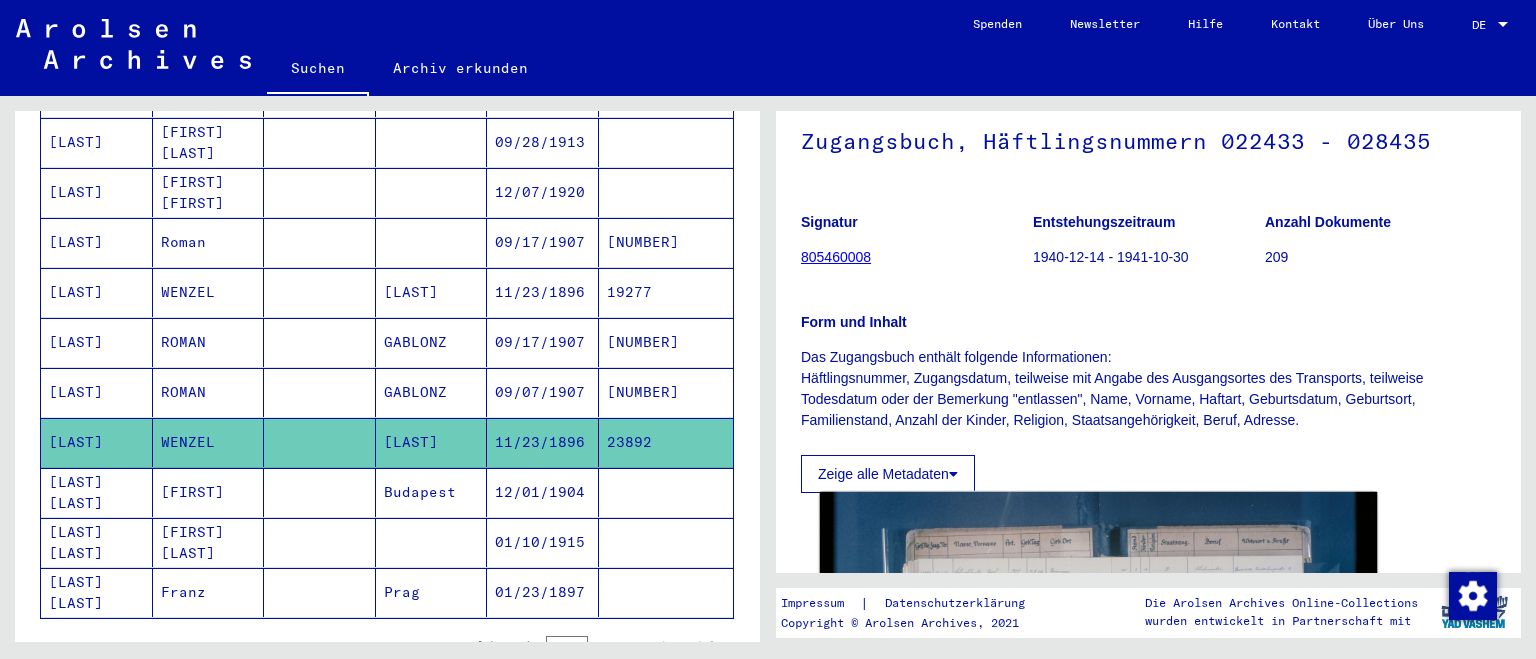 click 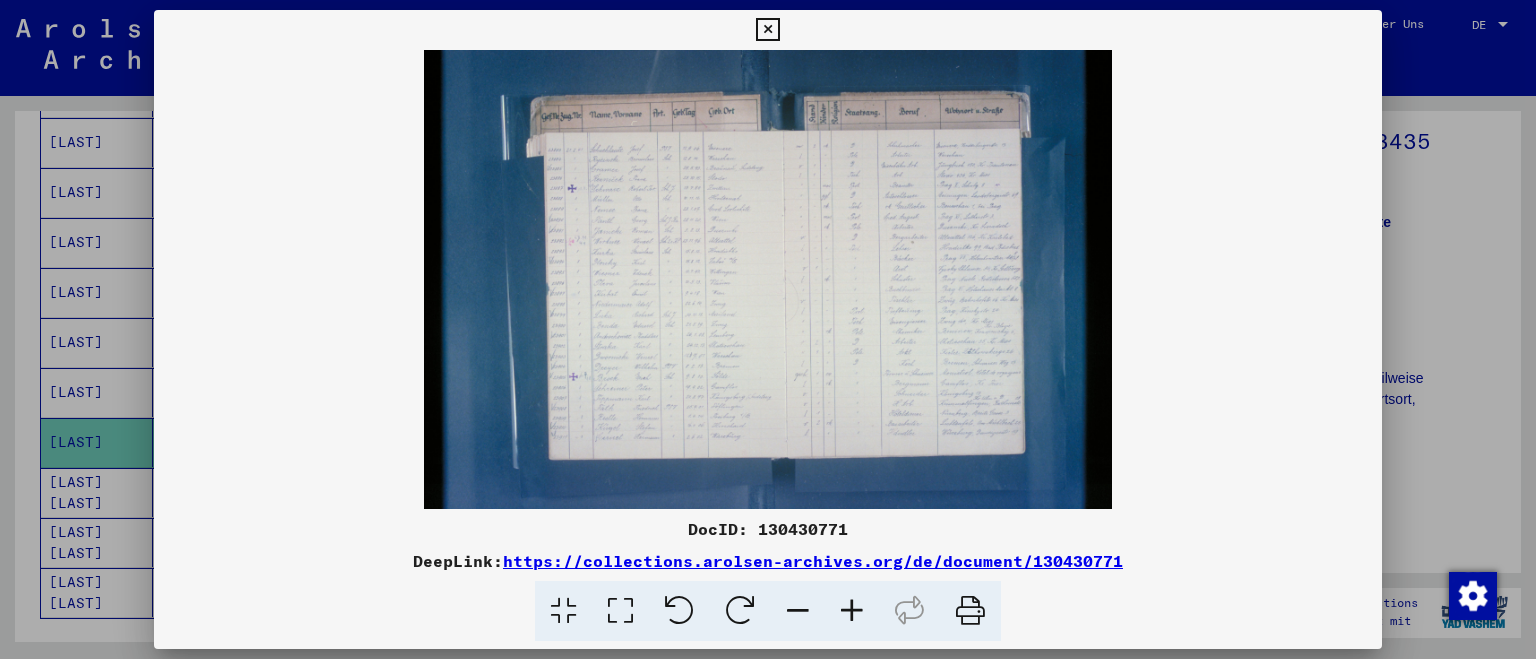click at bounding box center [768, 329] 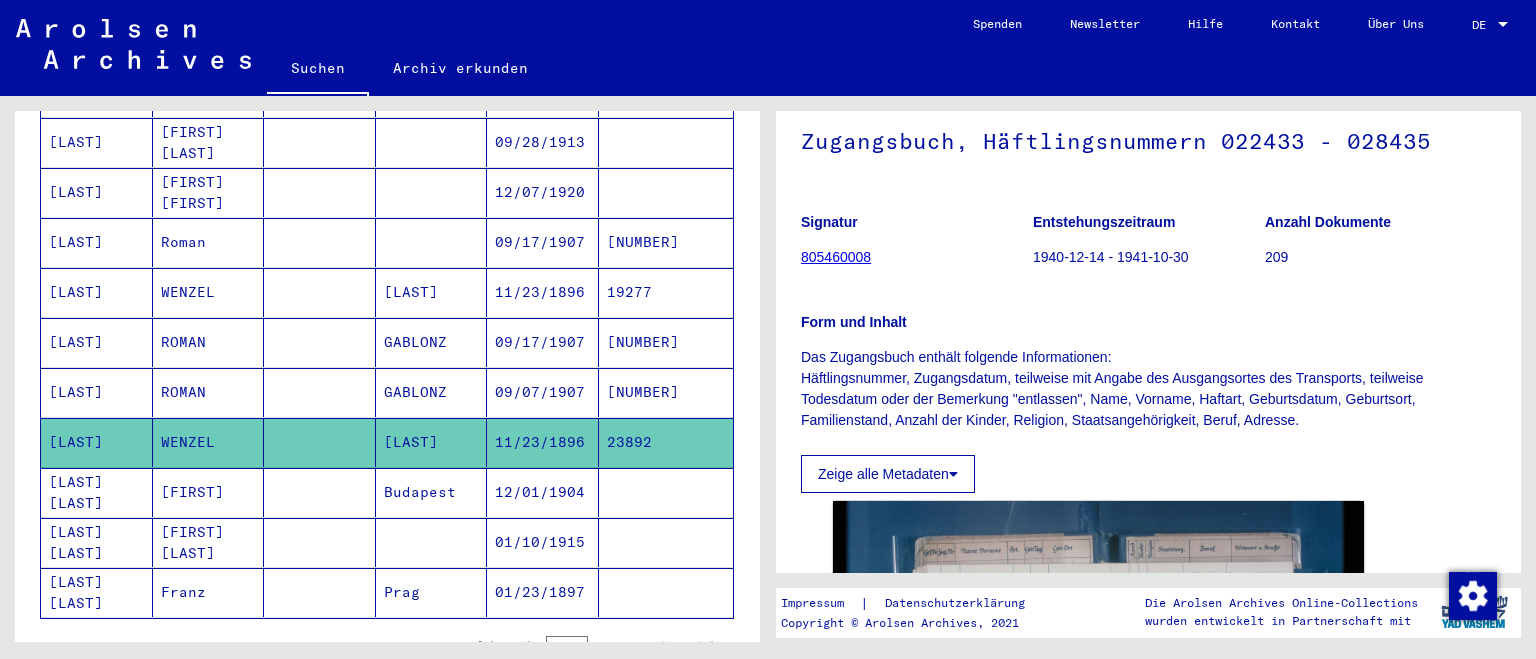 click at bounding box center (320, 342) 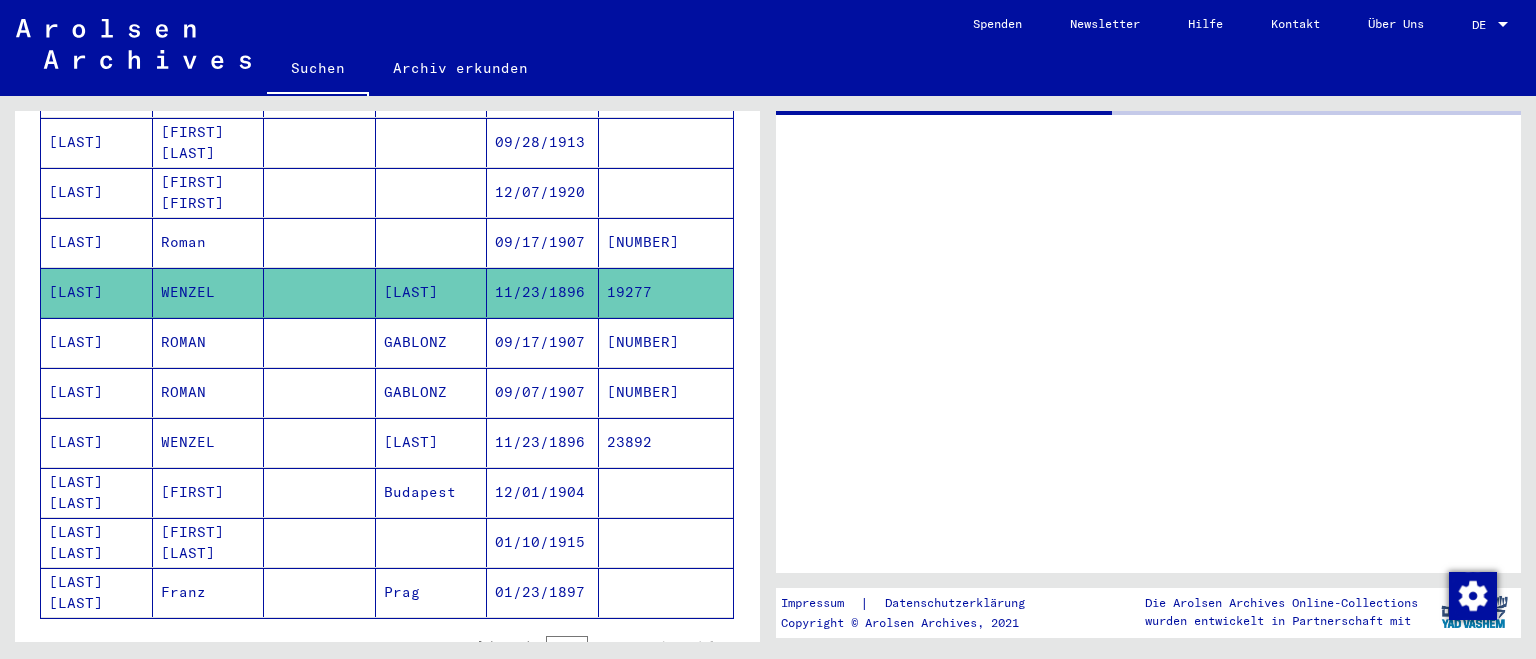 scroll, scrollTop: 0, scrollLeft: 0, axis: both 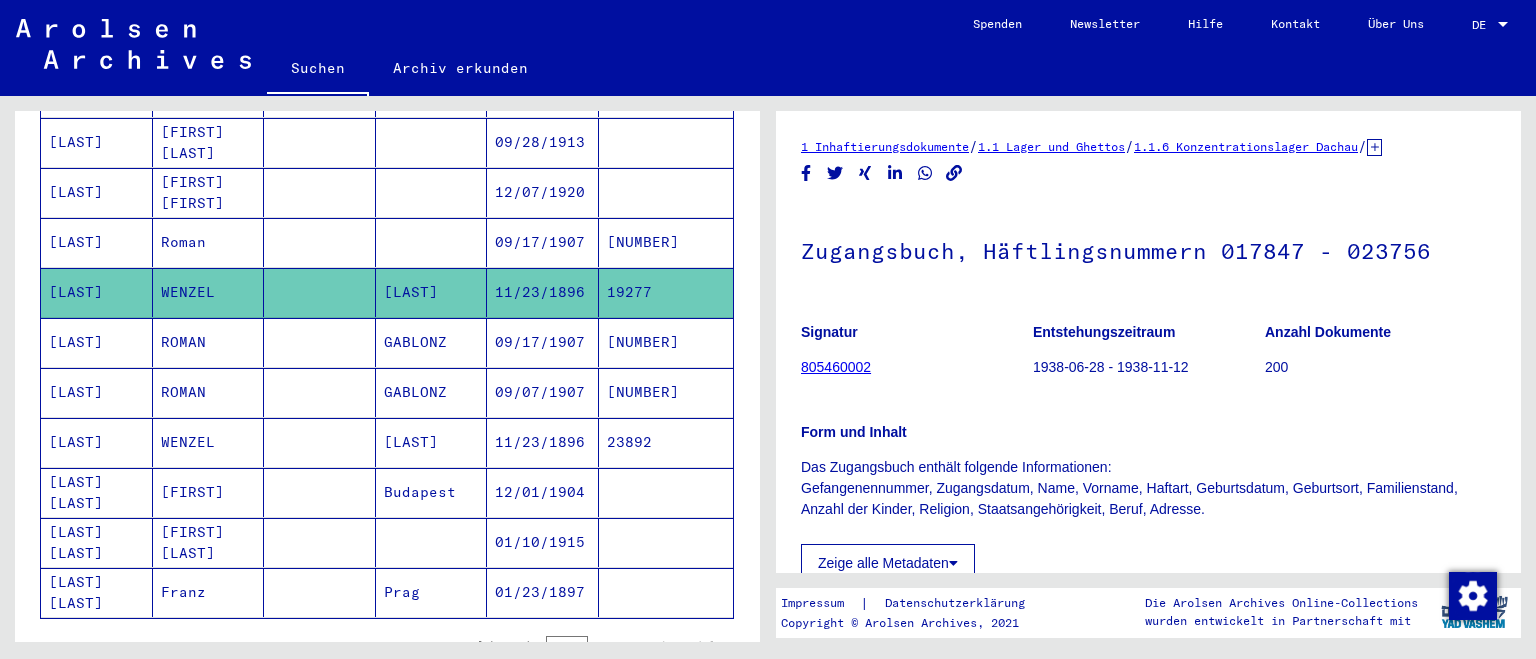 click on "Form und Inhalt" 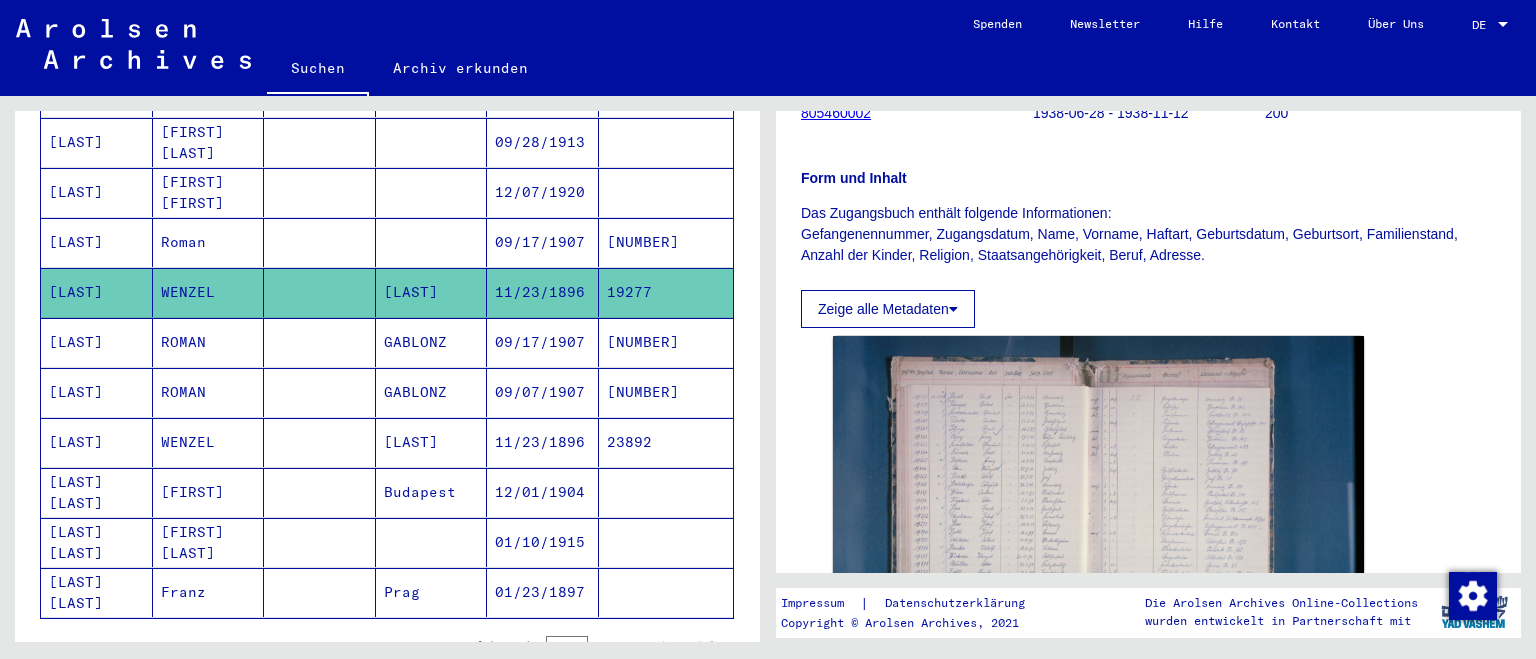 scroll, scrollTop: 331, scrollLeft: 0, axis: vertical 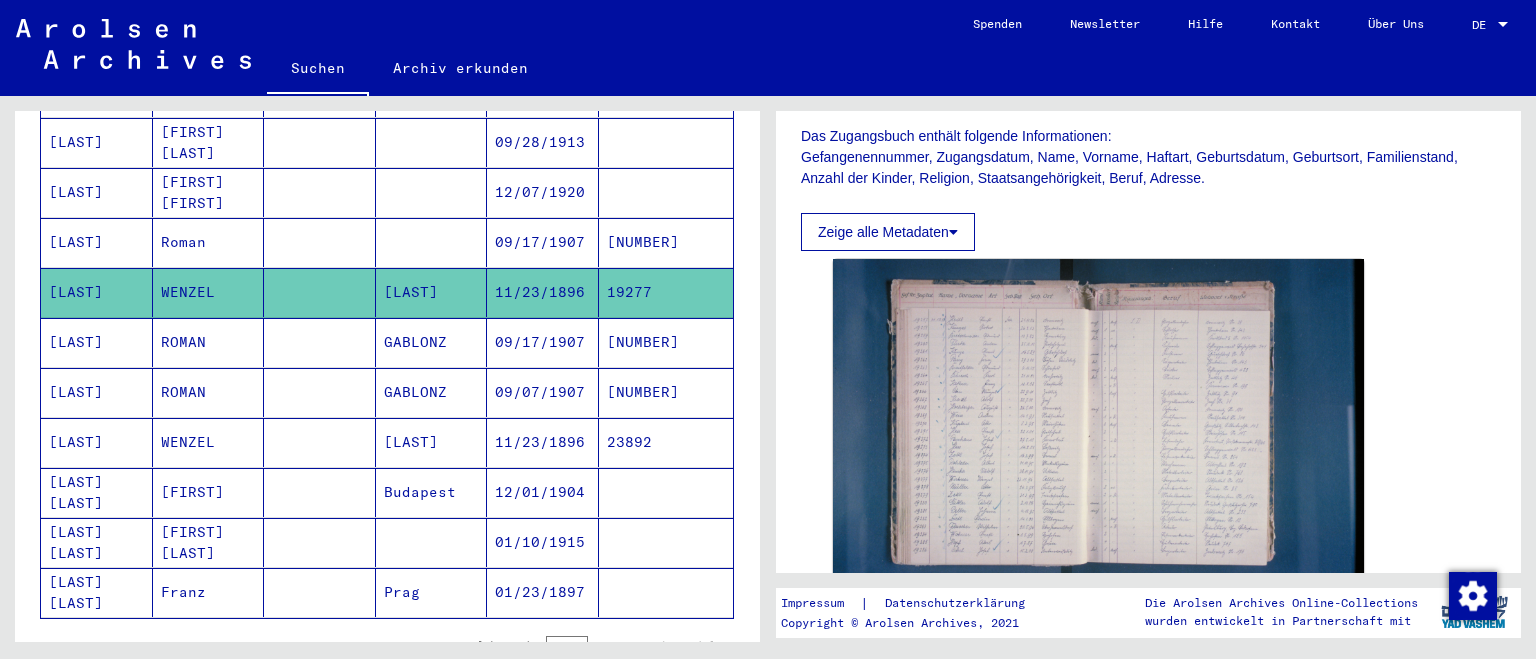 click at bounding box center (432, 292) 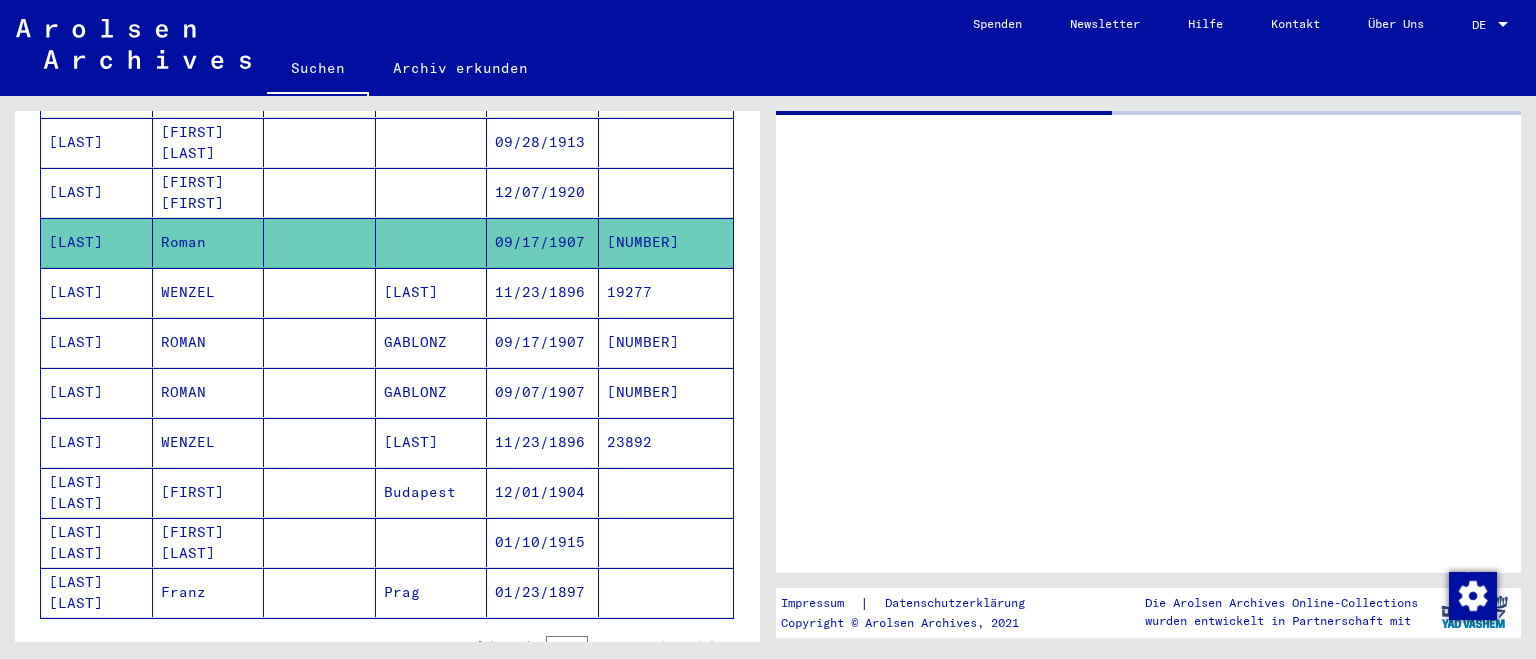 scroll, scrollTop: 0, scrollLeft: 0, axis: both 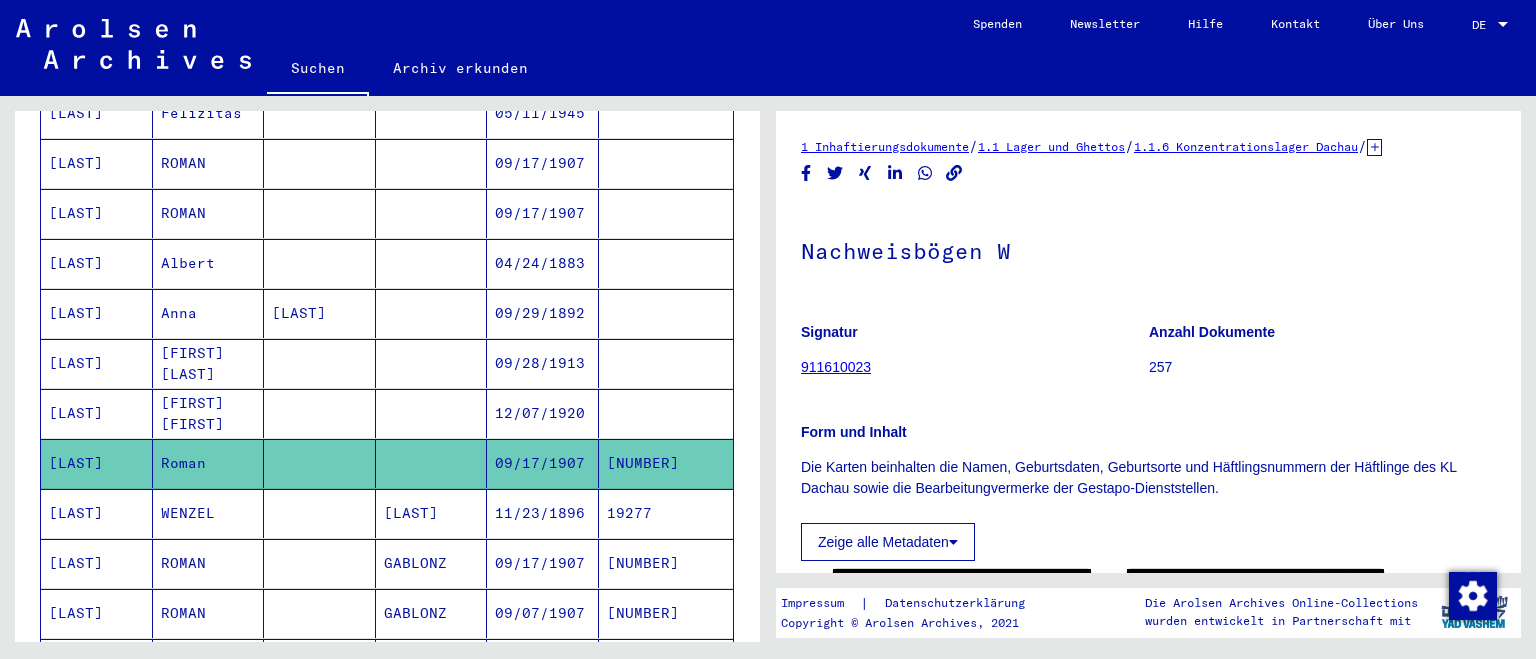 click on "Form und Inhalt Die Karten beinhalten die Namen, Geburtsdaten, Geburtsorte und      Häftlingsnummern der Häftlinge des KL Dachau sowie die Bearbeitungvermerke      der Gestapo-Dienststellen." 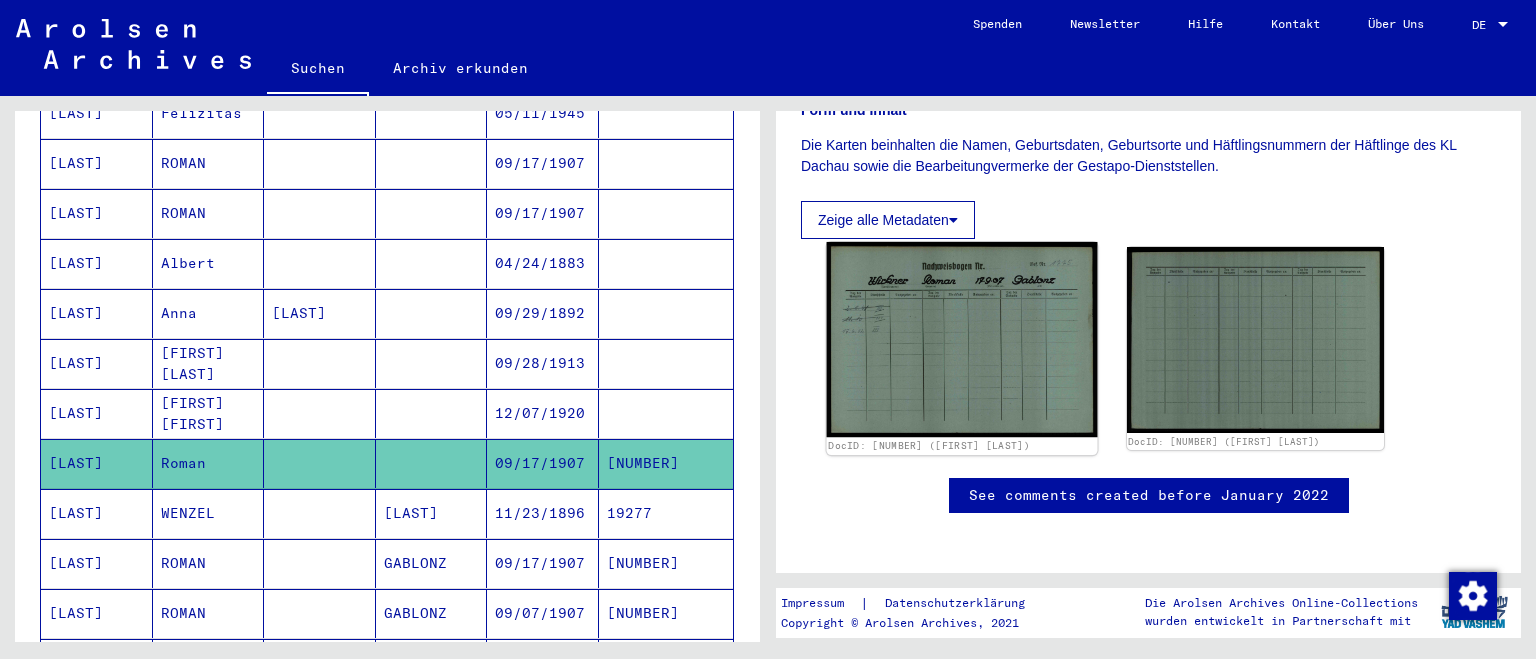 scroll, scrollTop: 331, scrollLeft: 0, axis: vertical 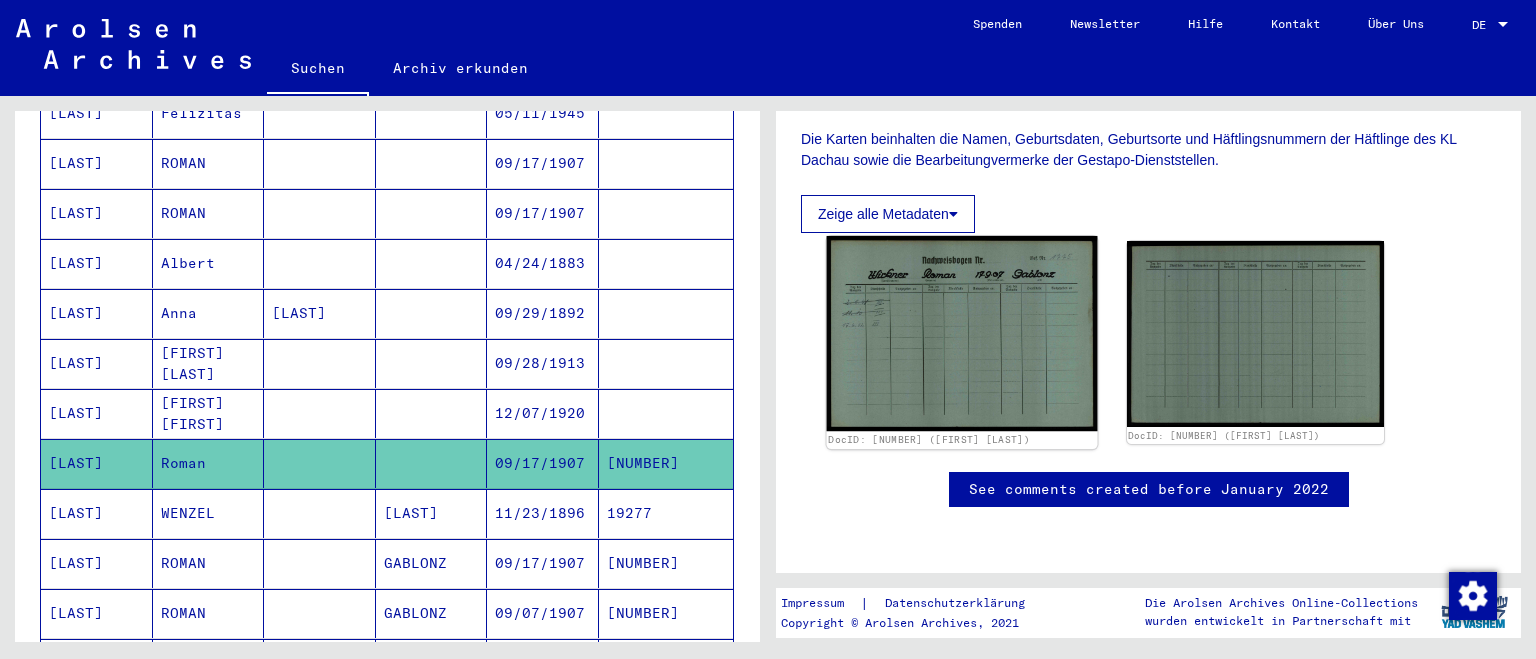 click 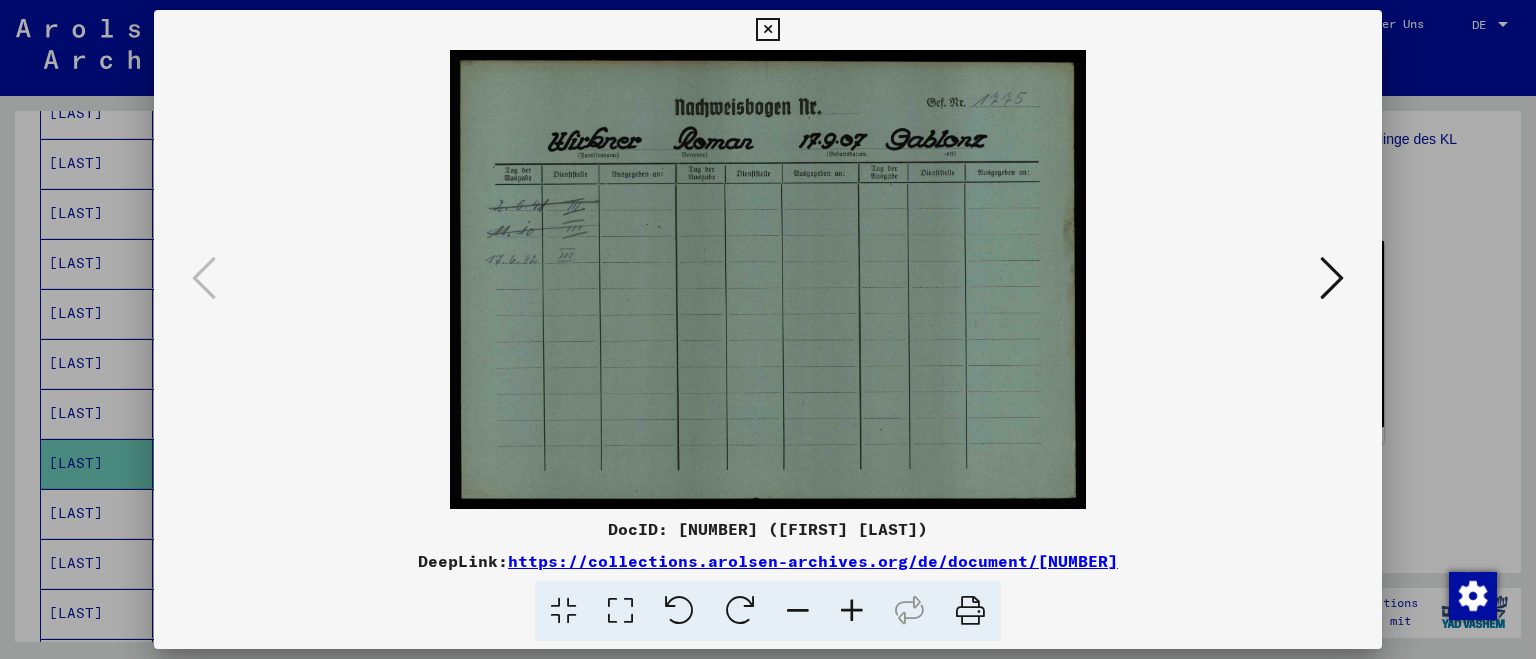 click at bounding box center (1332, 278) 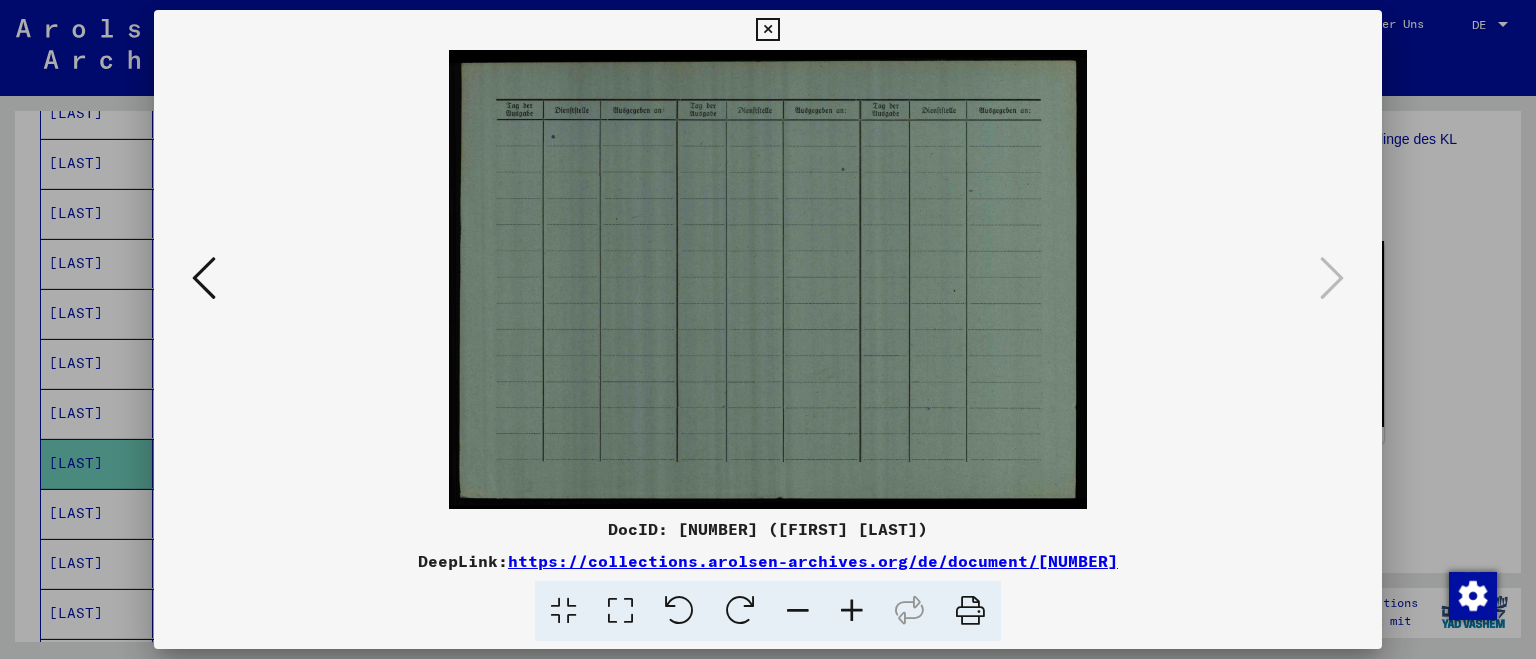 click at bounding box center (768, 329) 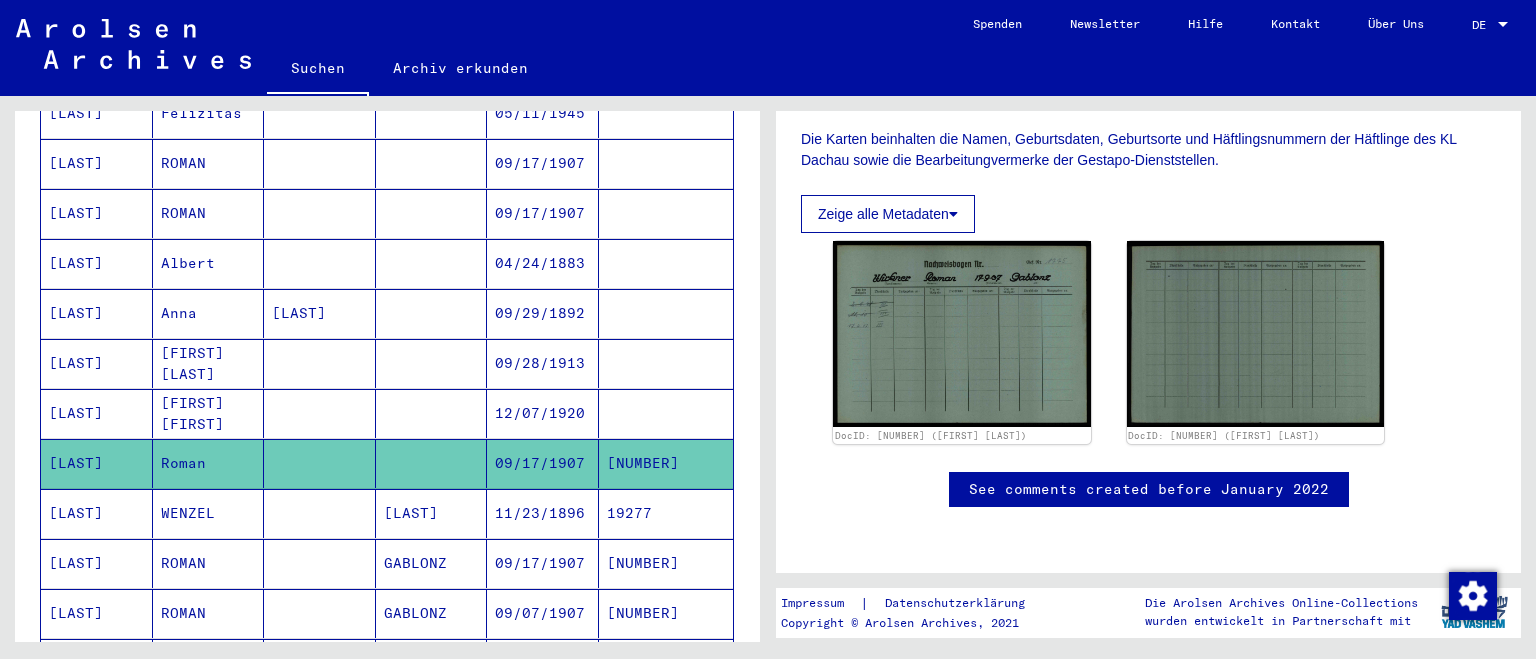 click at bounding box center [432, 463] 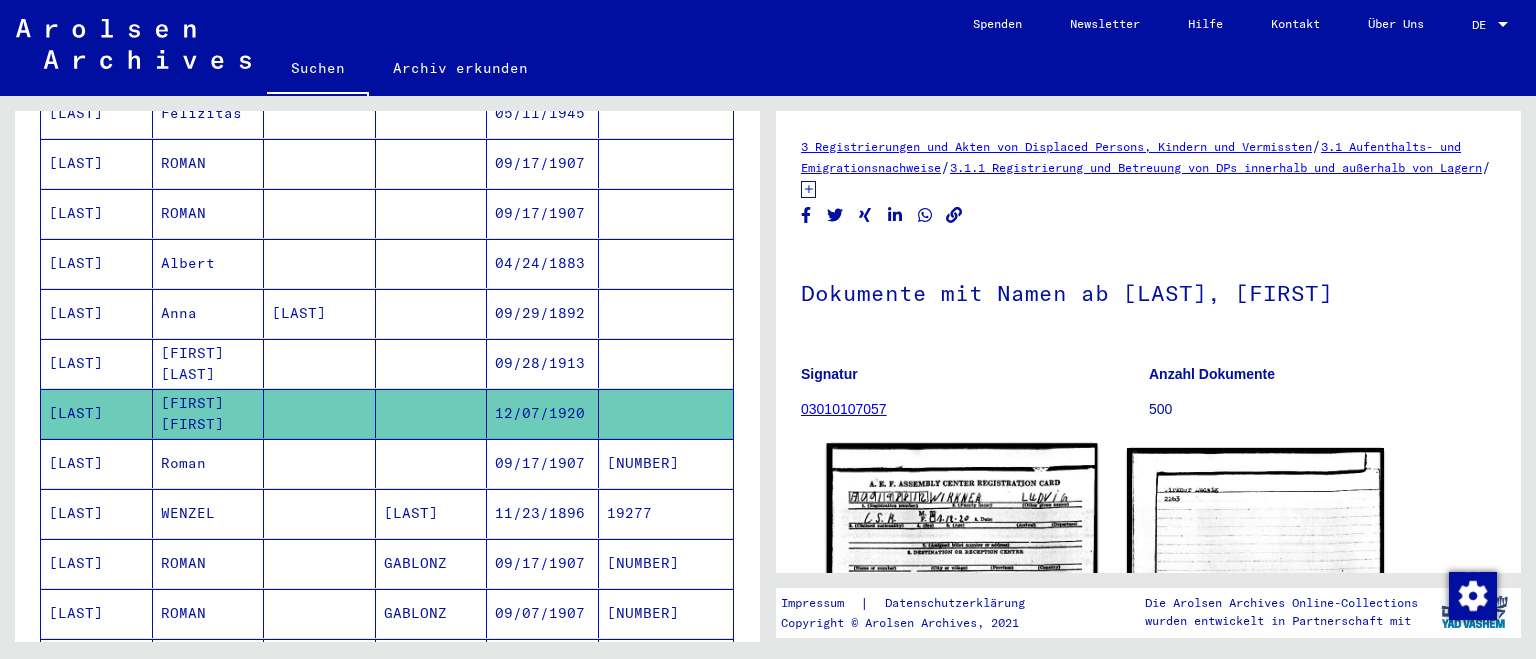 click 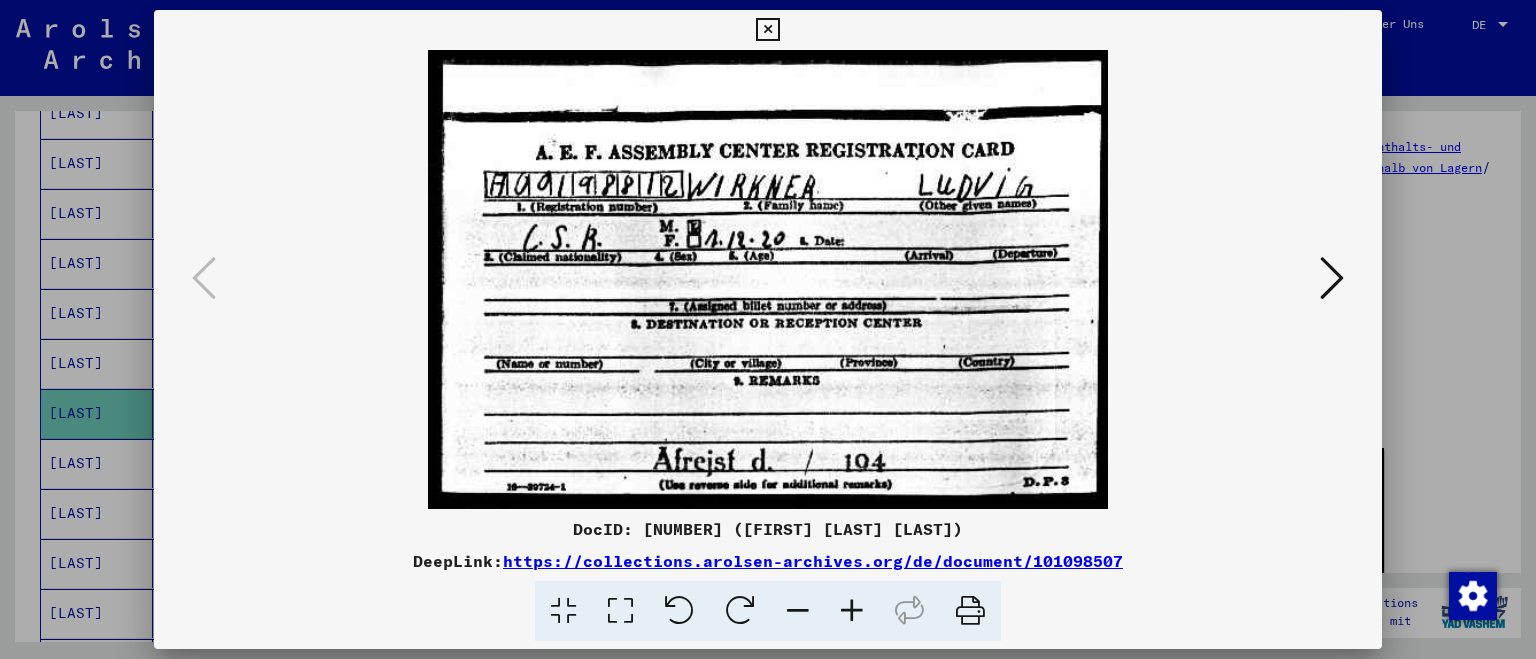 click at bounding box center [768, 329] 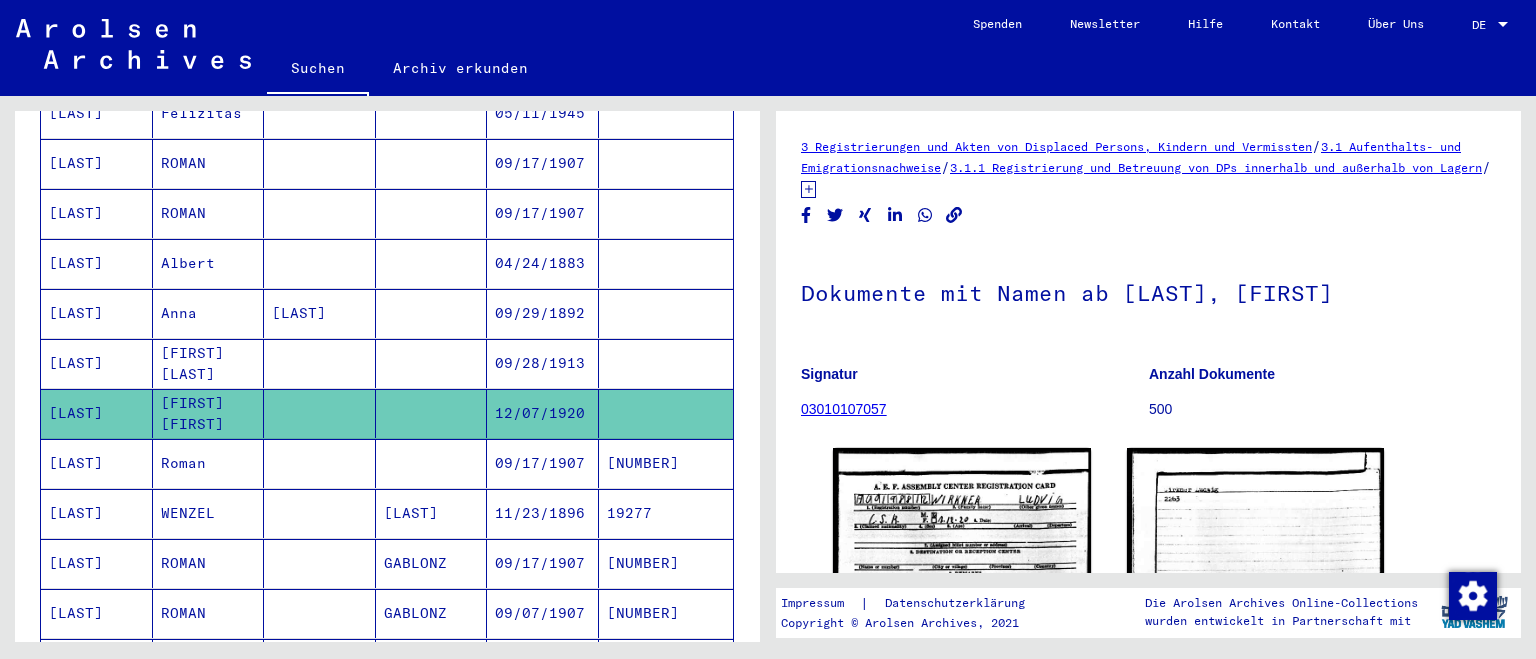 click at bounding box center [432, 413] 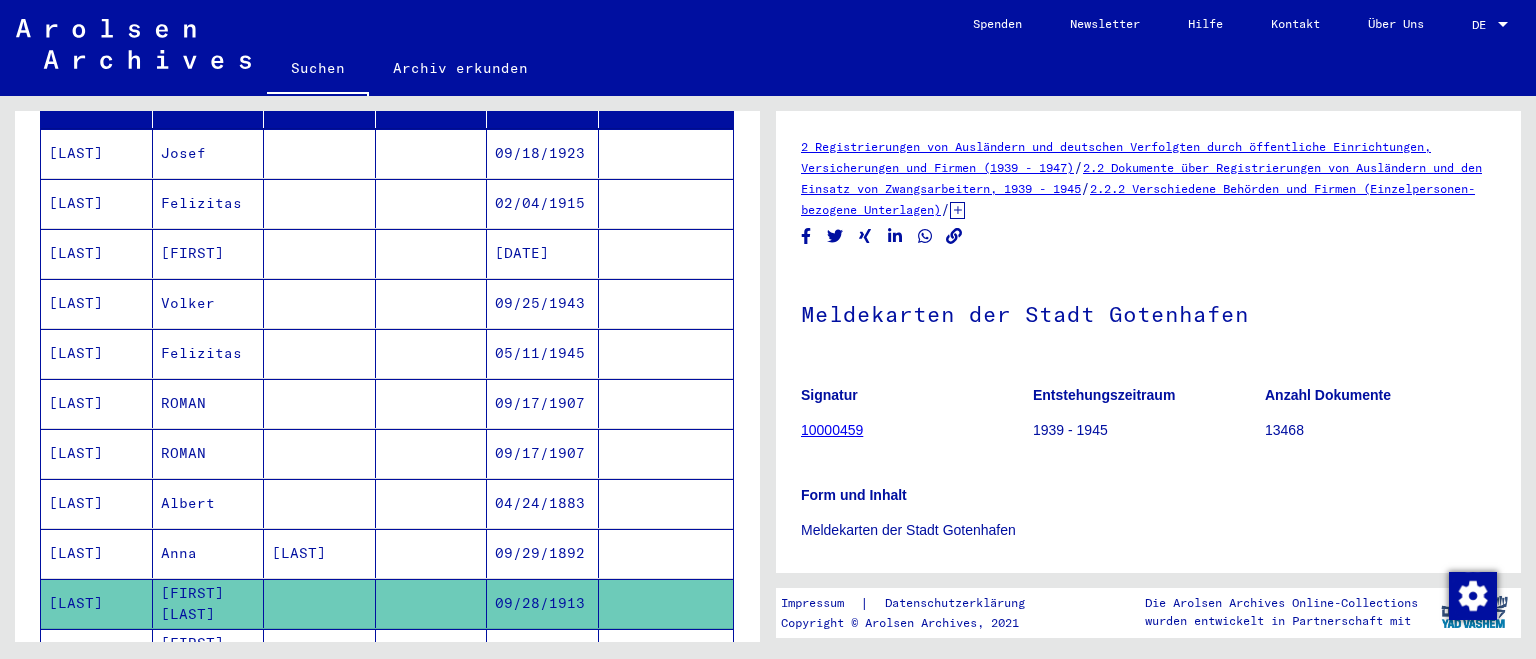 scroll, scrollTop: 300, scrollLeft: 0, axis: vertical 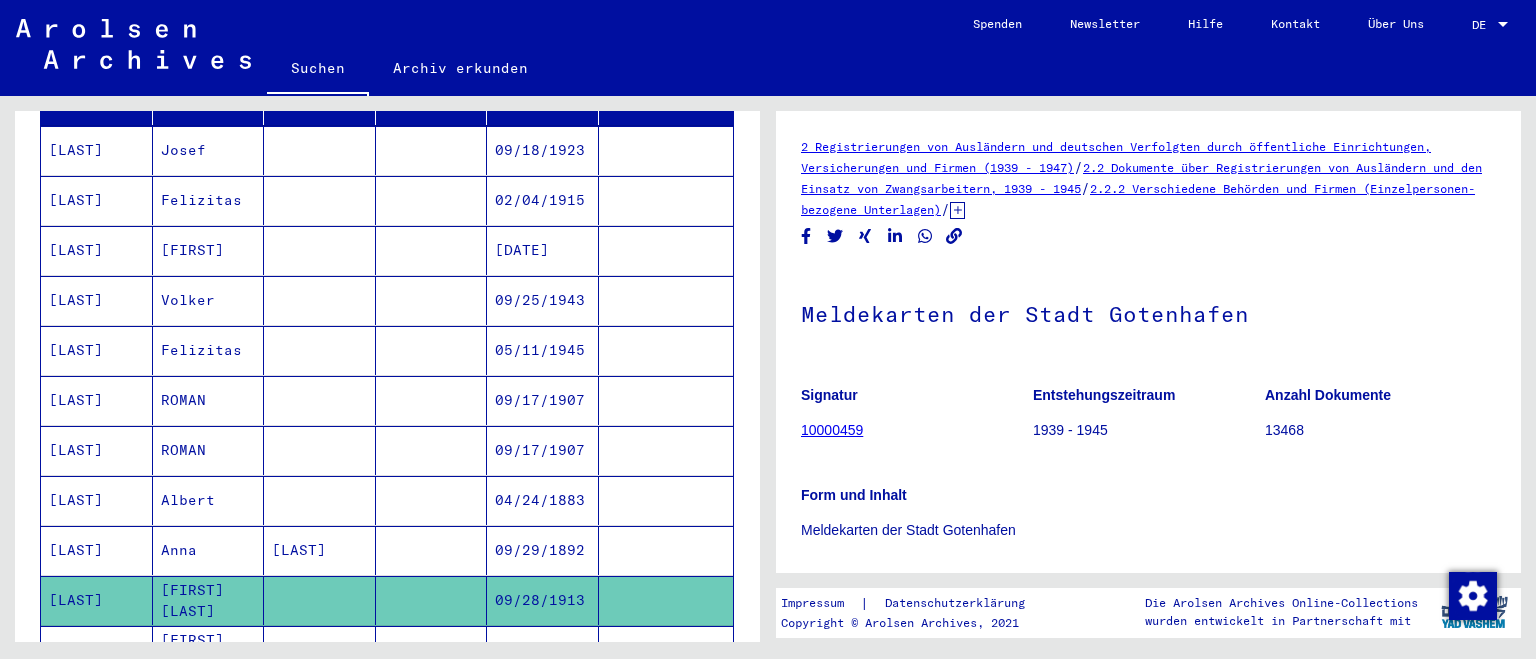 click on "Meldekarten der Stadt Gotenhafen" 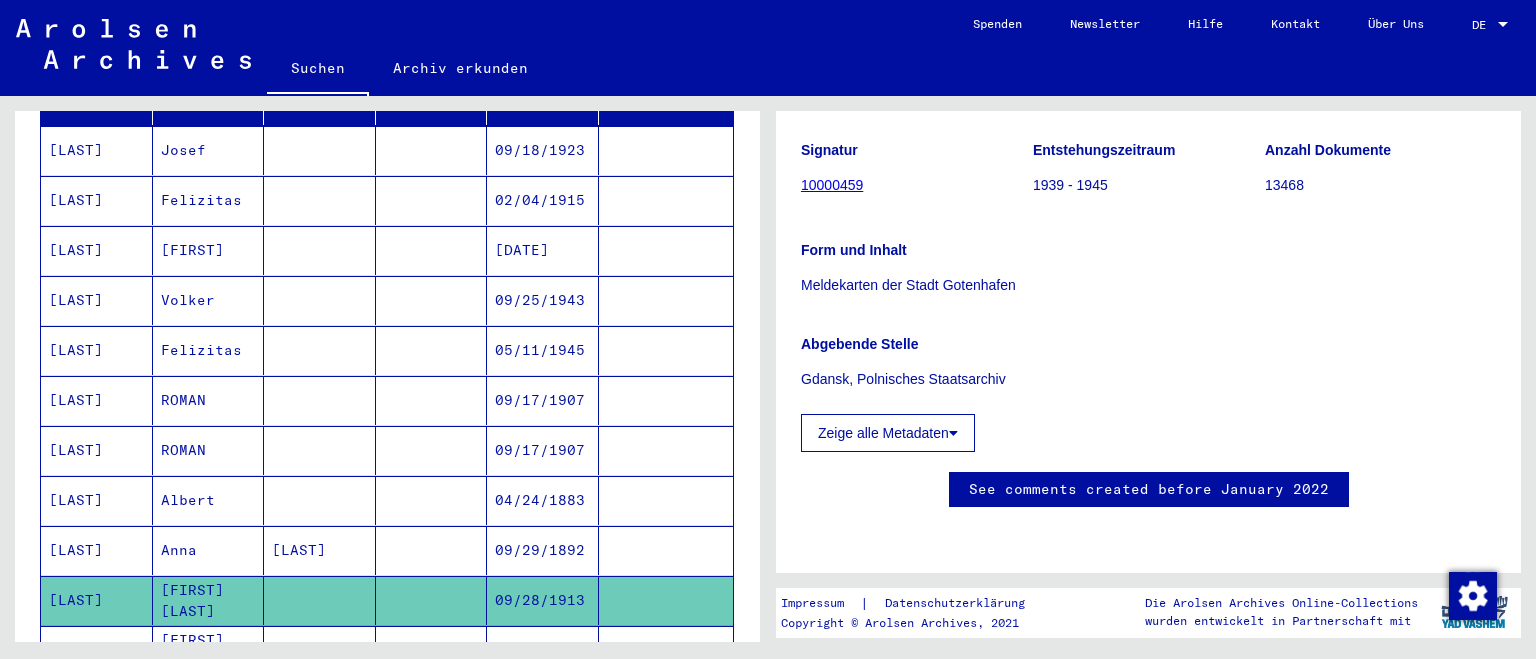 scroll, scrollTop: 496, scrollLeft: 0, axis: vertical 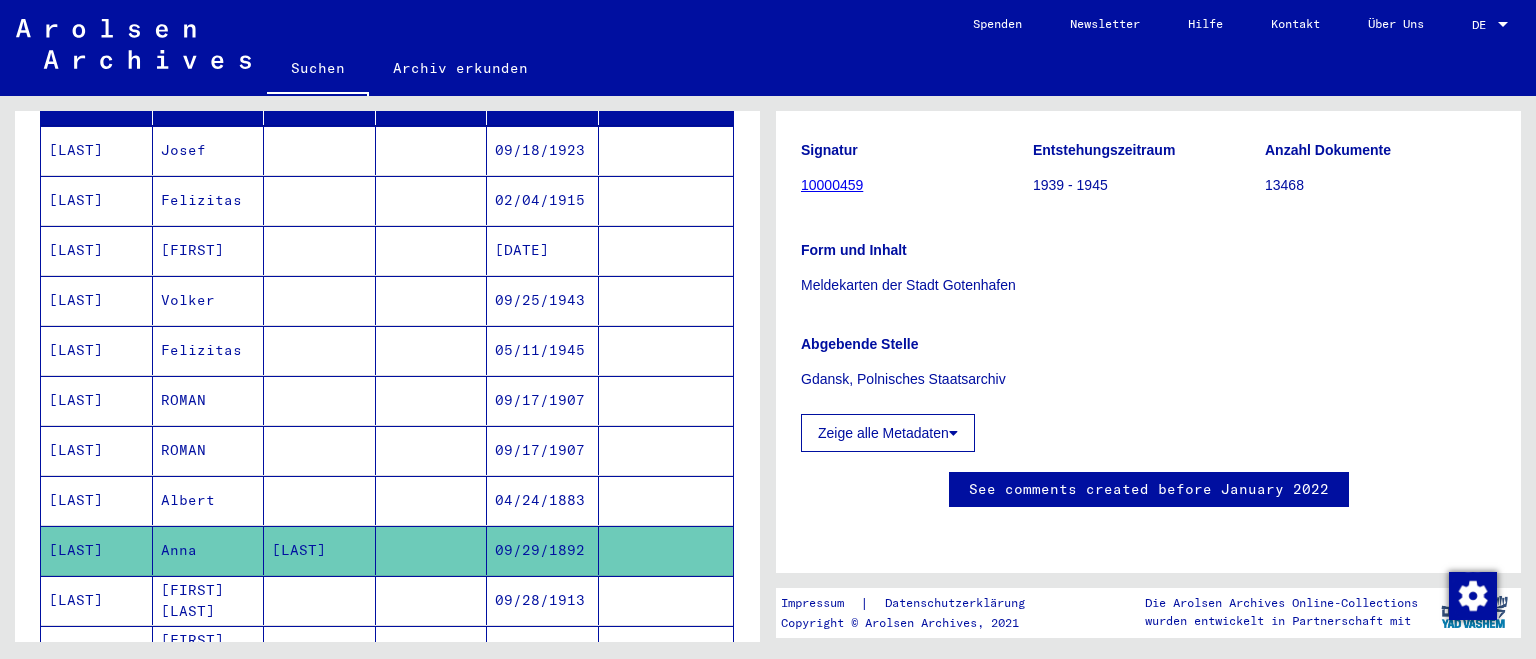 click on "04/24/1883" at bounding box center [543, 550] 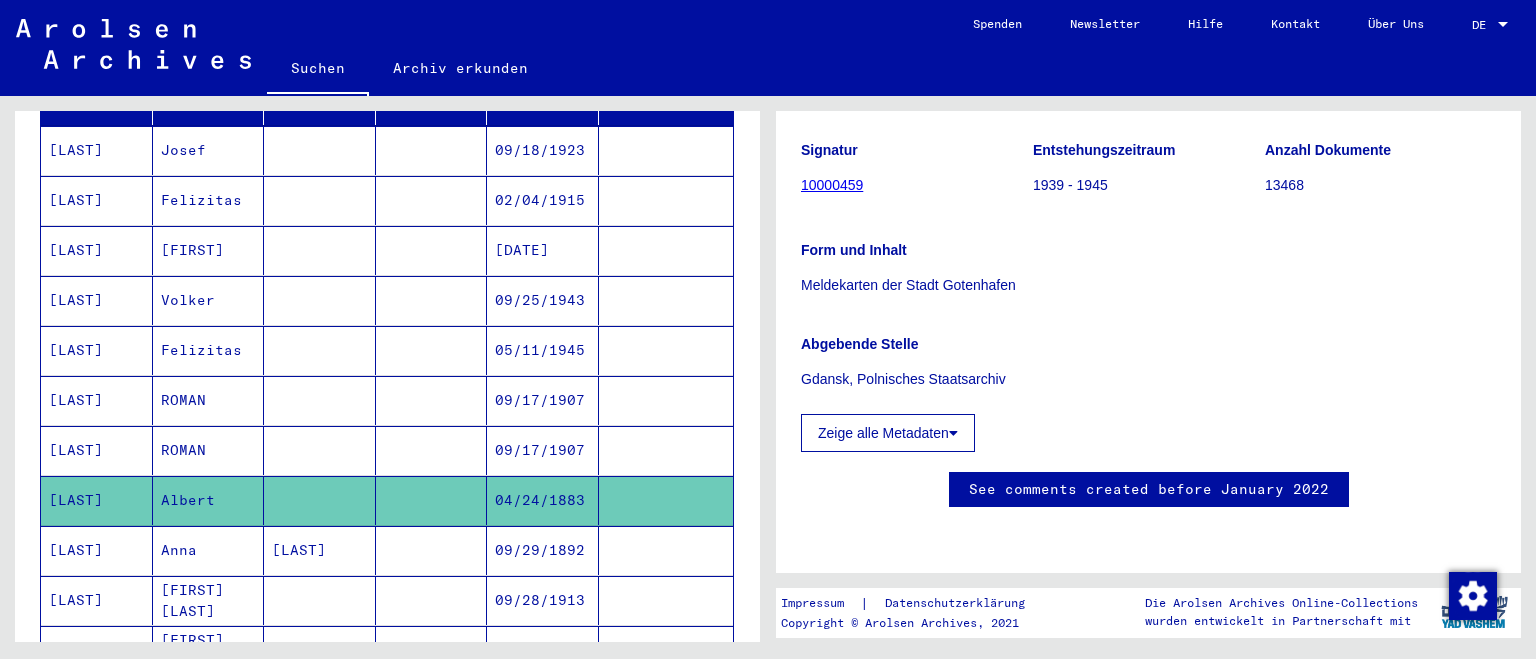 click on "09/29/1892" at bounding box center (543, 600) 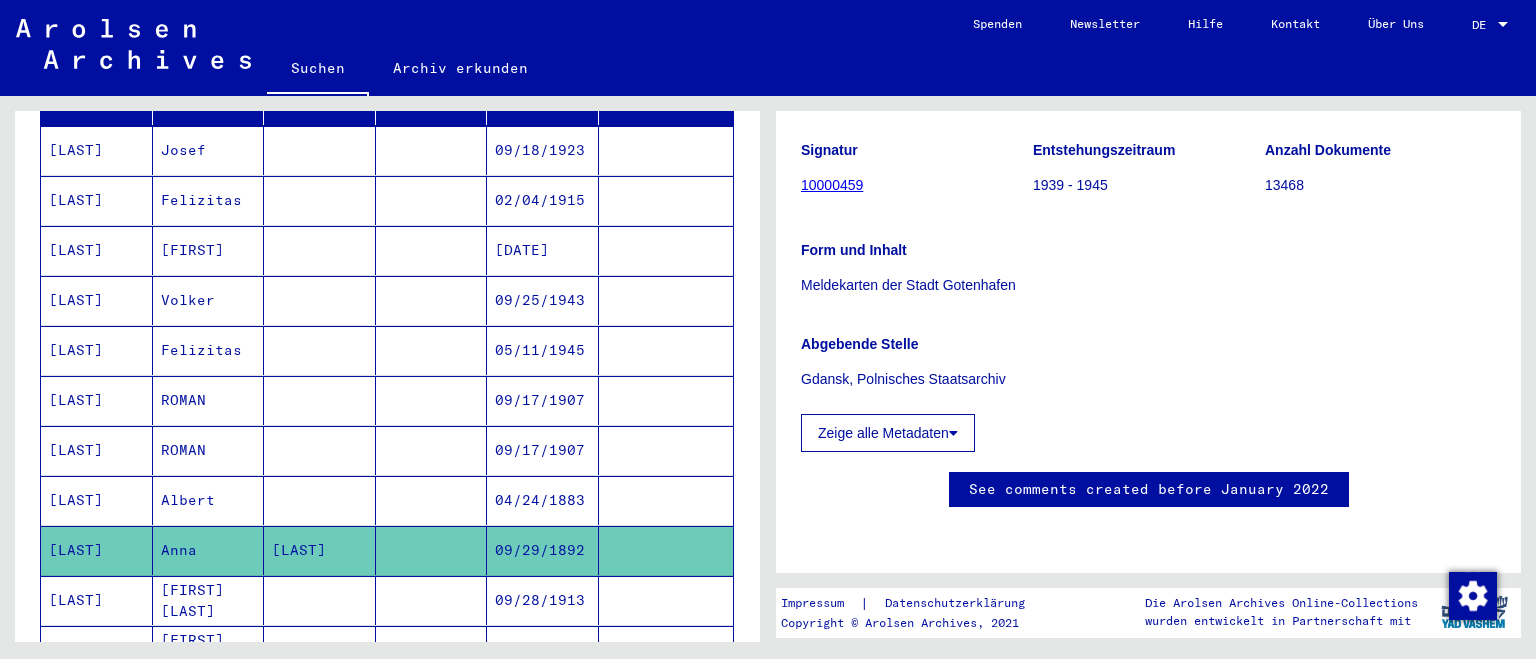 click on "[NUMBER] Registrierungen von Ausländern und deutschen Verfolgten durch öffentliche Einrichtungen, Versicherungen und Firmen ([YEAR] - [YEAR])   /   2.2 Dokumente über Registrierungen von Ausländern und den Einsatz von Zwangsarbeitern, [YEAR] - [YEAR]   /   2.2.2 Verschiedene Behörden und Firmen (Einzelpersonen-bezogene Unterlagen)   /   2.2.2.1 Kriegszeitkartei (Melde- und Registrierkarten, Arbeitsbücher, individueller Schriftverkehr)   /  Meldekarten der Stadt [CITY]  Signatur [NUMBER] Entstehungszeitraum [YEAR] - [YEAR] Anzahl Dokumente [NUMBER] Form und Inhalt Meldekarten der Stadt [CITY] Abgebende Stelle [CITY], [COUNTRY] Staatsarchiv Zeige alle Metadaten  See comments created before [DATE] Impressum  |  Datenschutzerklärung Copyright © Arolsen Archives, [YEAR] Die Arolsen Archives Online-Collections wurden entwickelt in Partnerschaft mit" 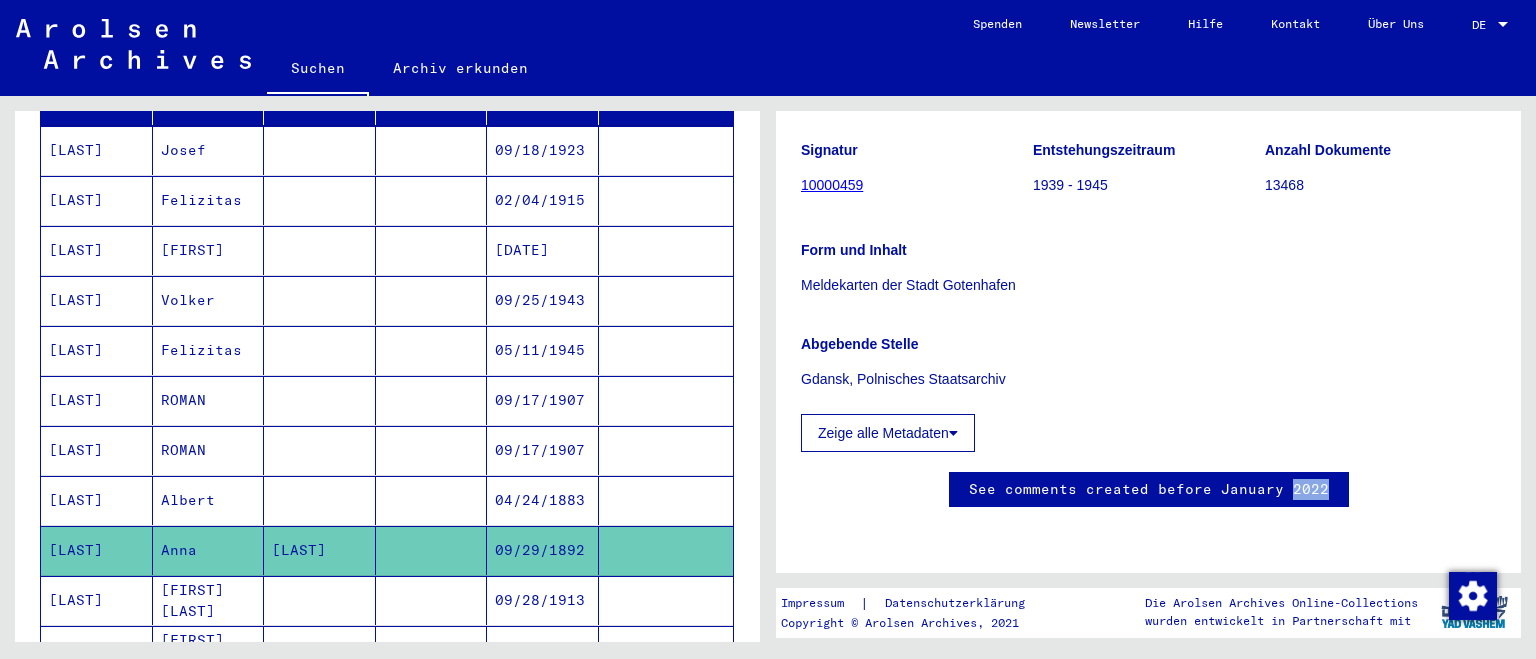 click on "[NUMBER] Registrierungen von Ausländern und deutschen Verfolgten durch öffentliche Einrichtungen, Versicherungen und Firmen ([YEAR] - [YEAR])   /   2.2 Dokumente über Registrierungen von Ausländern und den Einsatz von Zwangsarbeitern, [YEAR] - [YEAR]   /   2.2.2 Verschiedene Behörden und Firmen (Einzelpersonen-bezogene Unterlagen)   /   2.2.2.1 Kriegszeitkartei (Melde- und Registrierkarten, Arbeitsbücher, individueller Schriftverkehr)   /  Meldekarten der Stadt [CITY]  Signatur [NUMBER] Entstehungszeitraum [YEAR] - [YEAR] Anzahl Dokumente [NUMBER] Form und Inhalt Meldekarten der Stadt [CITY] Abgebende Stelle [CITY], [COUNTRY] Staatsarchiv Zeige alle Metadaten  See comments created before [DATE]" 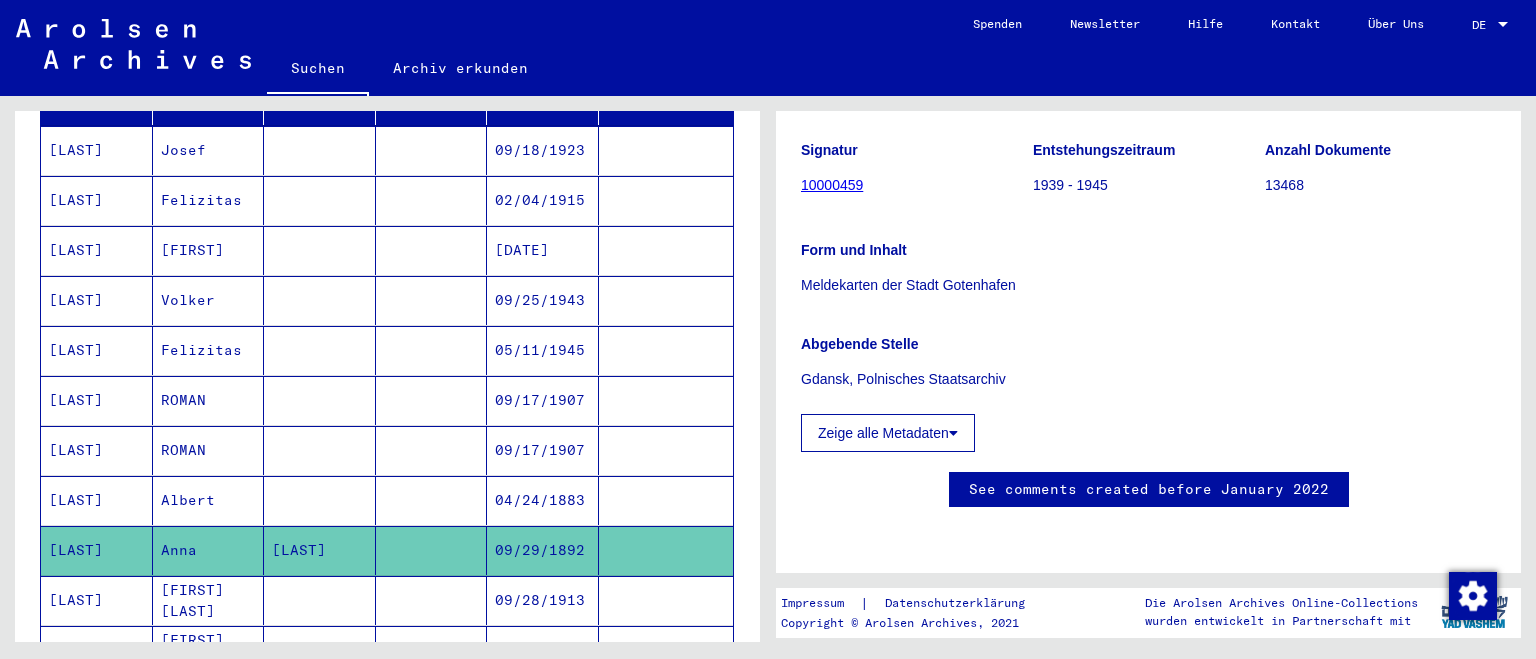 click on "[NUMBER] Registrierungen von Ausländern und deutschen Verfolgten durch öffentliche Einrichtungen, Versicherungen und Firmen ([YEAR] - [YEAR])   /   2.2 Dokumente über Registrierungen von Ausländern und den Einsatz von Zwangsarbeitern, [YEAR] - [YEAR]   /   2.2.2 Verschiedene Behörden und Firmen (Einzelpersonen-bezogene Unterlagen)   /   2.2.2.1 Kriegszeitkartei (Melde- und Registrierkarten, Arbeitsbücher, individueller Schriftverkehr)   /  Meldekarten der Stadt [CITY]  Signatur [NUMBER] Entstehungszeitraum [YEAR] - [YEAR] Anzahl Dokumente [NUMBER] Form und Inhalt Meldekarten der Stadt [CITY] Abgebende Stelle [CITY], [COUNTRY] Staatsarchiv Zeige alle Metadaten  See comments created before [DATE]" 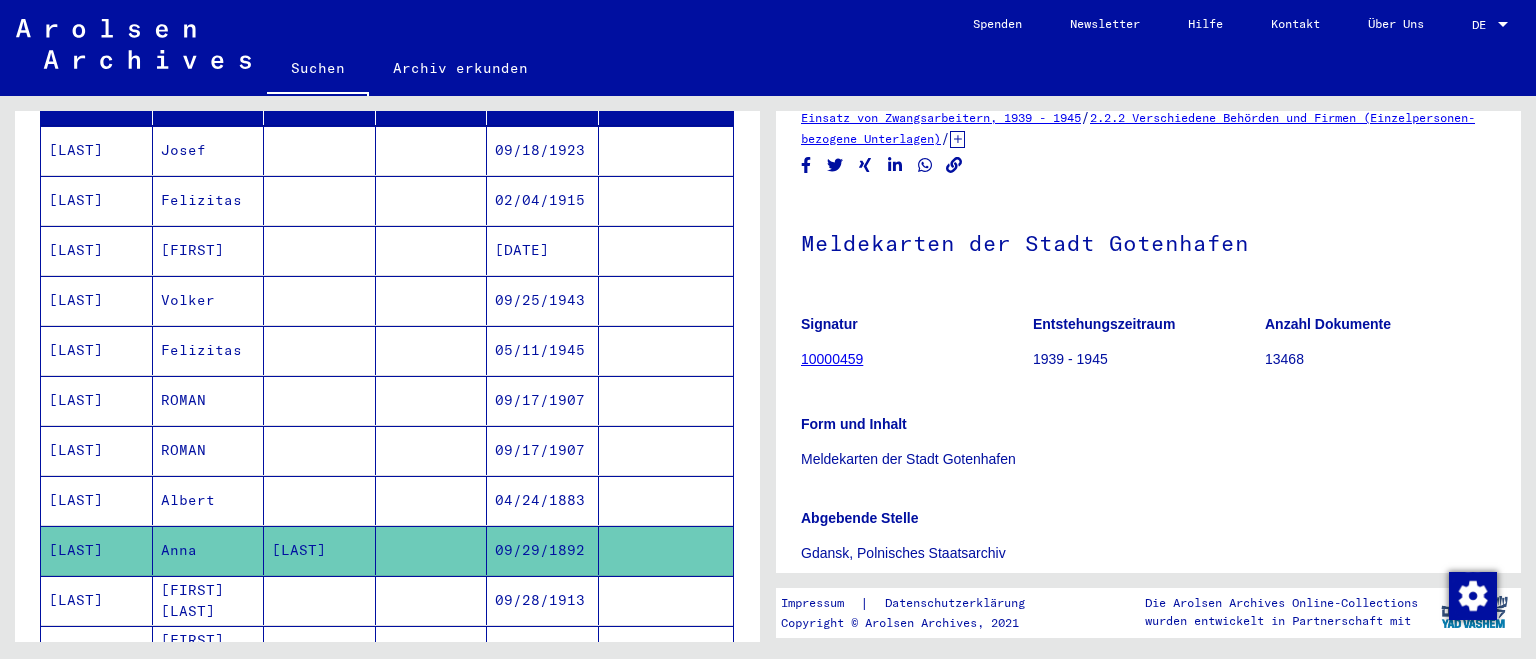 scroll, scrollTop: 0, scrollLeft: 0, axis: both 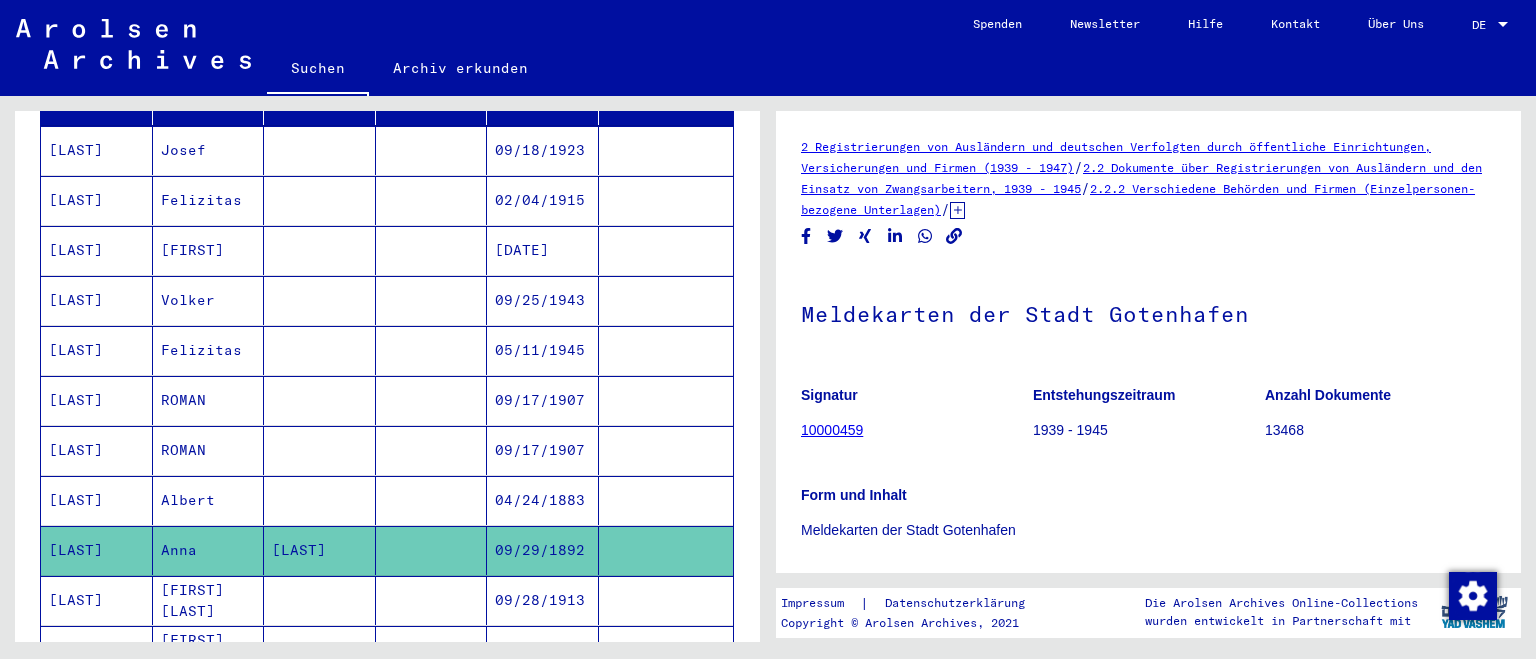 click on "Meldekarten der Stadt Gotenhafen" 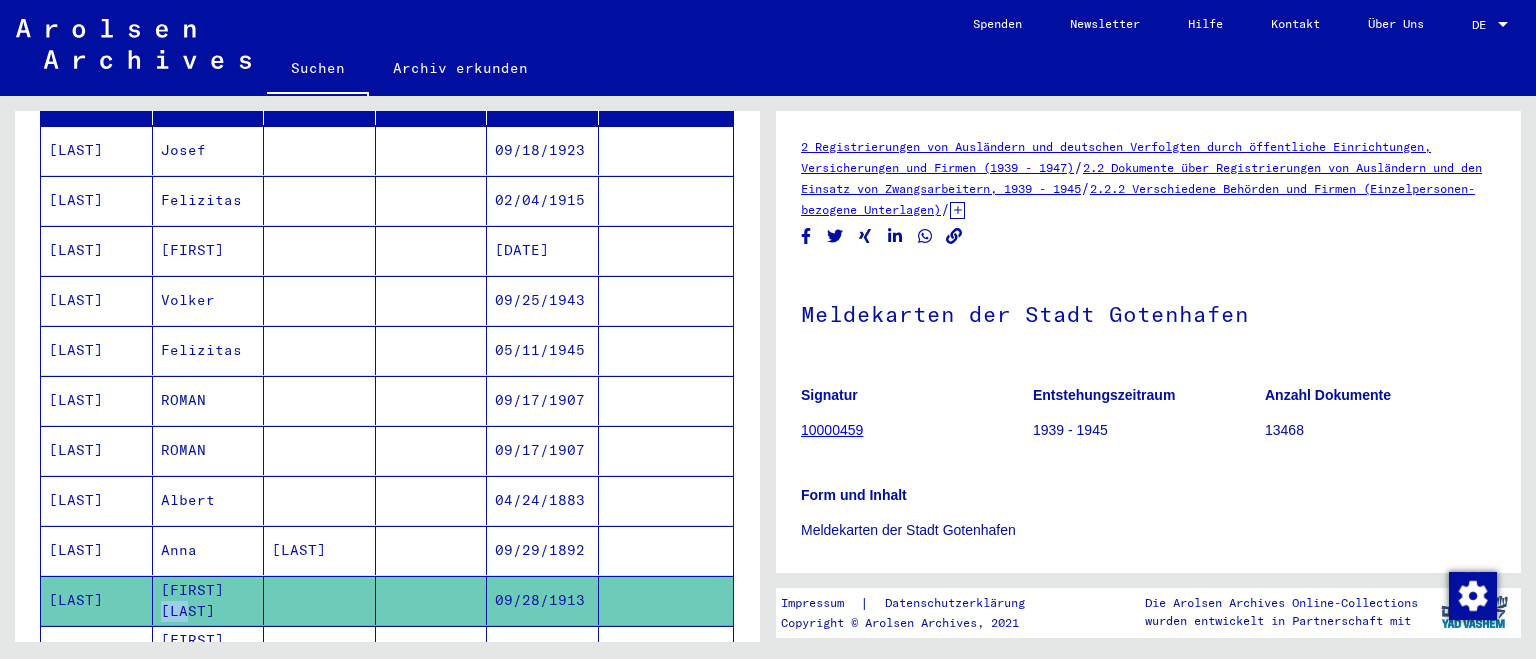 click on "[FIRST] [LAST]" 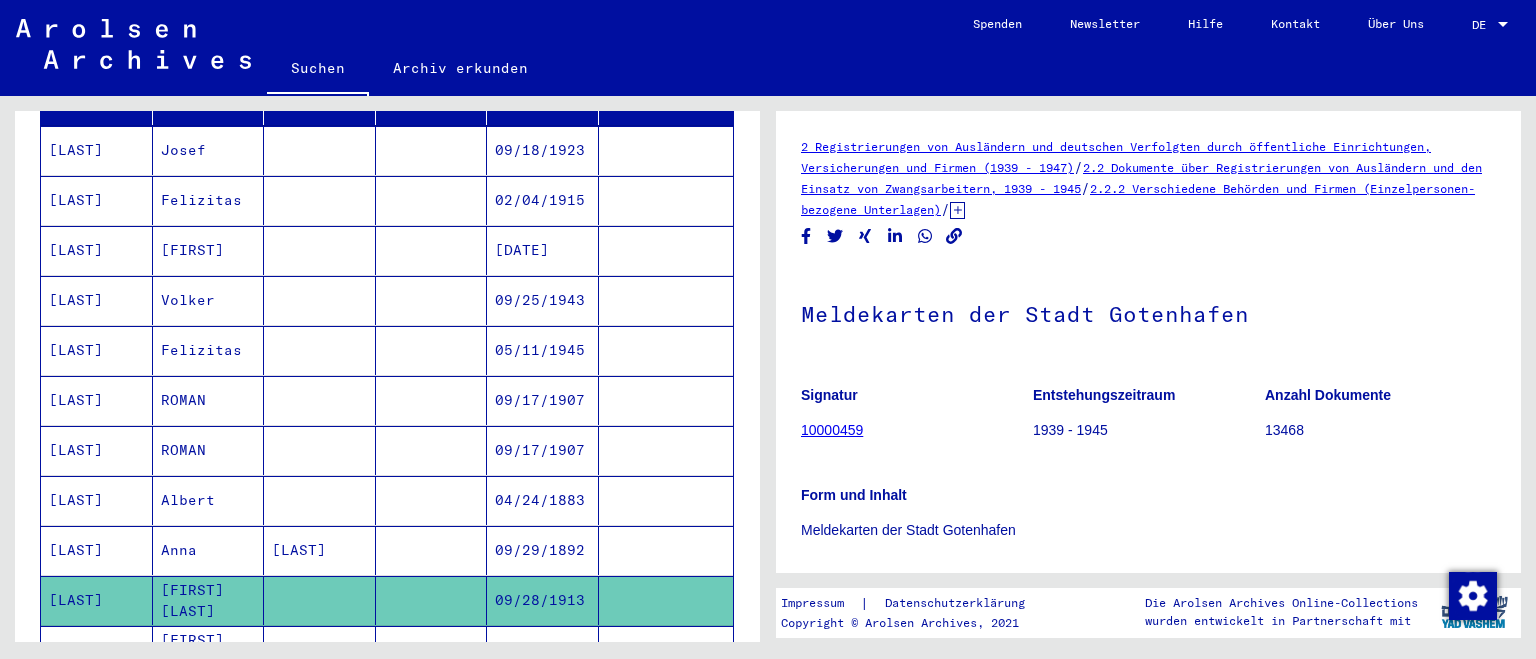click on "Albert" at bounding box center (209, 550) 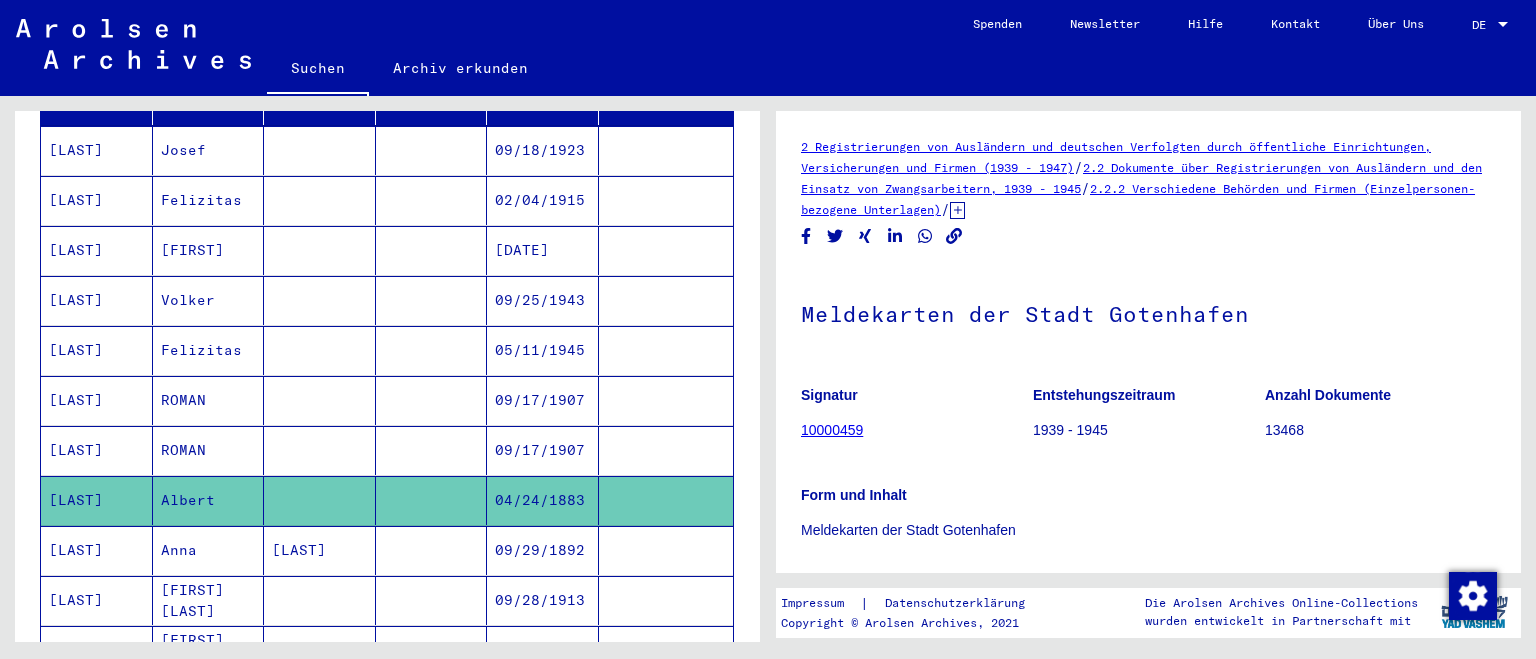 click on "Albert" 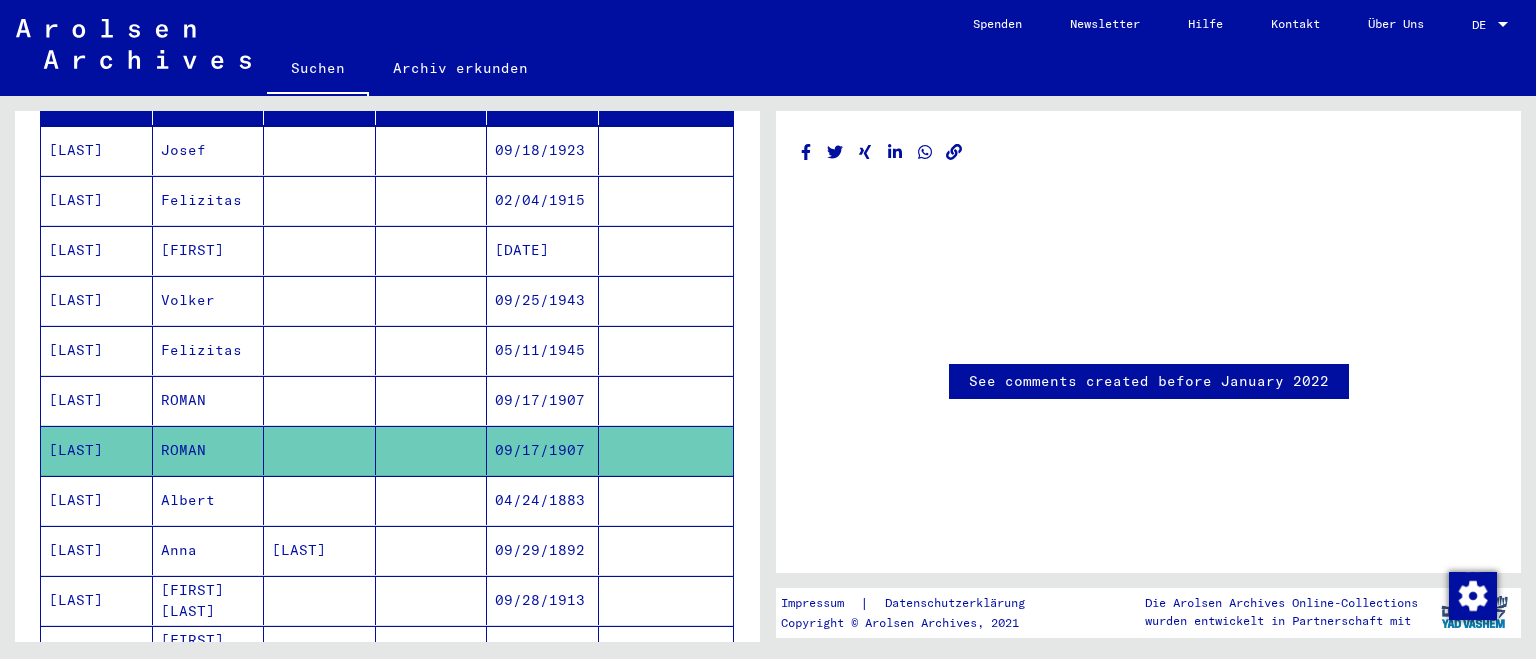 click on "[LAST]" 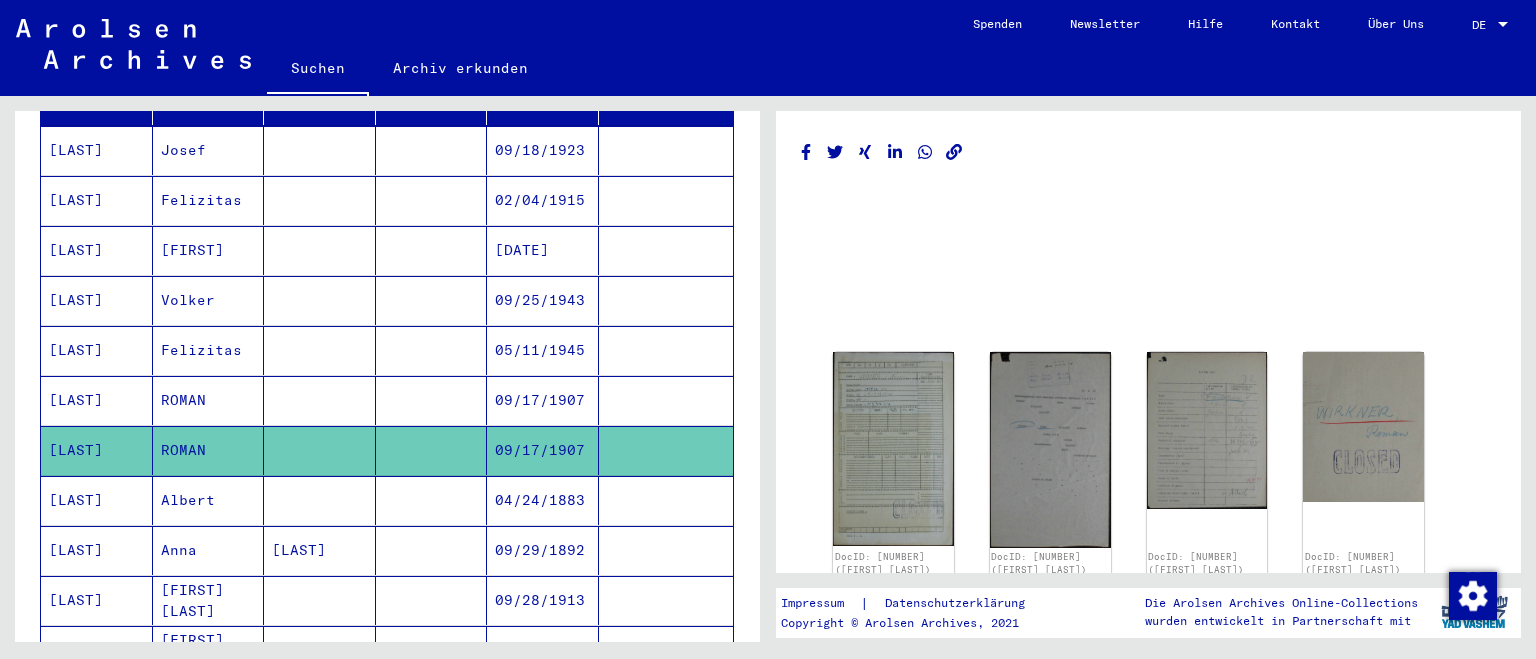 click on "Albert" at bounding box center [209, 550] 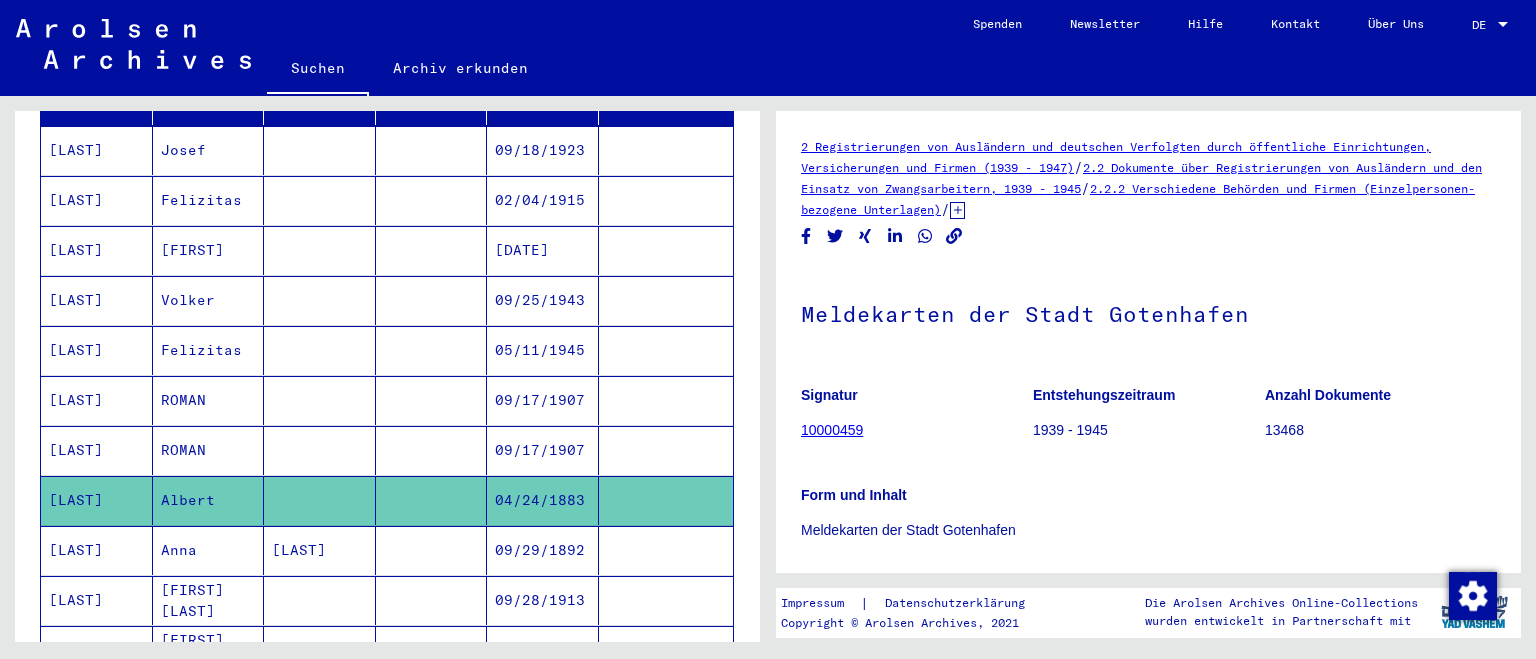 click on "ROMAN" at bounding box center [209, 500] 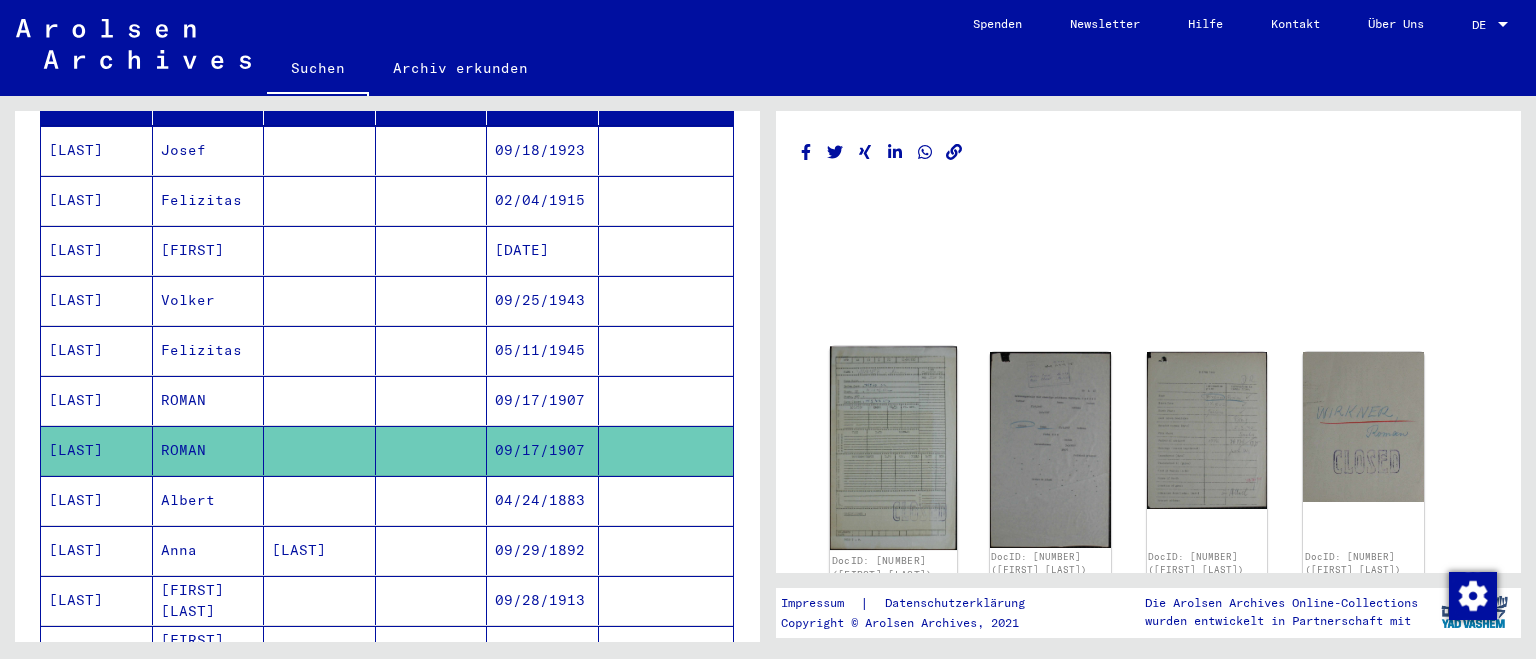 click 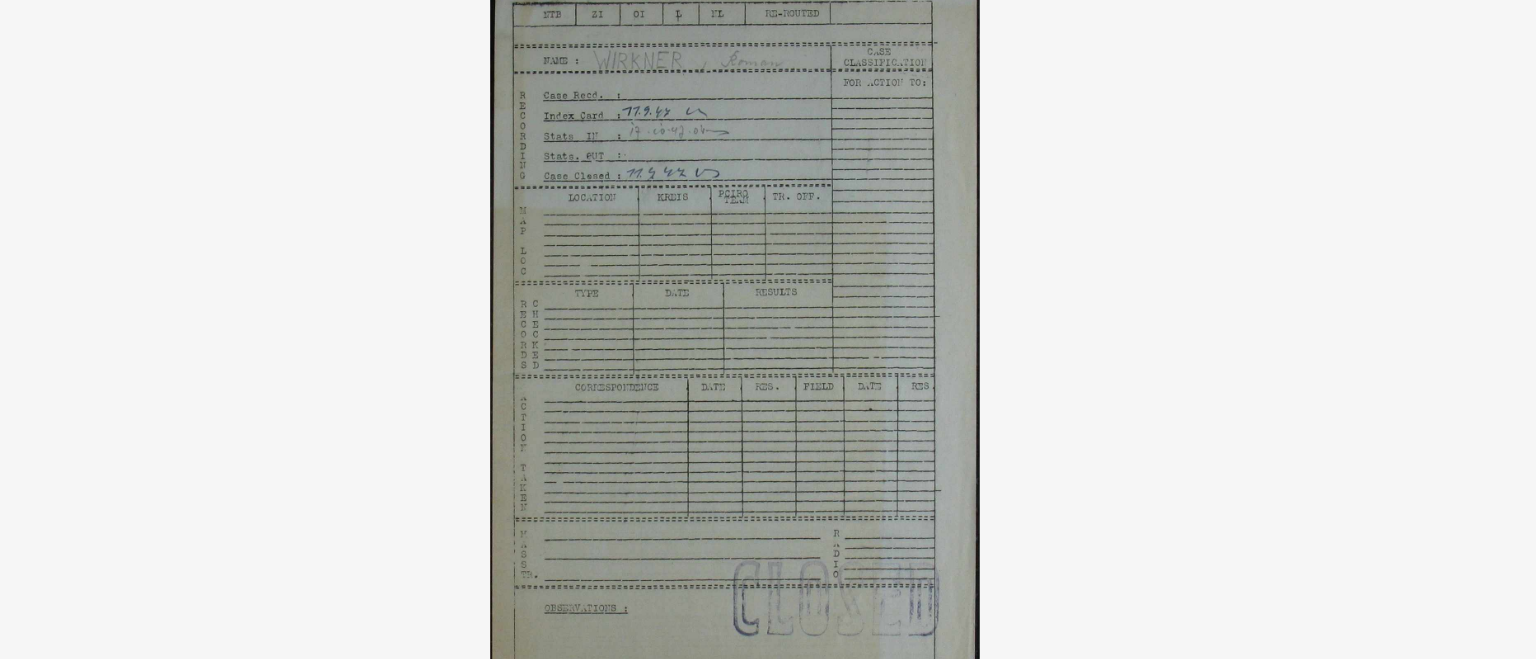 scroll, scrollTop: 300, scrollLeft: 0, axis: vertical 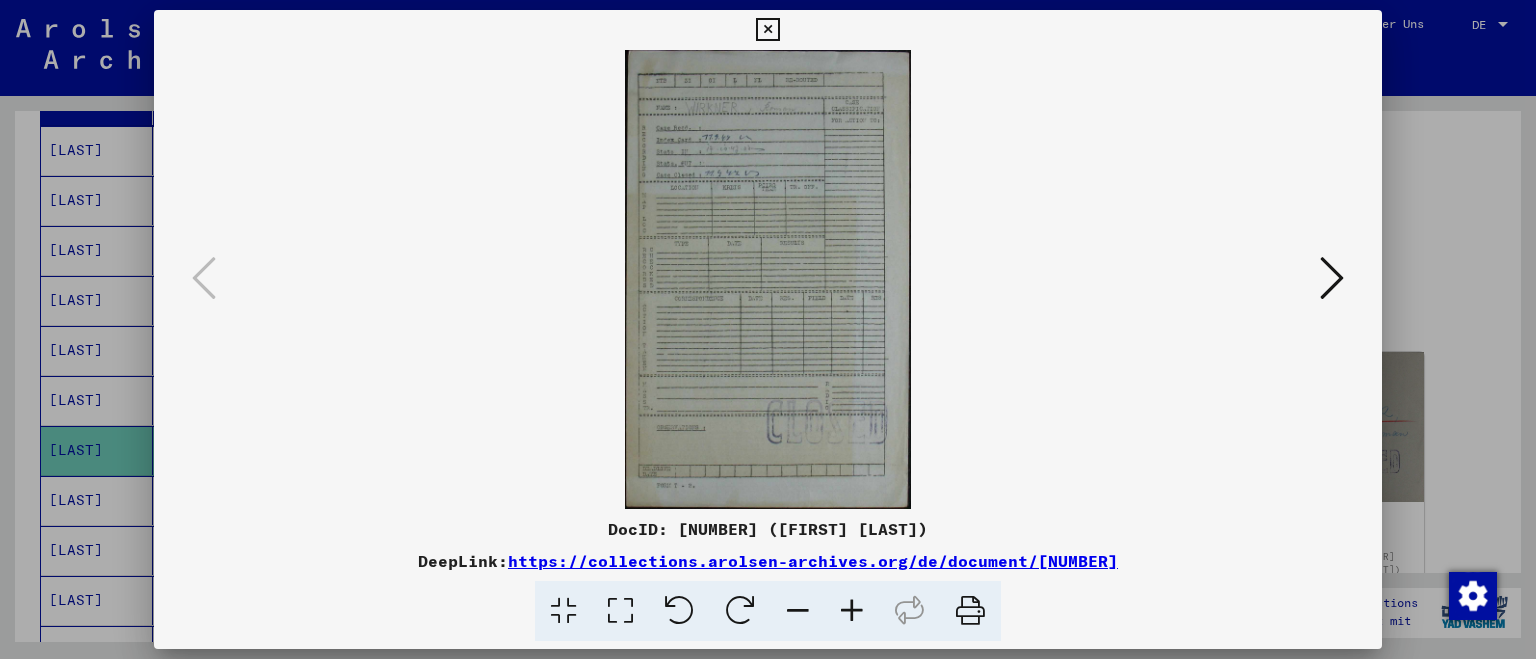 click at bounding box center (1332, 278) 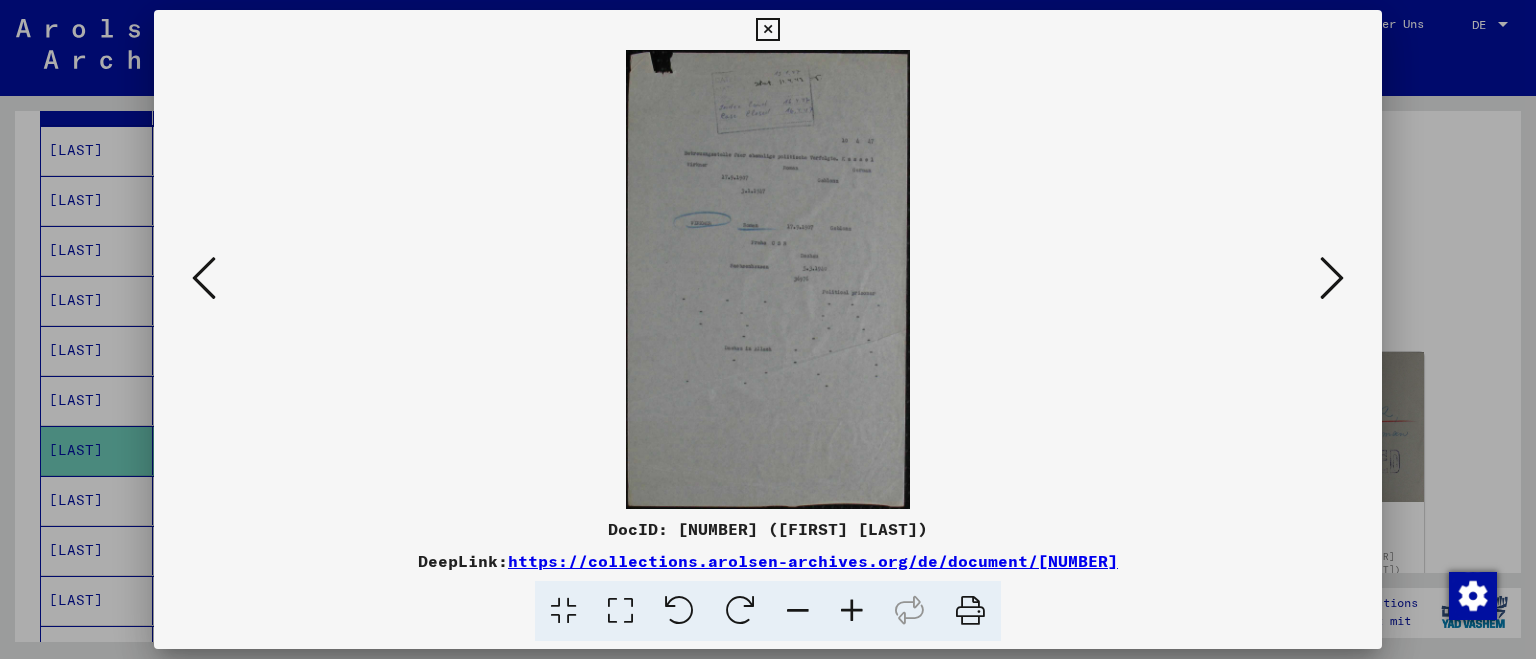 click at bounding box center (767, 30) 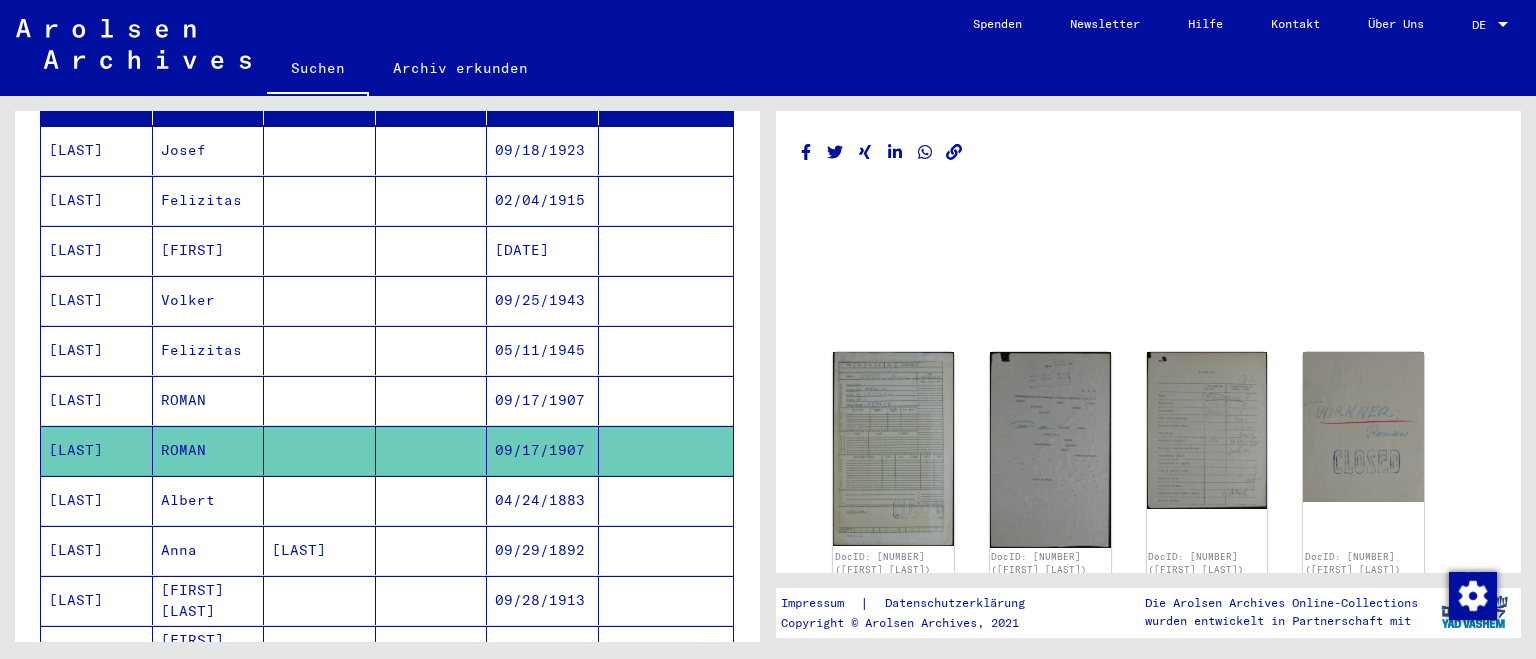 click at bounding box center (320, 350) 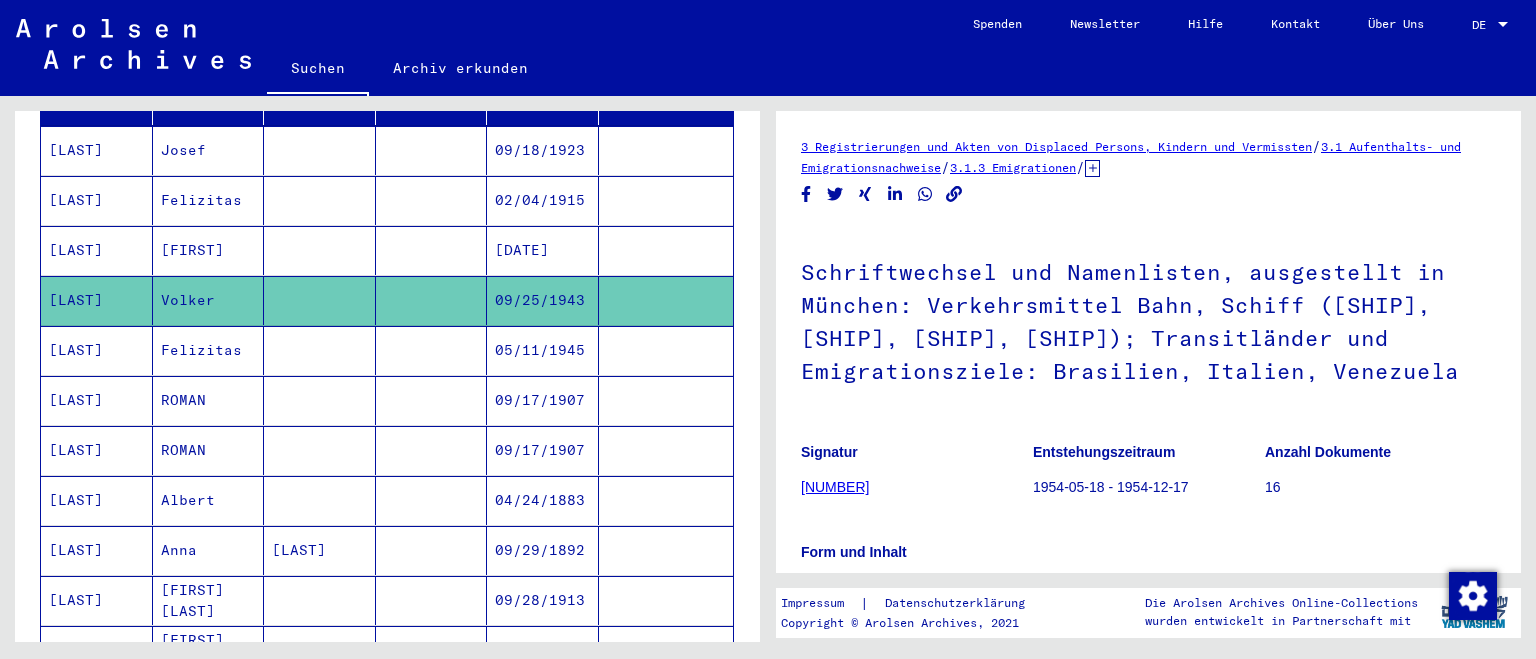 click at bounding box center [432, 400] 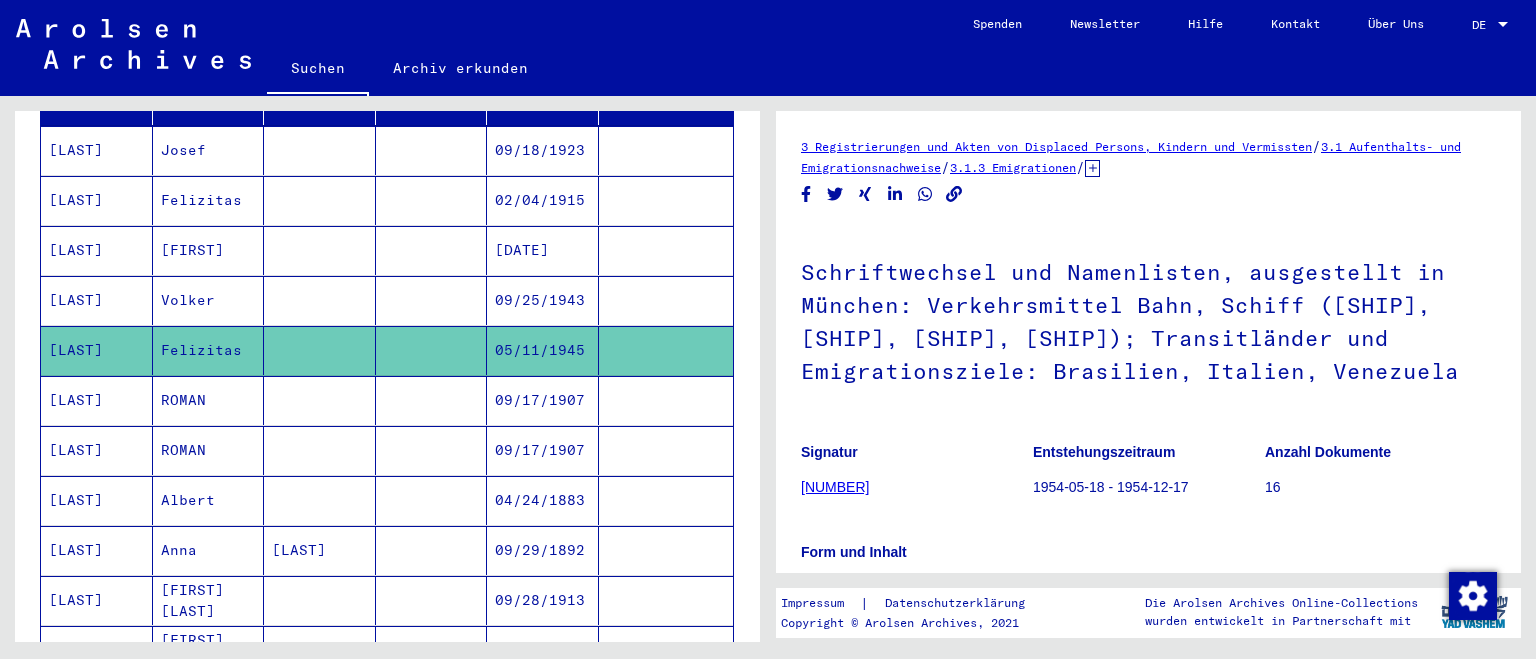 click 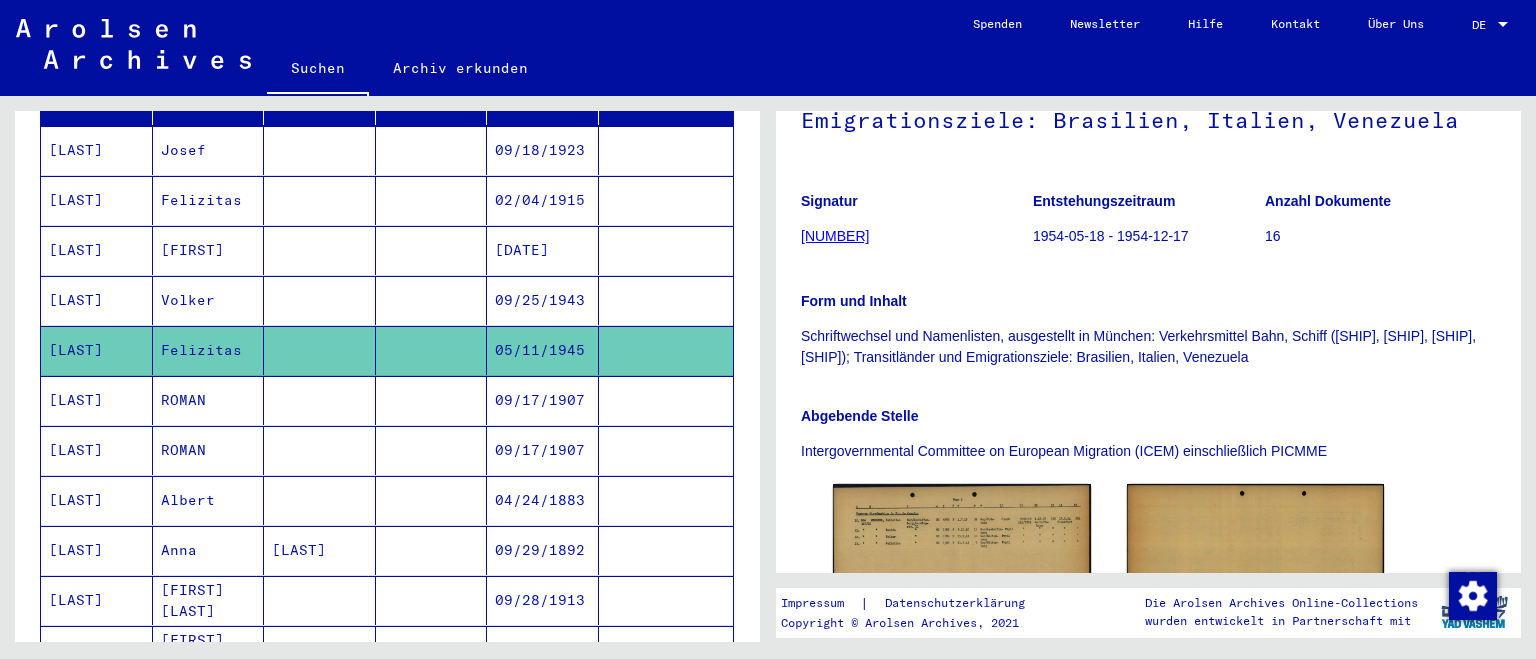 scroll, scrollTop: 386, scrollLeft: 0, axis: vertical 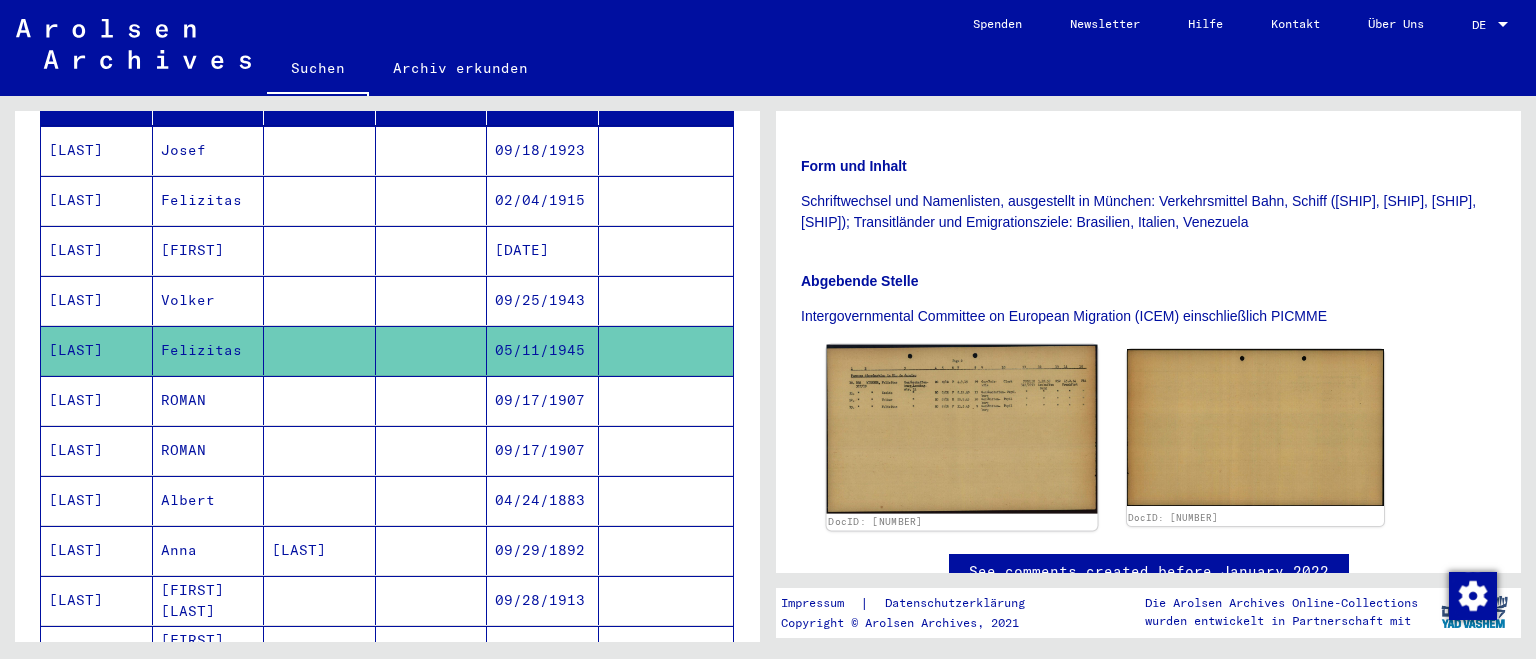click 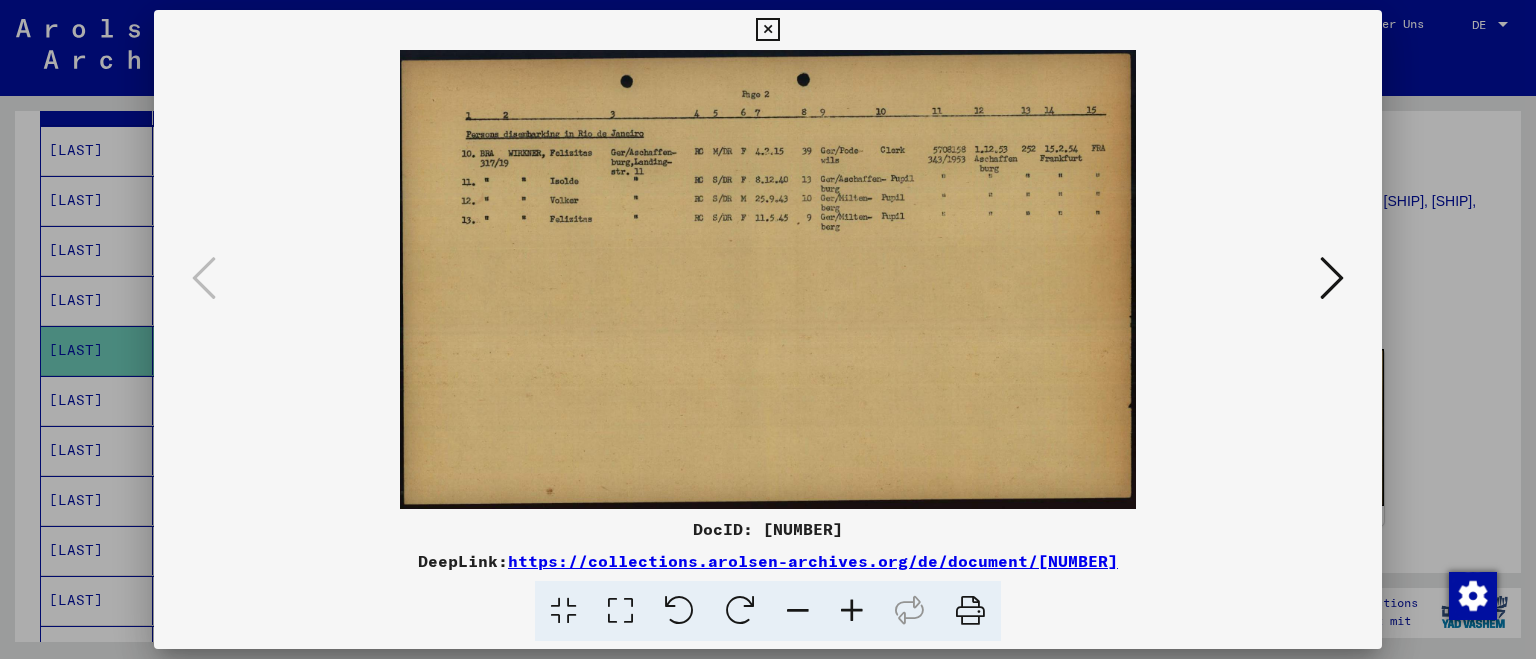 click at bounding box center [768, 329] 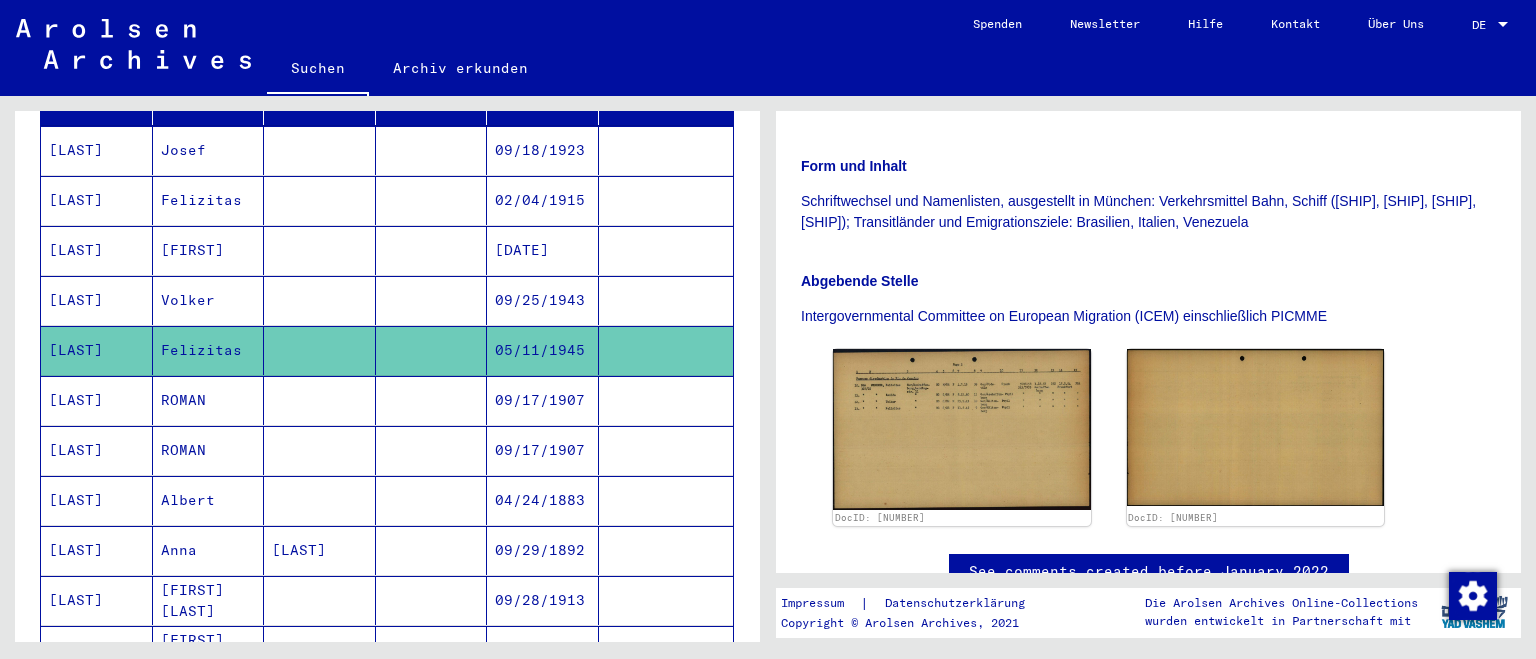 click at bounding box center [320, 350] 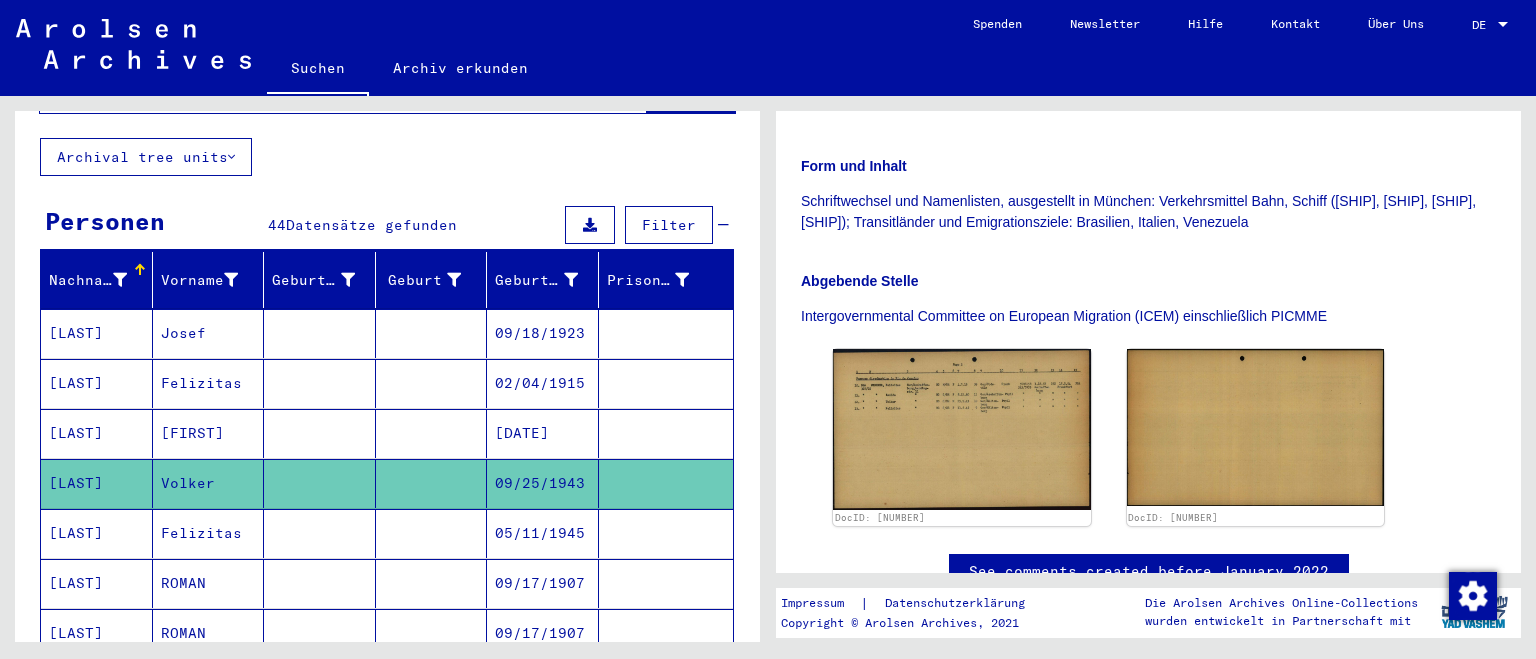 scroll, scrollTop: 120, scrollLeft: 0, axis: vertical 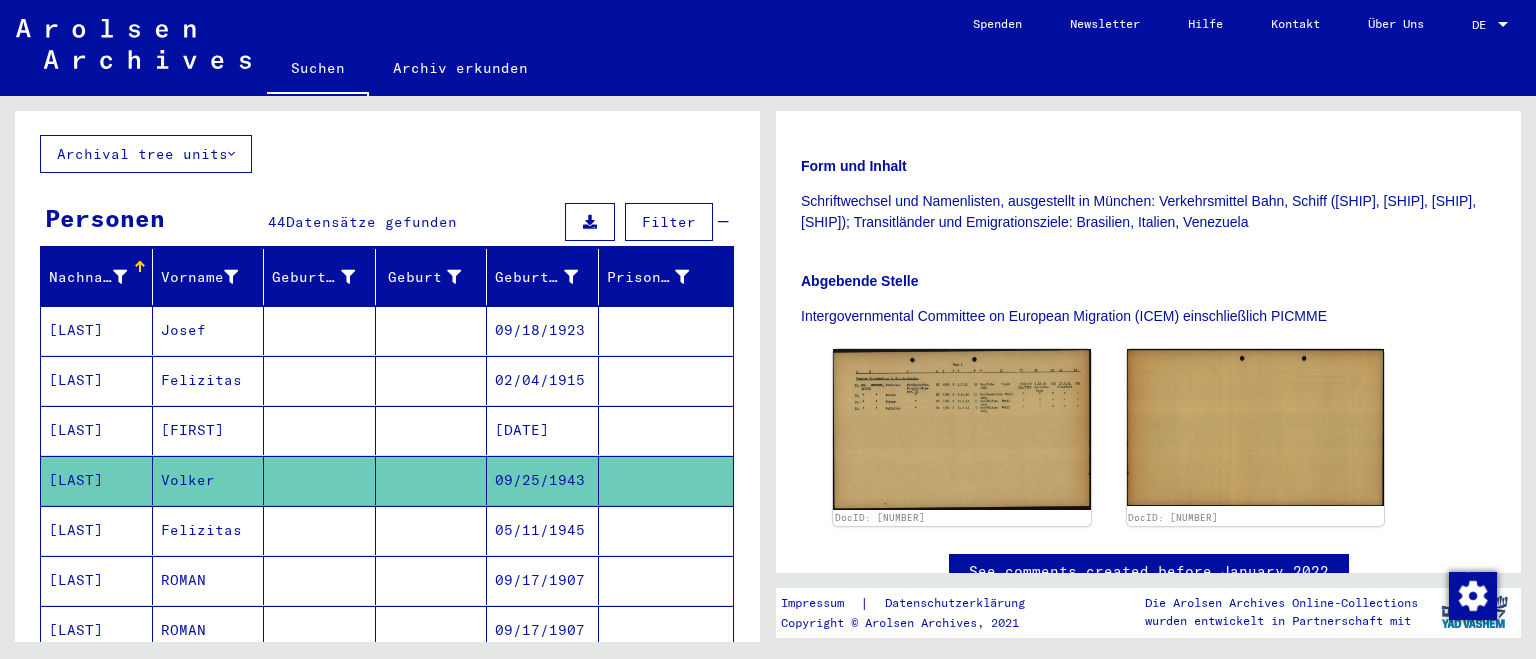 click on "09/25/1943" 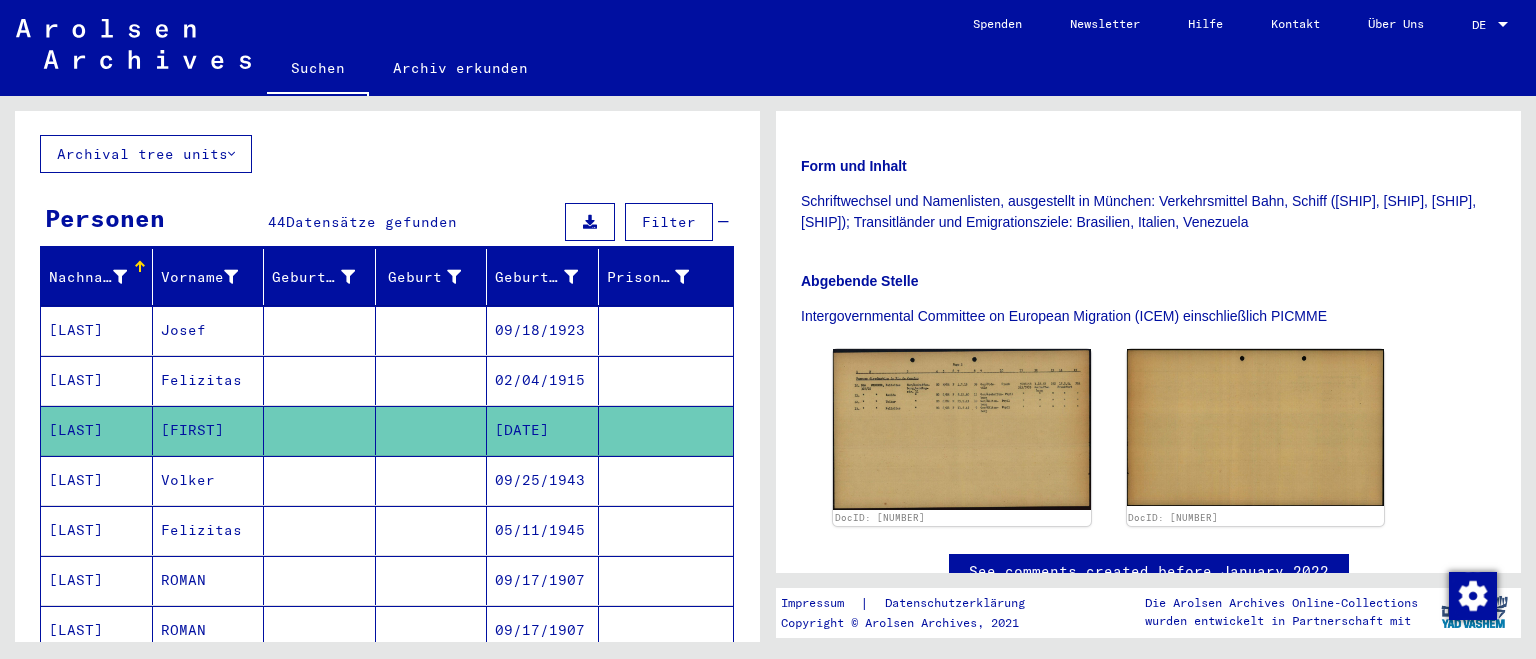 click on "Volker" at bounding box center [209, 530] 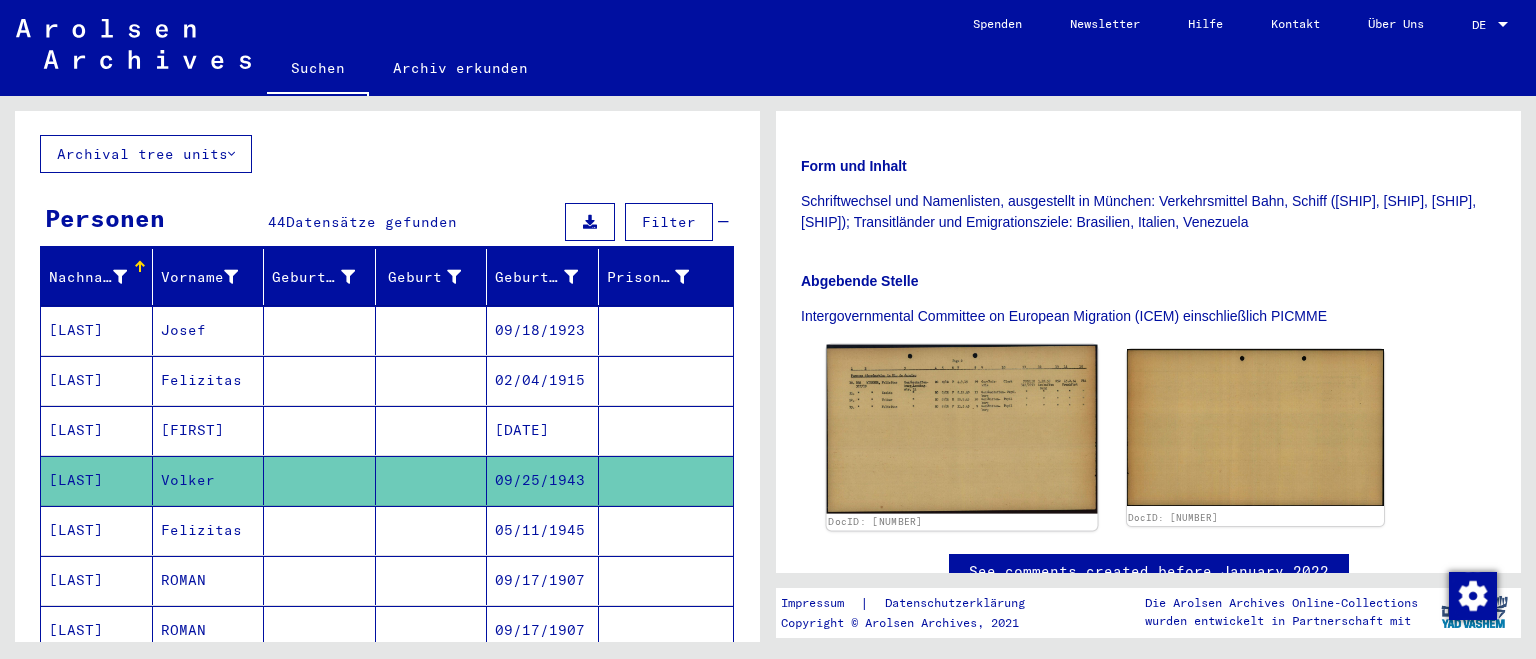 click 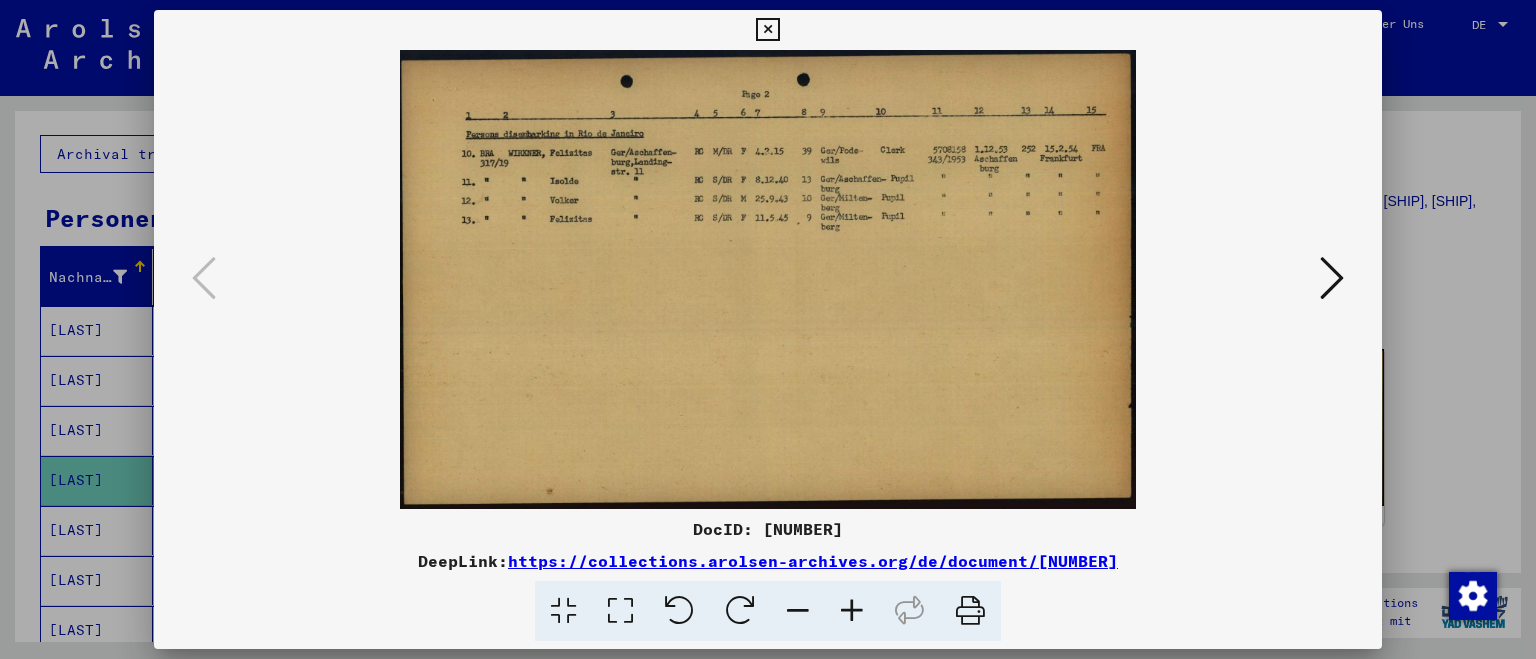 click at bounding box center [768, 329] 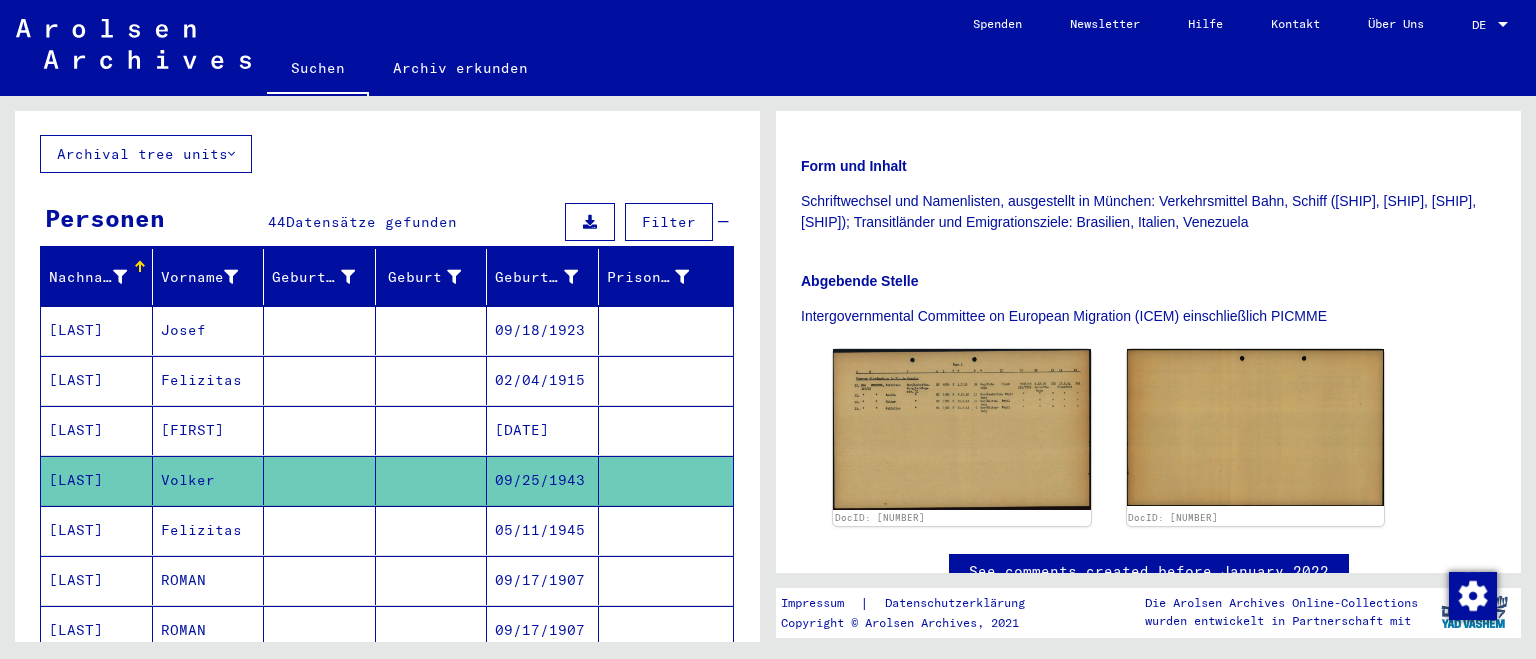 click on "Felizitas" at bounding box center (209, 430) 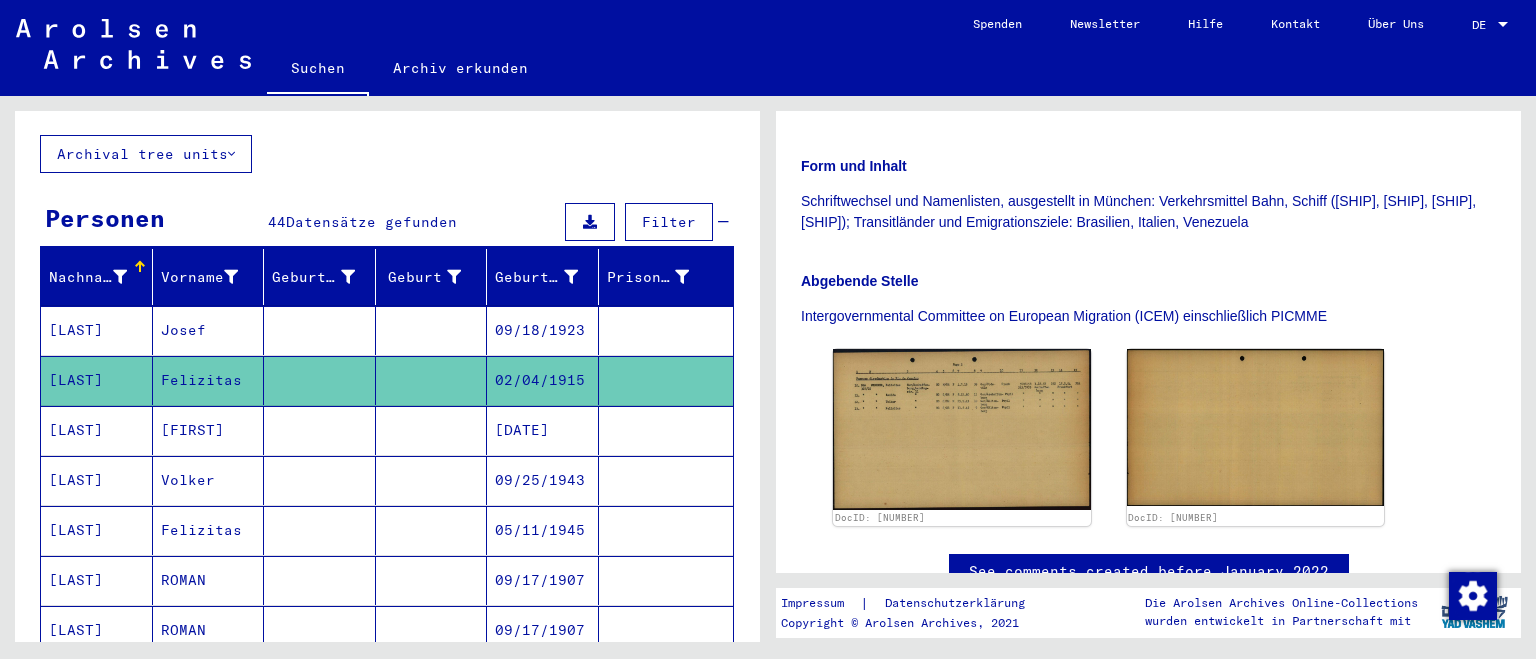 click on "Volker" at bounding box center (209, 530) 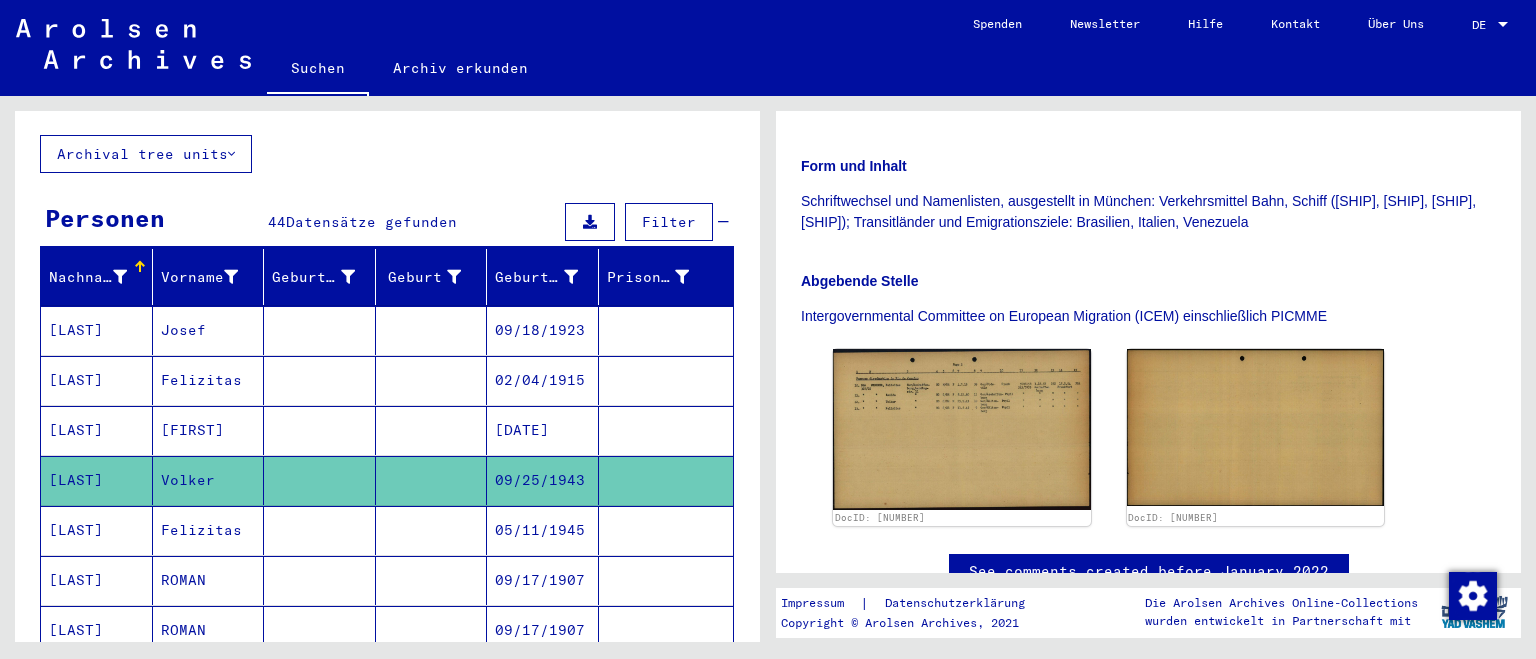 click on "Volker" 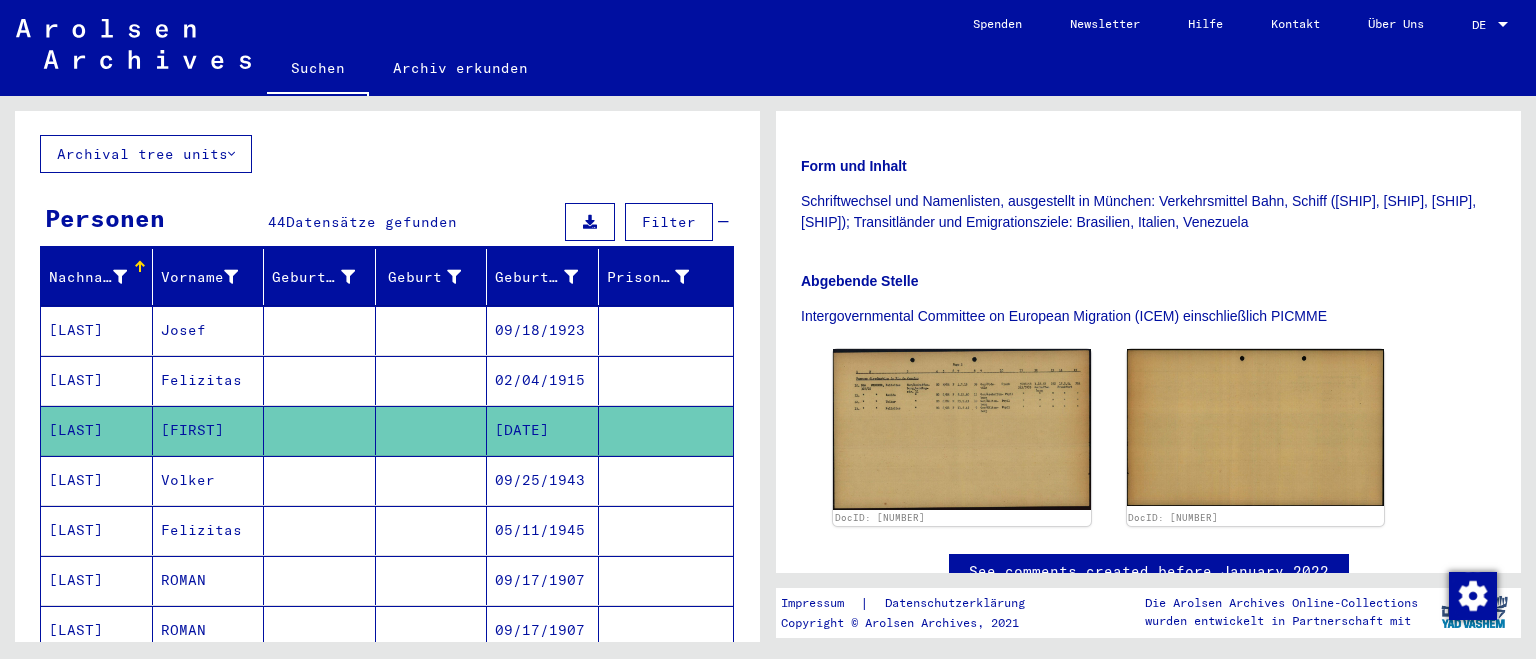 click on "Volker" at bounding box center [209, 530] 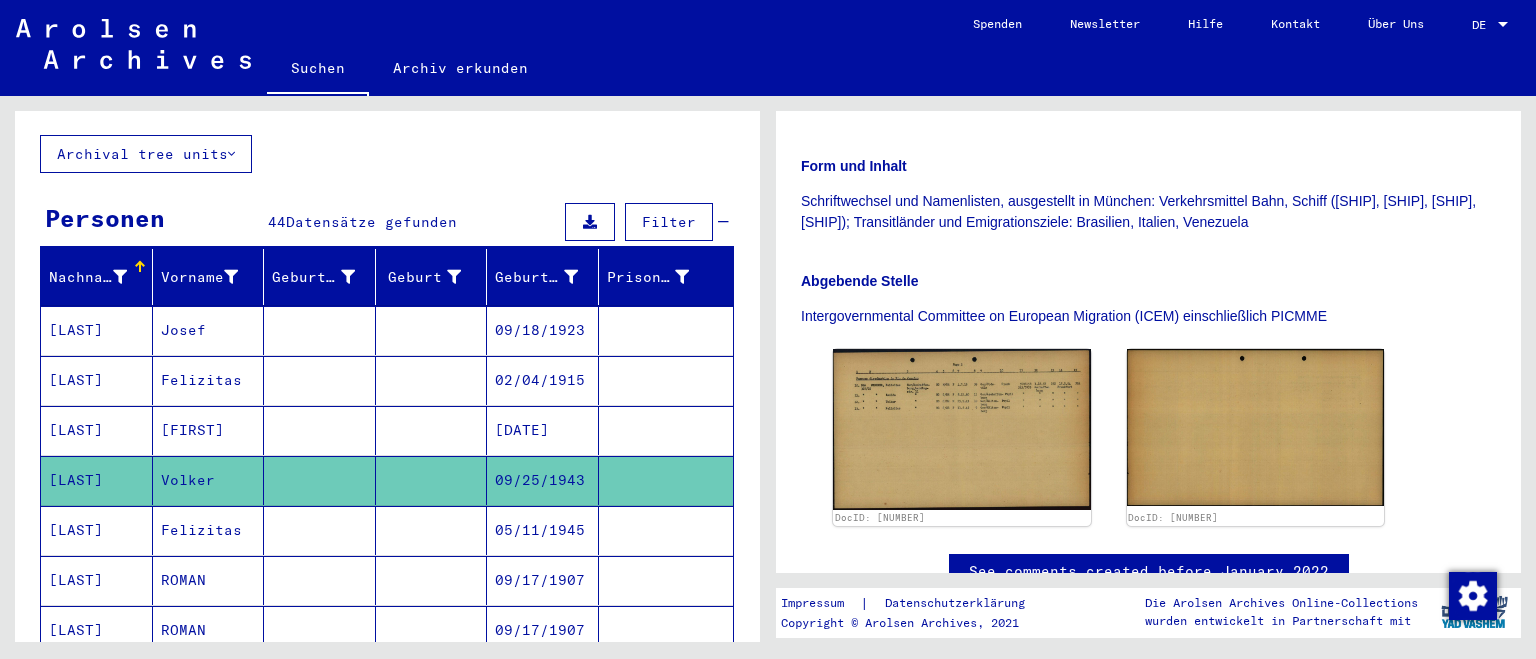 click on "Felizitas" at bounding box center [209, 580] 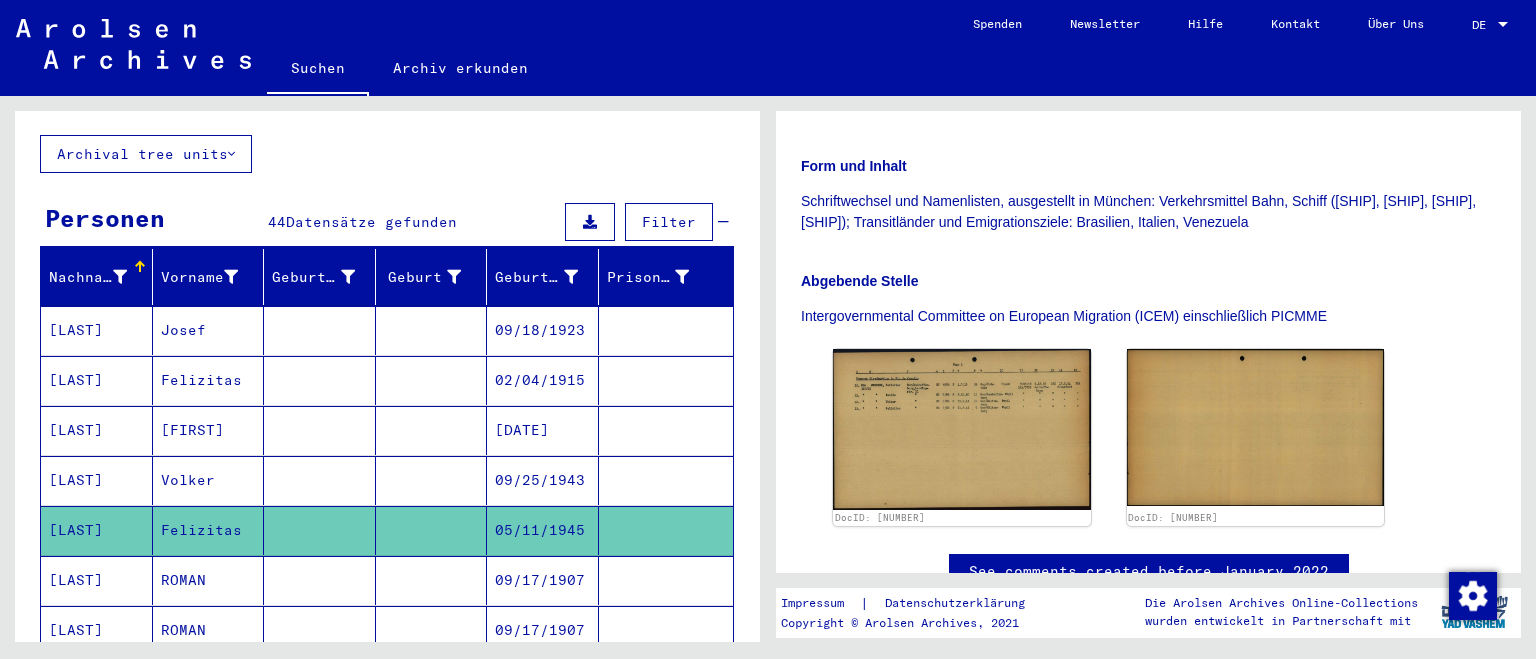 click on "Volker" at bounding box center [209, 530] 